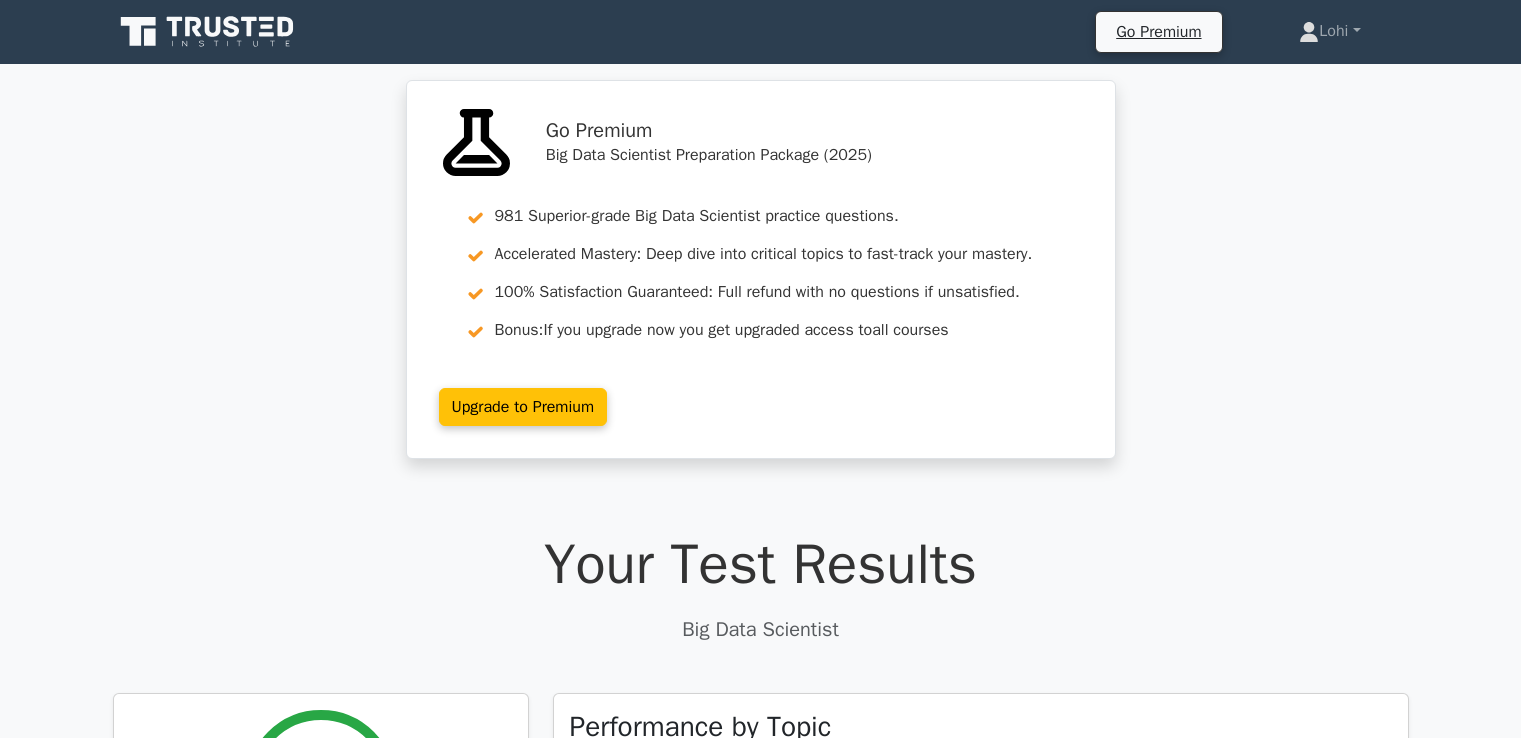 scroll, scrollTop: 1892, scrollLeft: 0, axis: vertical 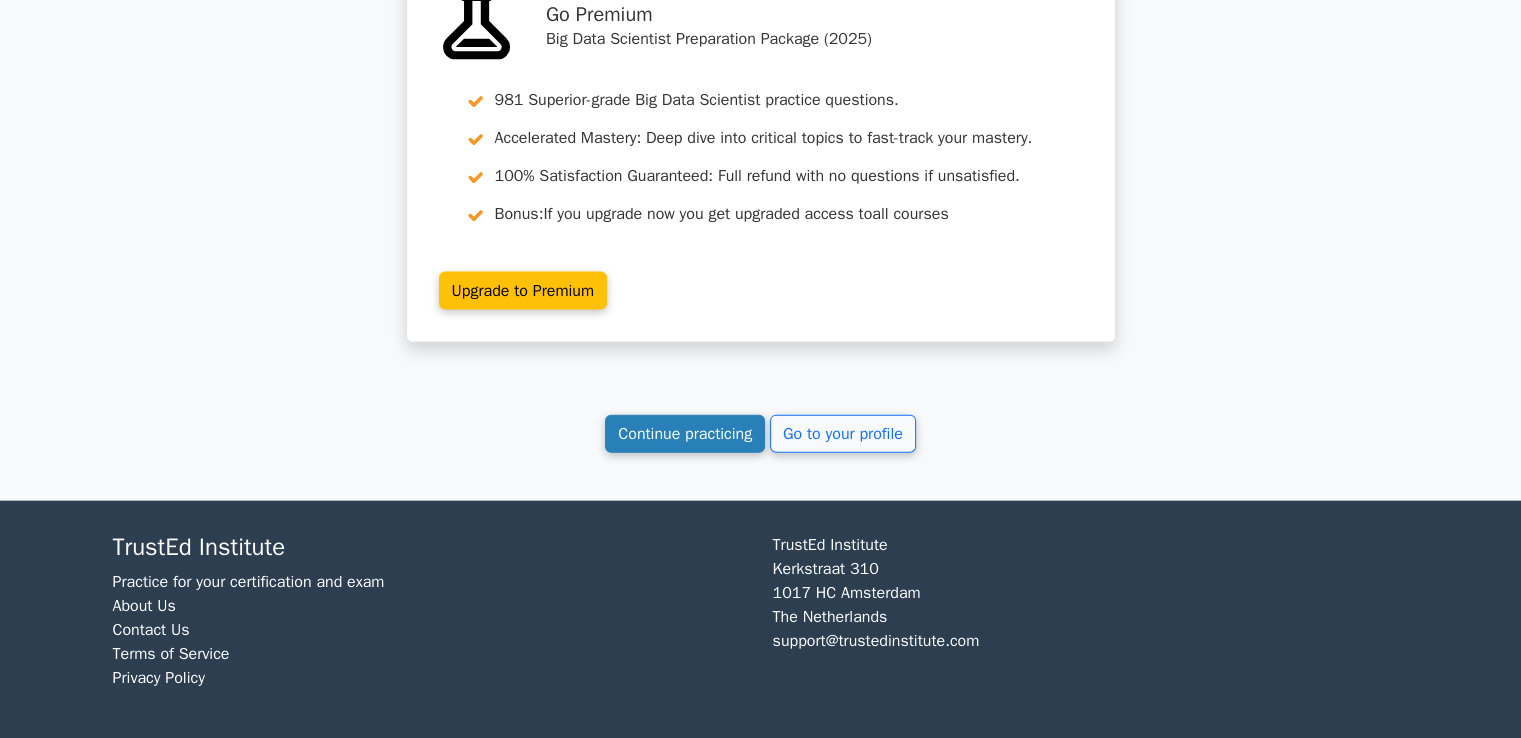 click on "Continue practicing" at bounding box center (685, 434) 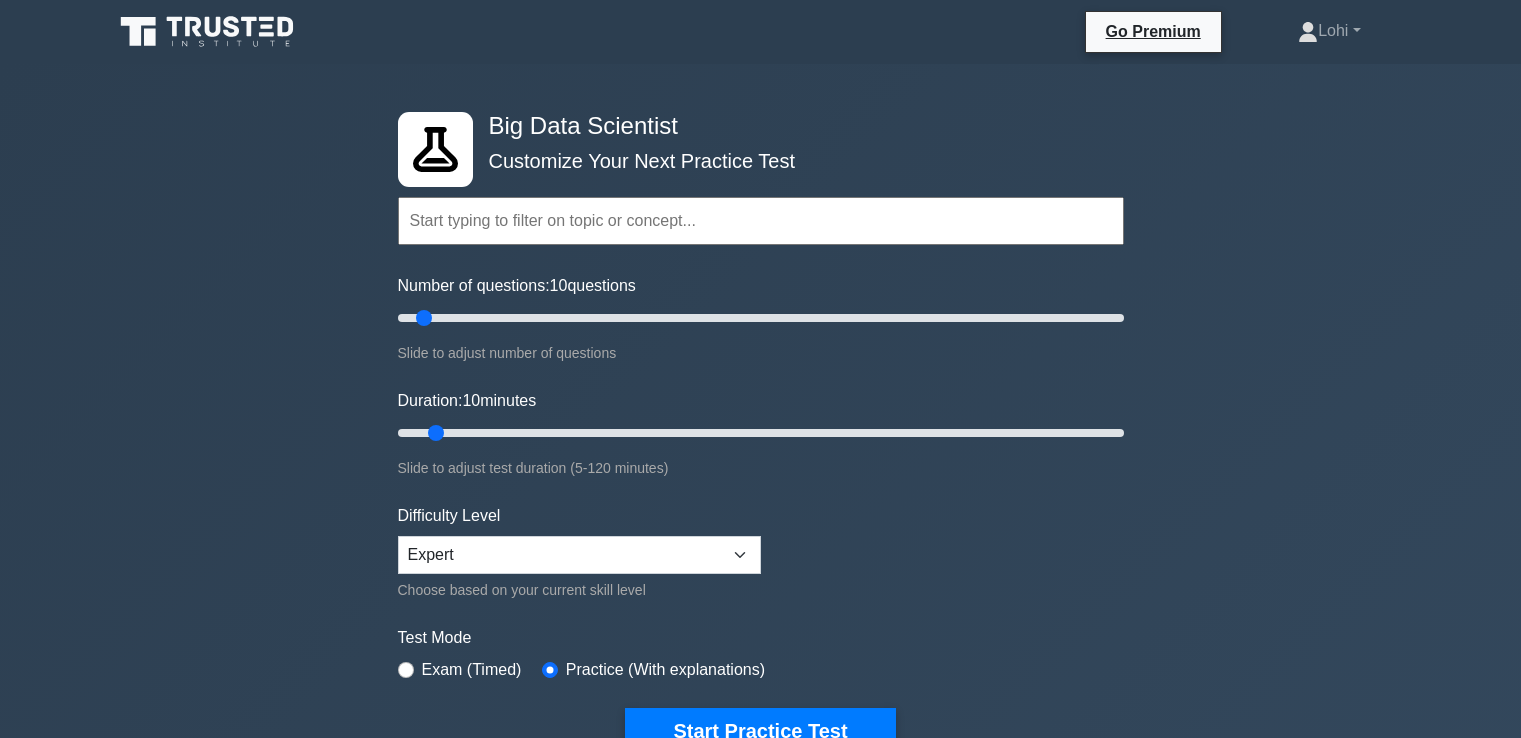 scroll, scrollTop: 0, scrollLeft: 0, axis: both 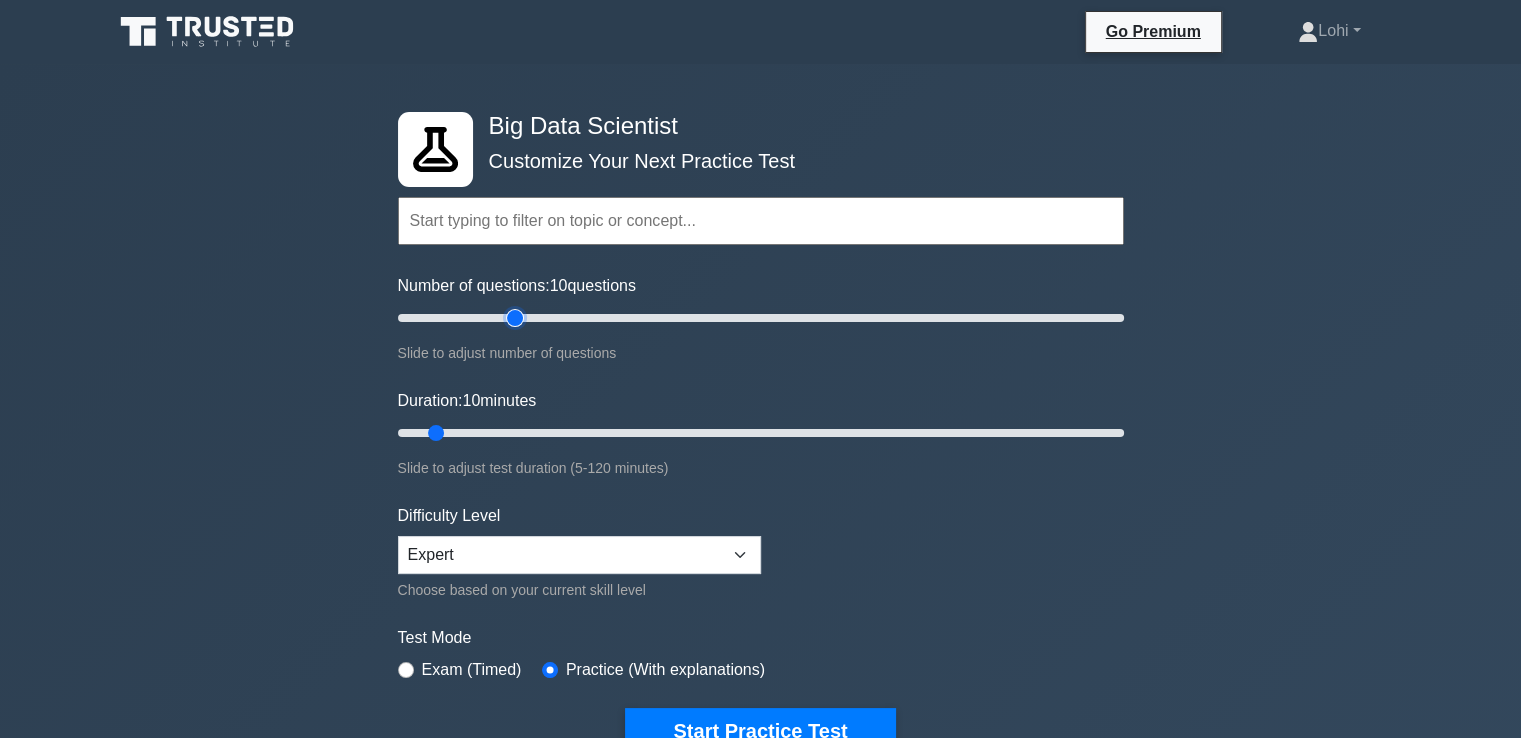 click on "Number of questions:  10  questions" at bounding box center [761, 318] 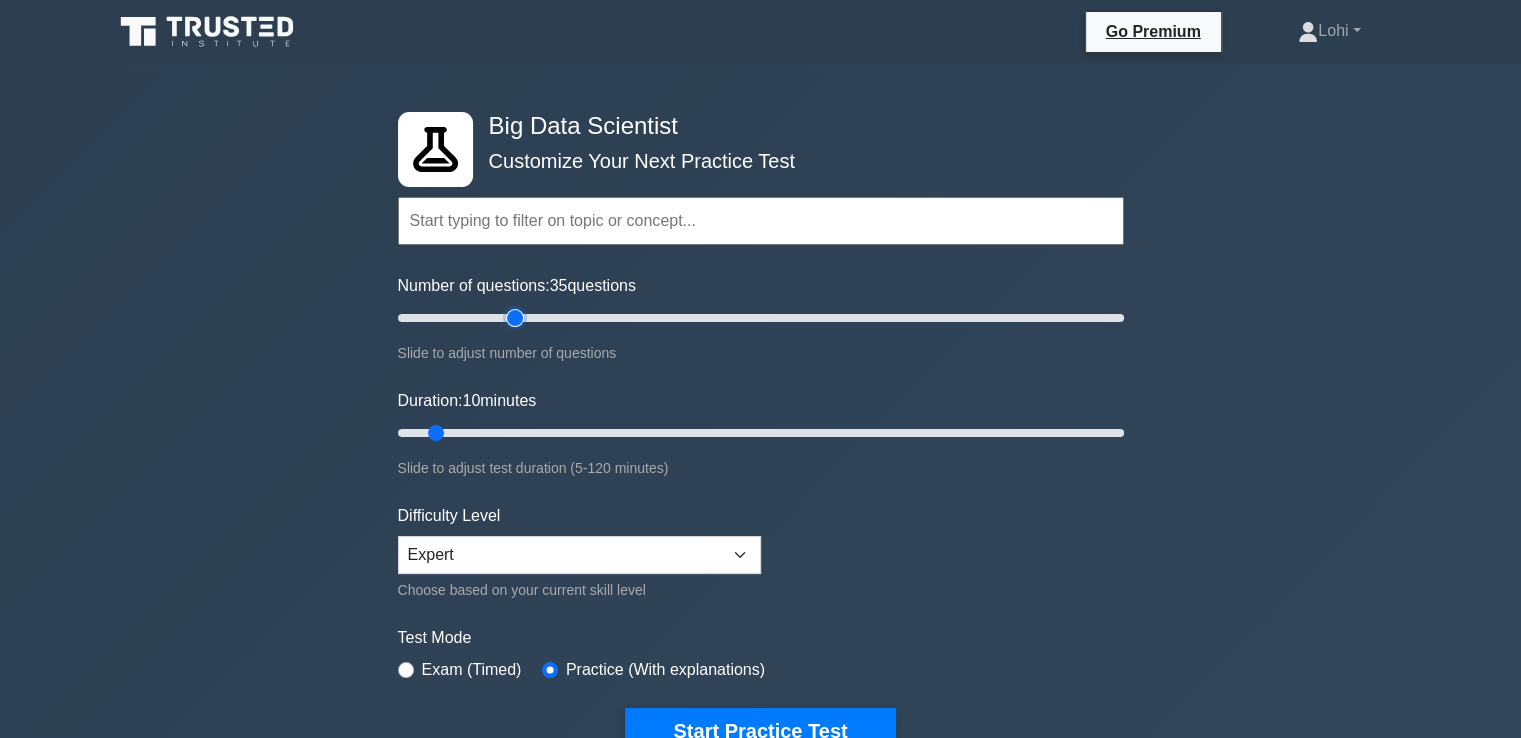 click on "Number of questions:  35  questions" at bounding box center (761, 318) 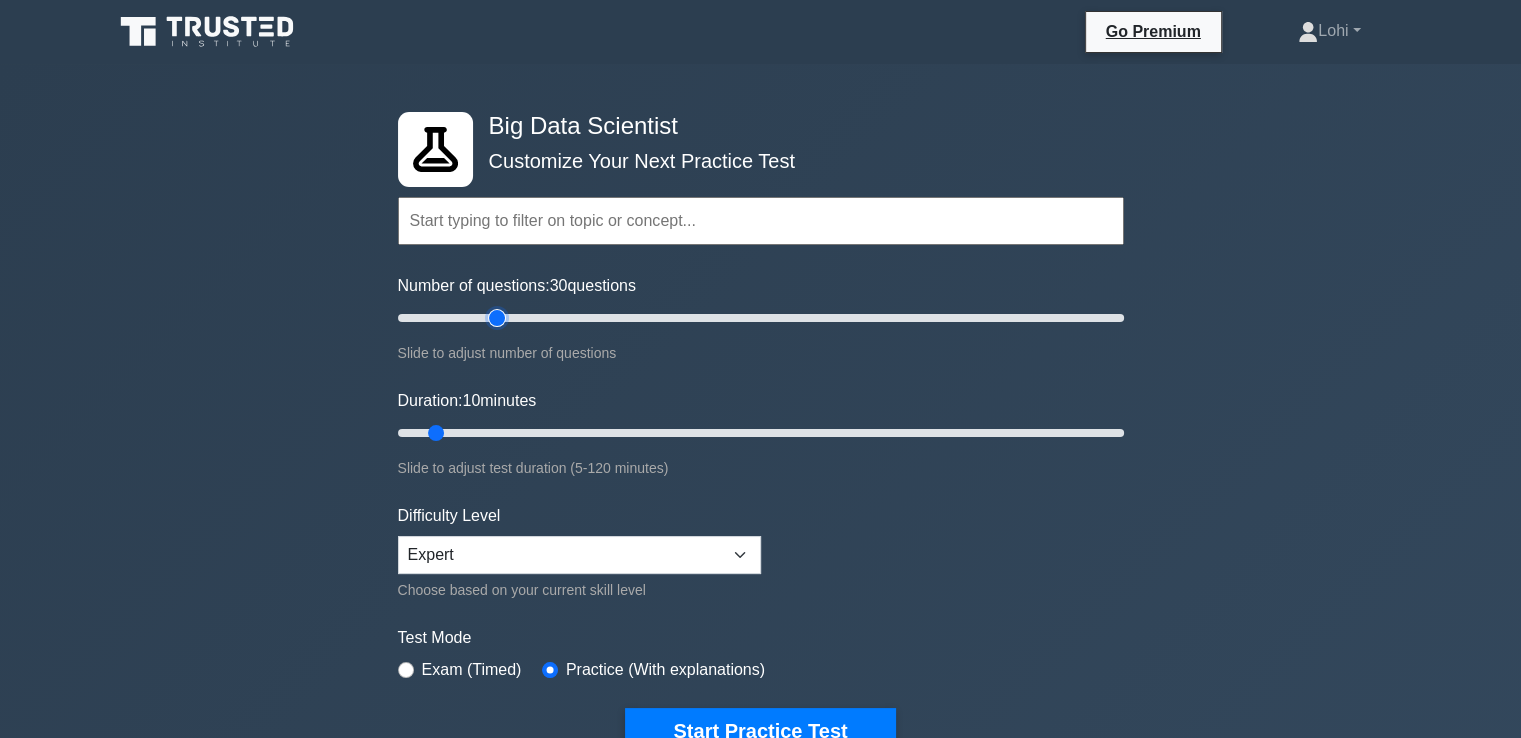 type on "30" 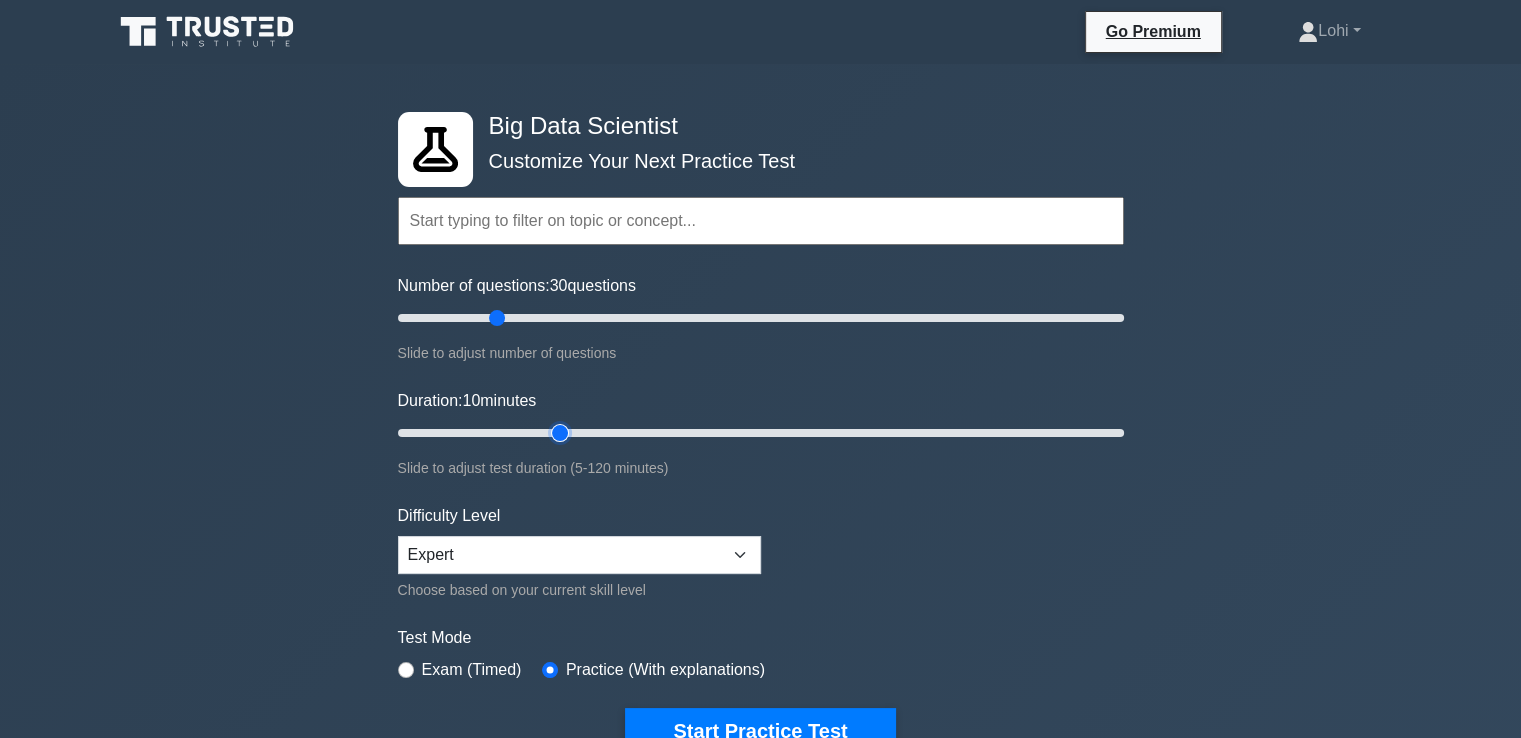 type on "30" 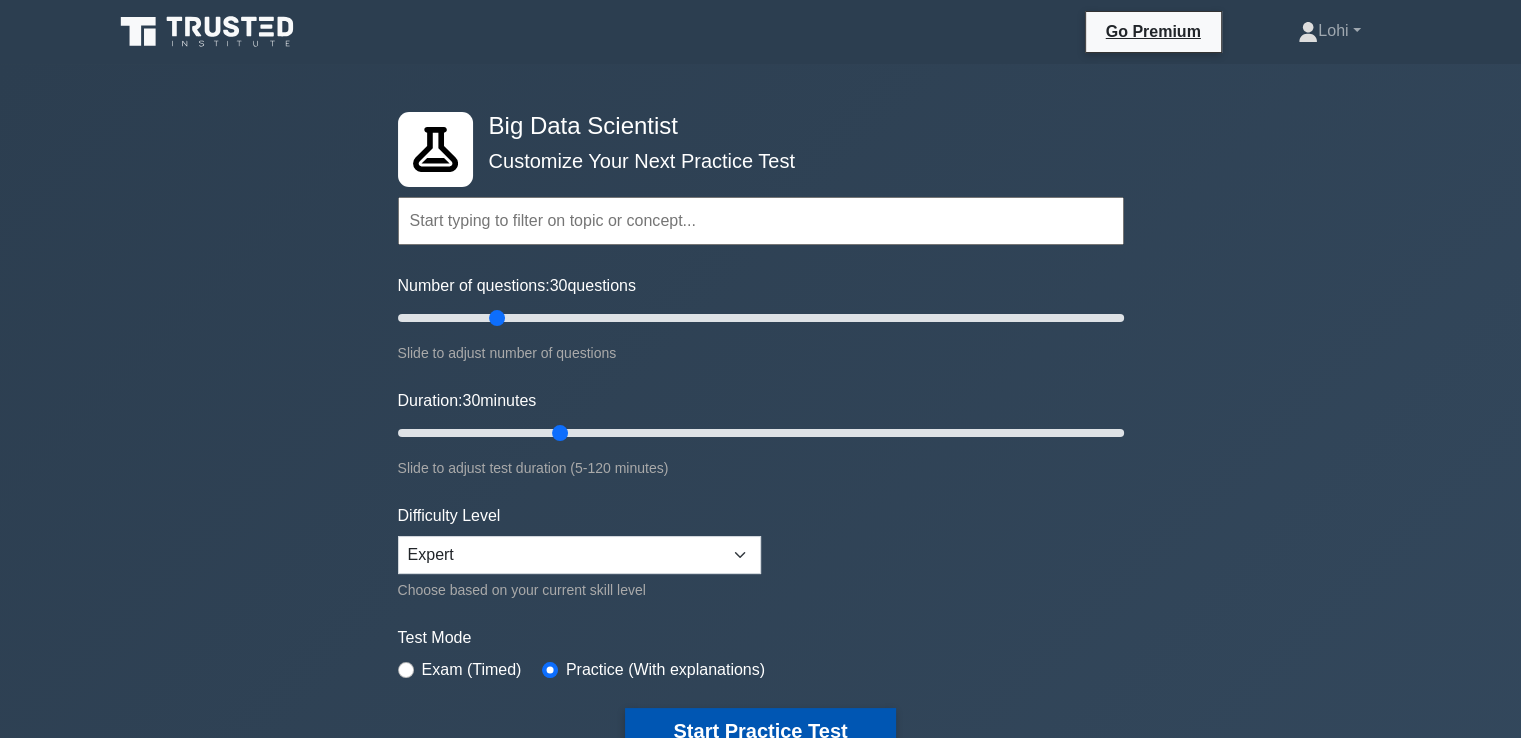 click on "Start Practice Test" at bounding box center (760, 731) 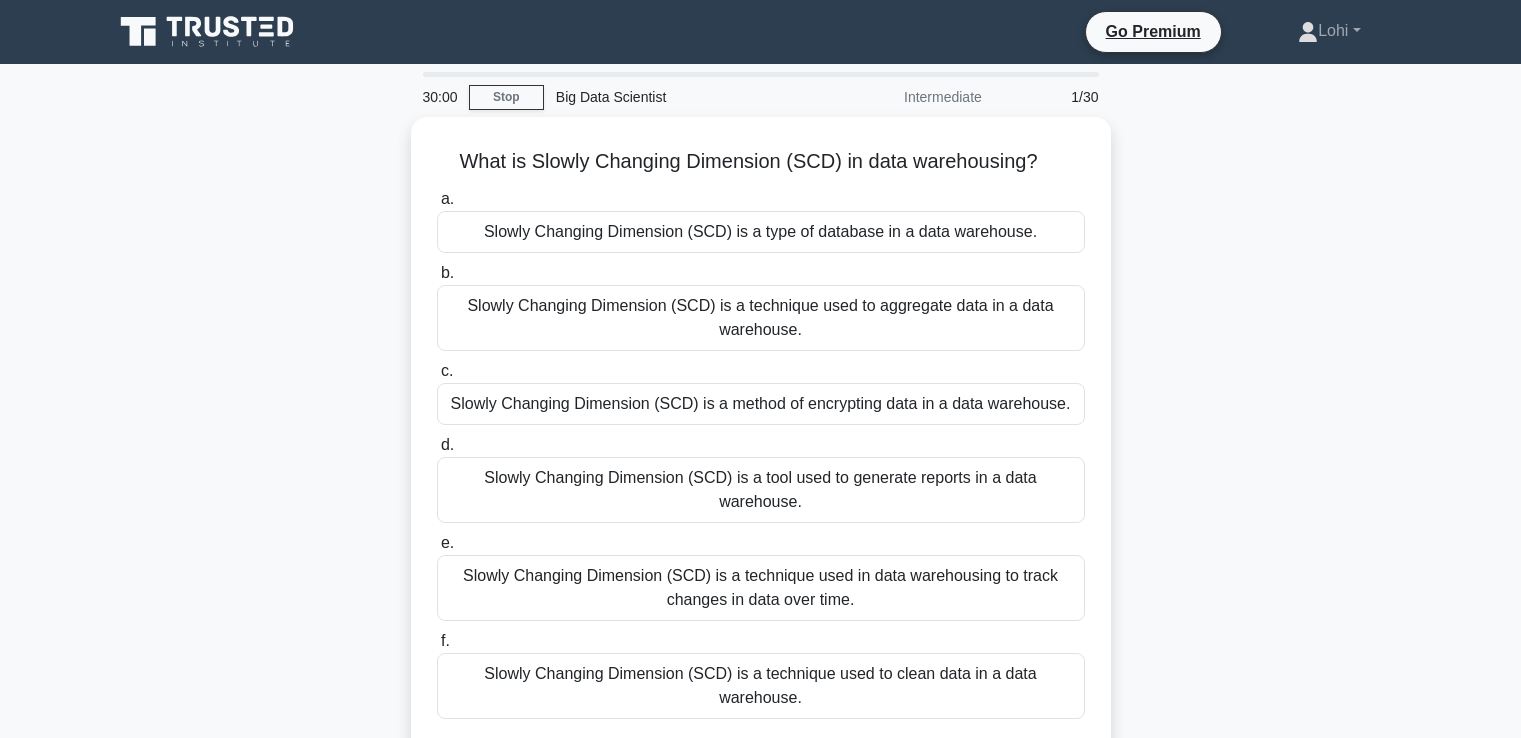 scroll, scrollTop: 0, scrollLeft: 0, axis: both 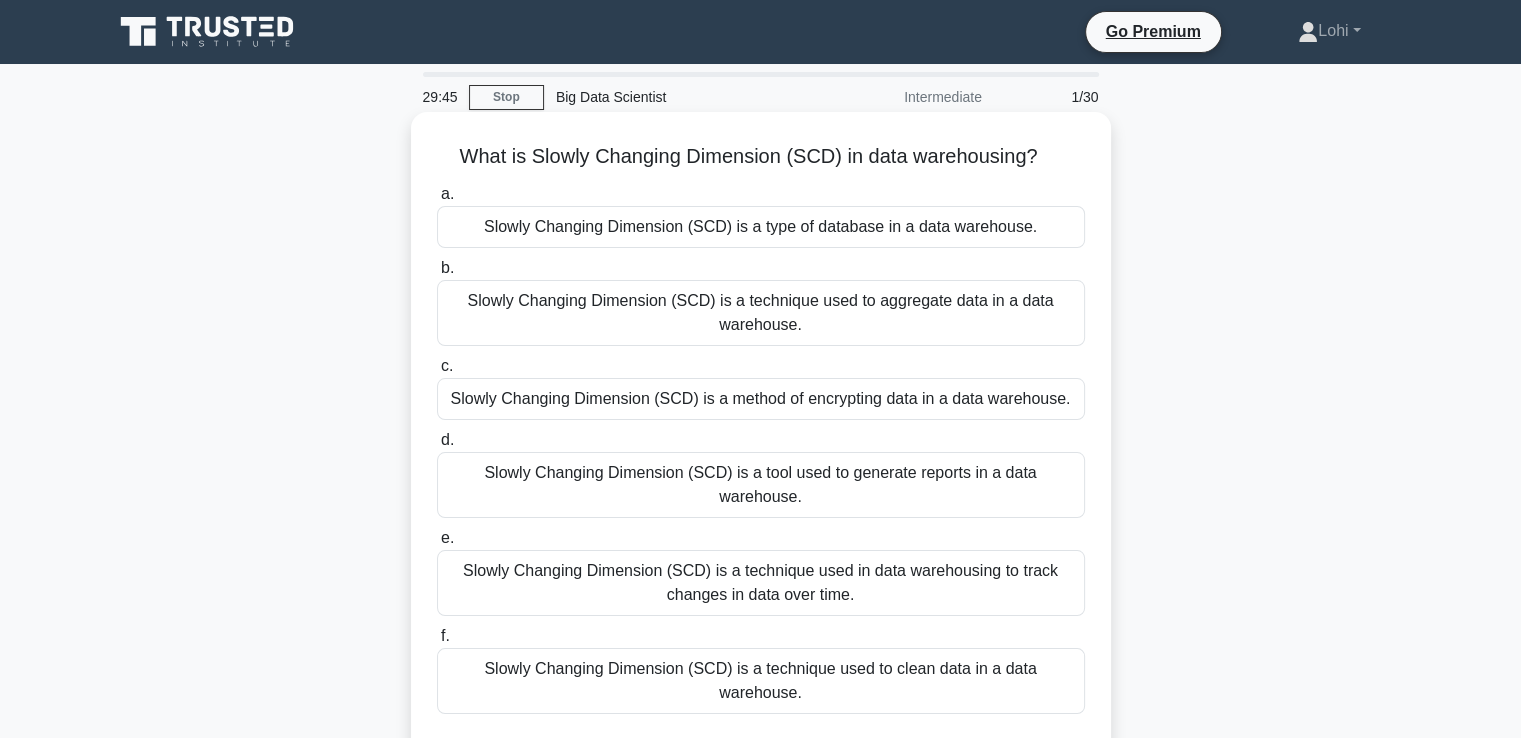 click on "Slowly Changing Dimension (SCD) is a technique used in data warehousing to track changes in data over time." at bounding box center [761, 583] 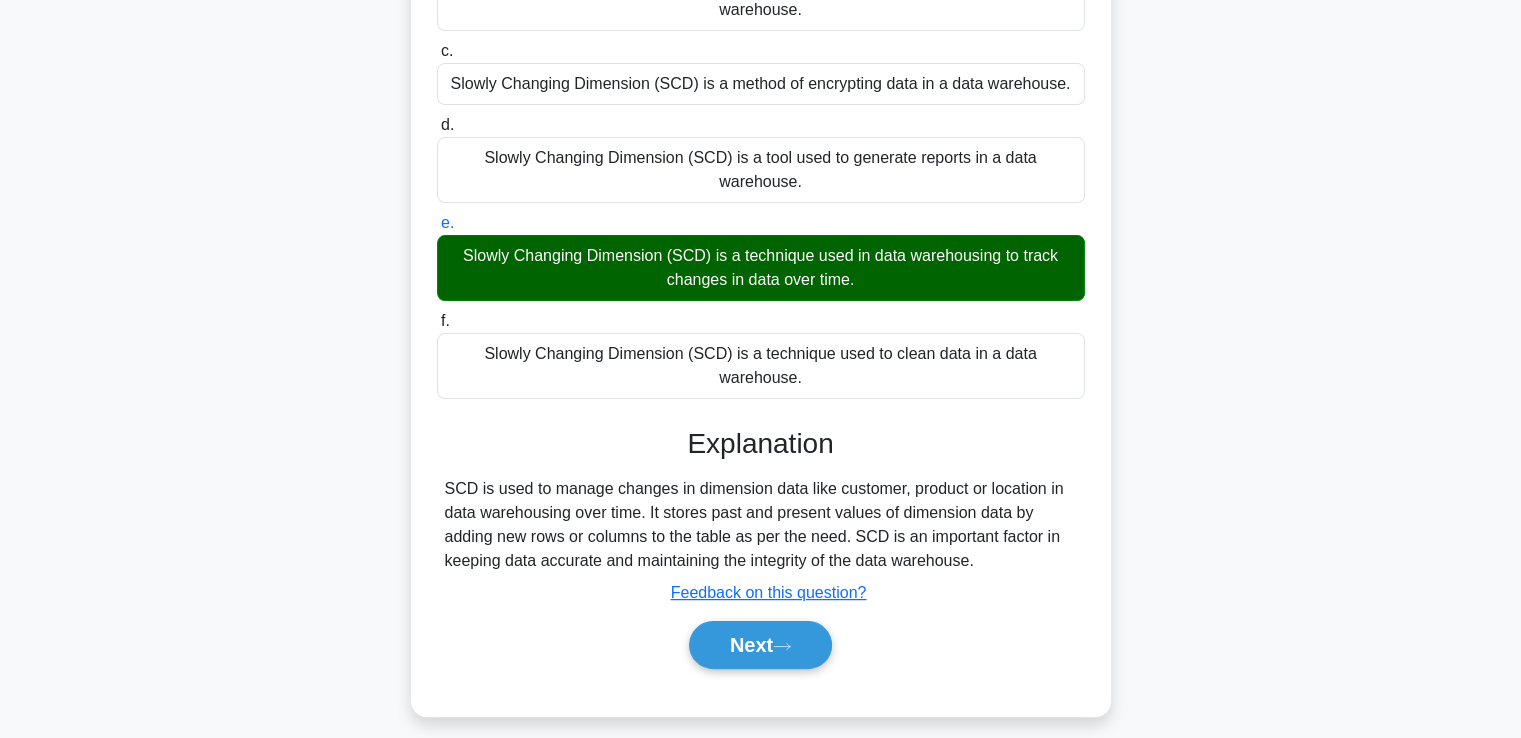 scroll, scrollTop: 343, scrollLeft: 0, axis: vertical 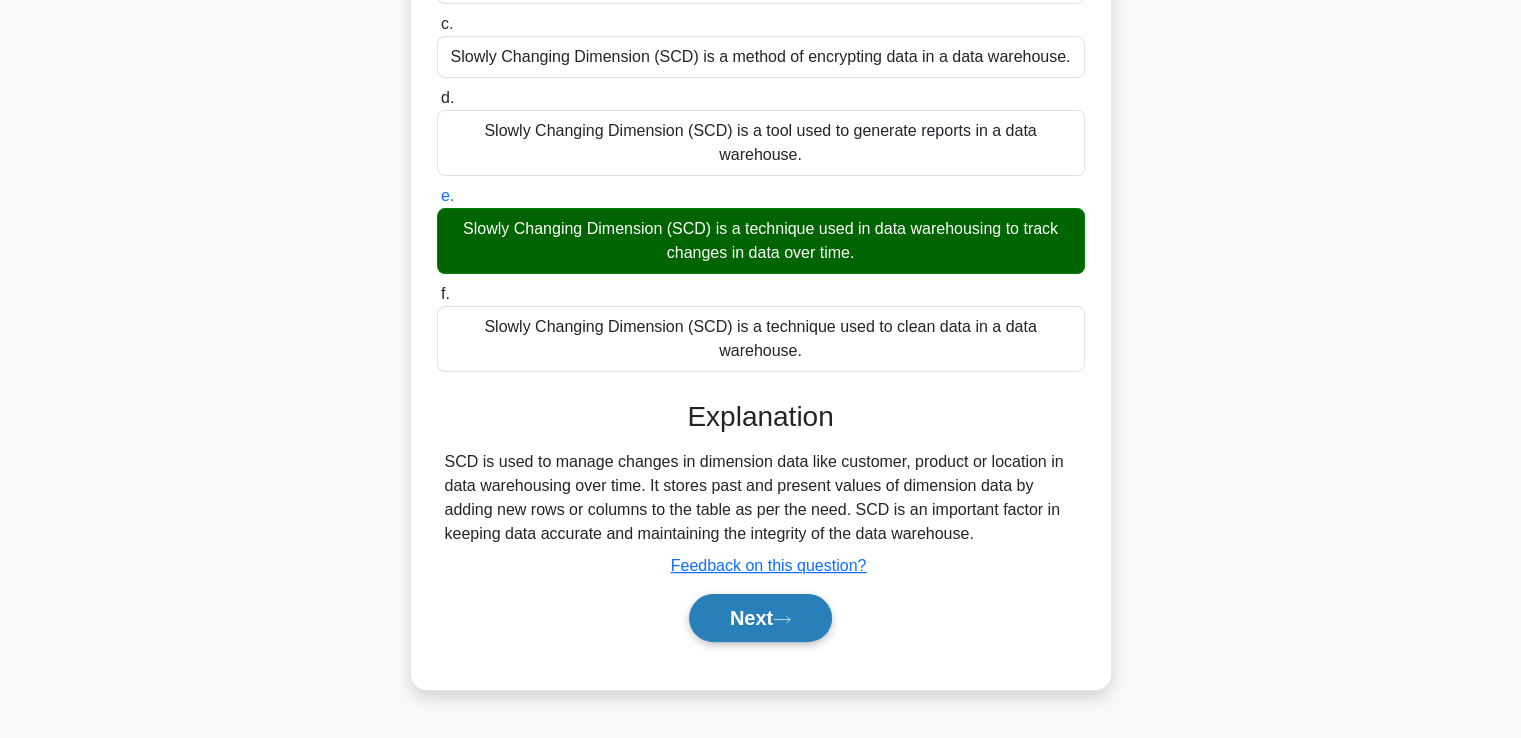 click on "Next" at bounding box center [760, 618] 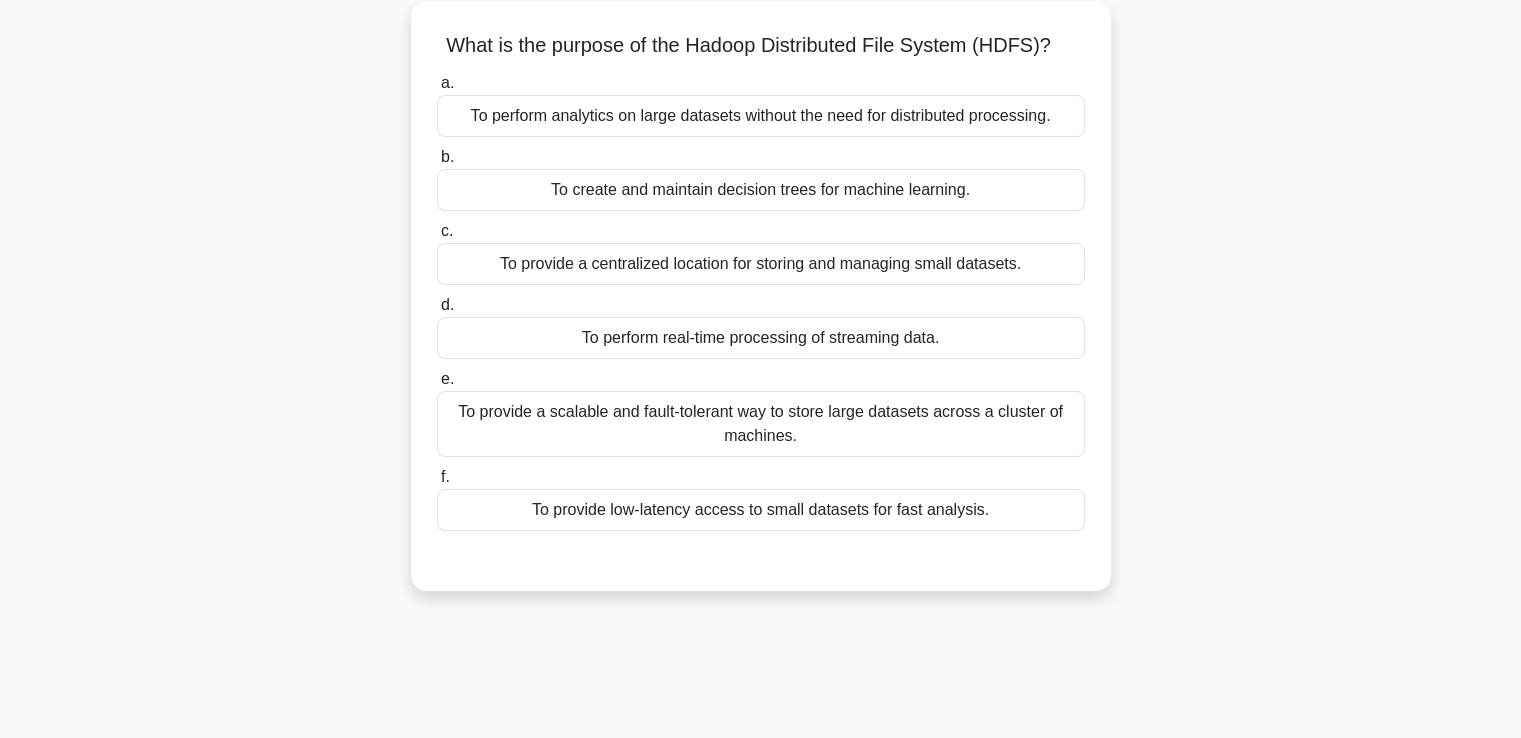 scroll, scrollTop: 0, scrollLeft: 0, axis: both 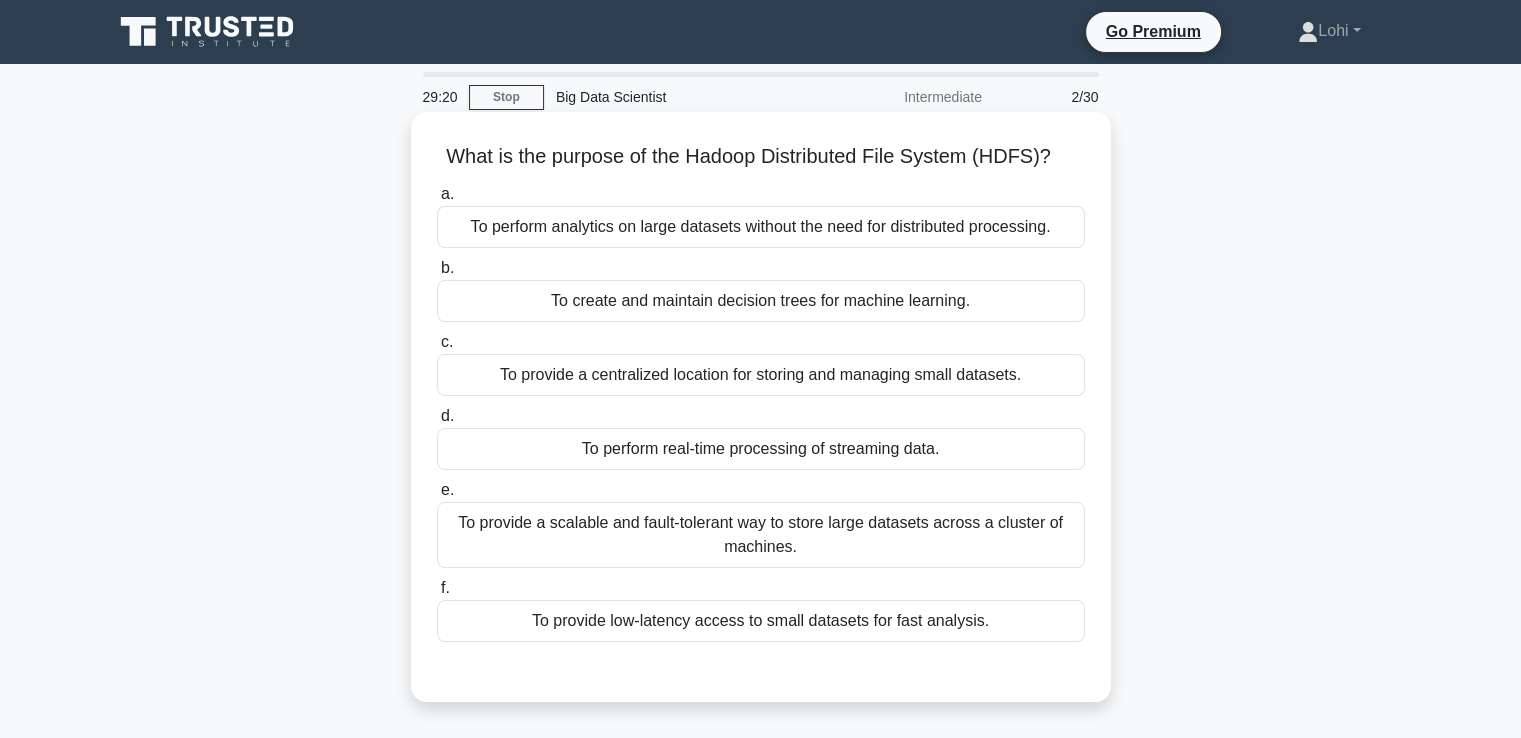 click on "To provide a scalable and fault-tolerant way to store large datasets across a cluster of machines." at bounding box center [761, 535] 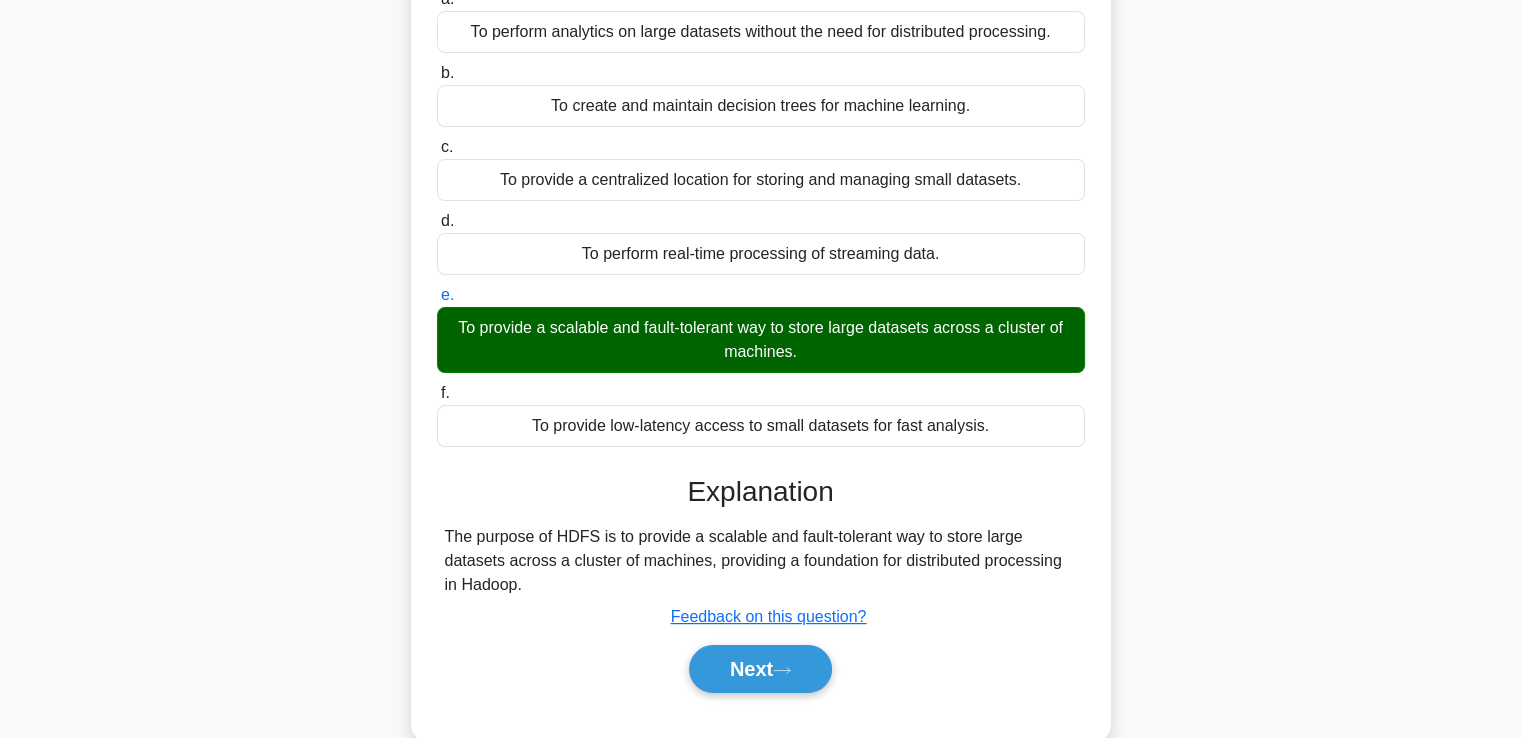 scroll, scrollTop: 343, scrollLeft: 0, axis: vertical 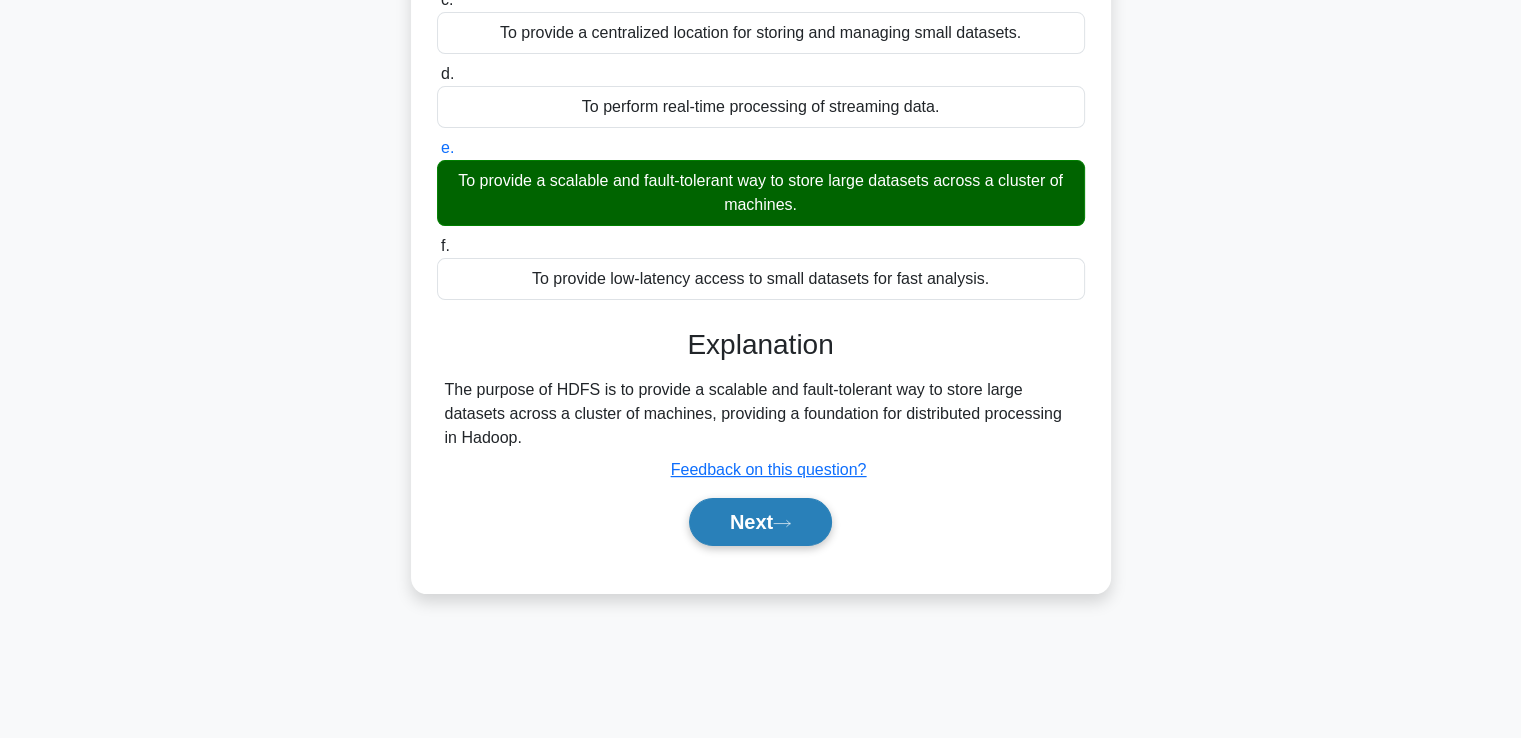 click on "Next" at bounding box center (760, 522) 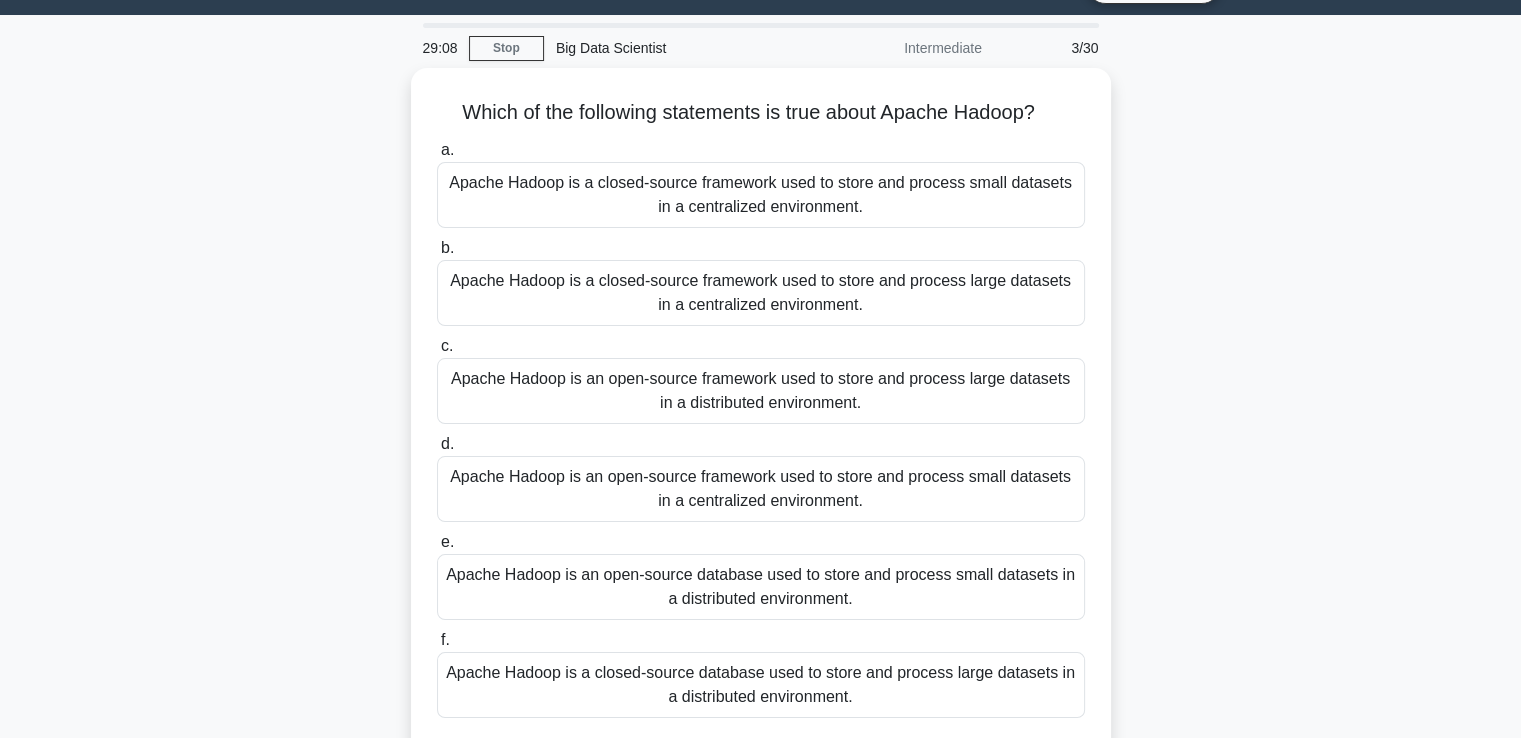 scroll, scrollTop: 0, scrollLeft: 0, axis: both 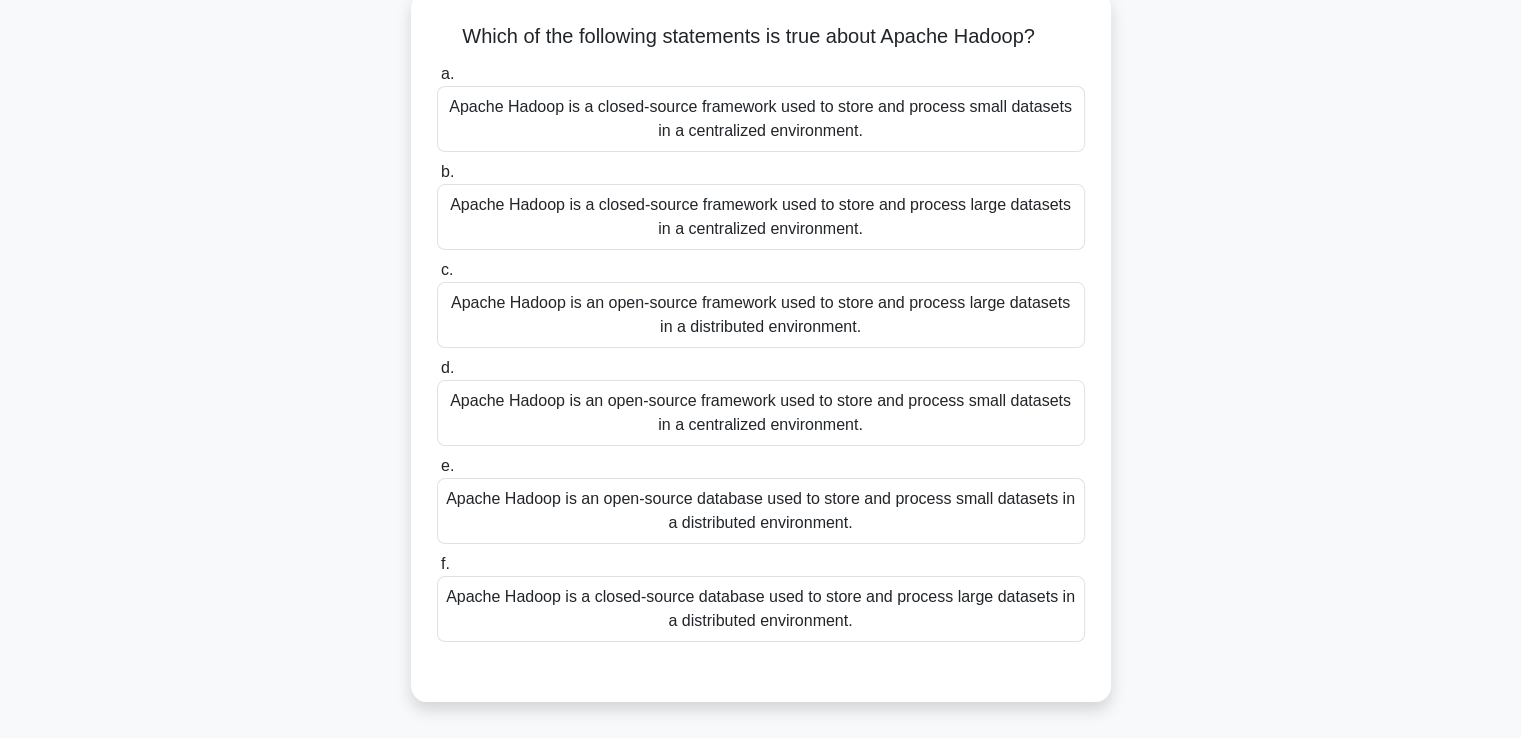 click on "Apache Hadoop is an open-source framework used to store and process large datasets in a distributed environment." at bounding box center (761, 315) 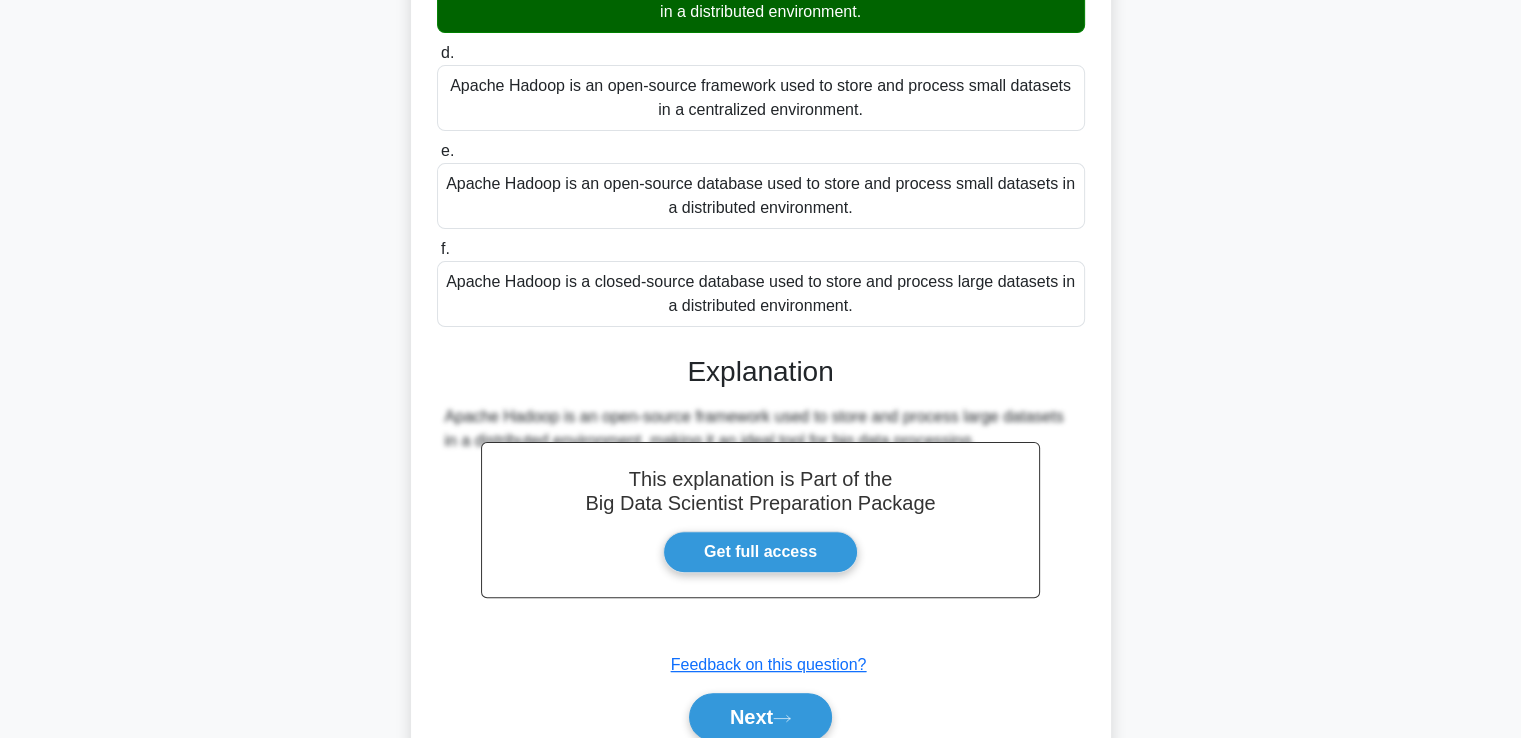 scroll, scrollTop: 521, scrollLeft: 0, axis: vertical 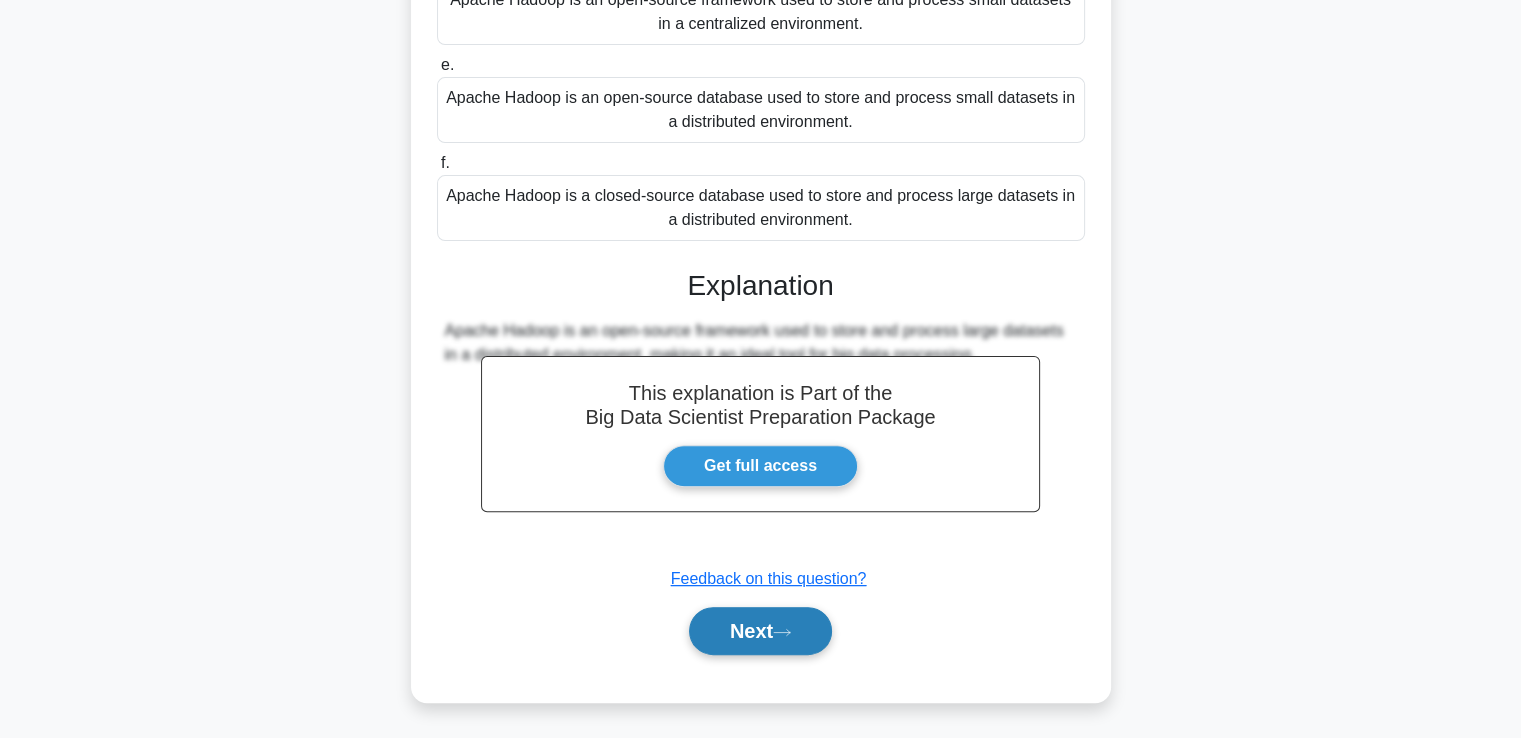 click on "Next" at bounding box center (760, 631) 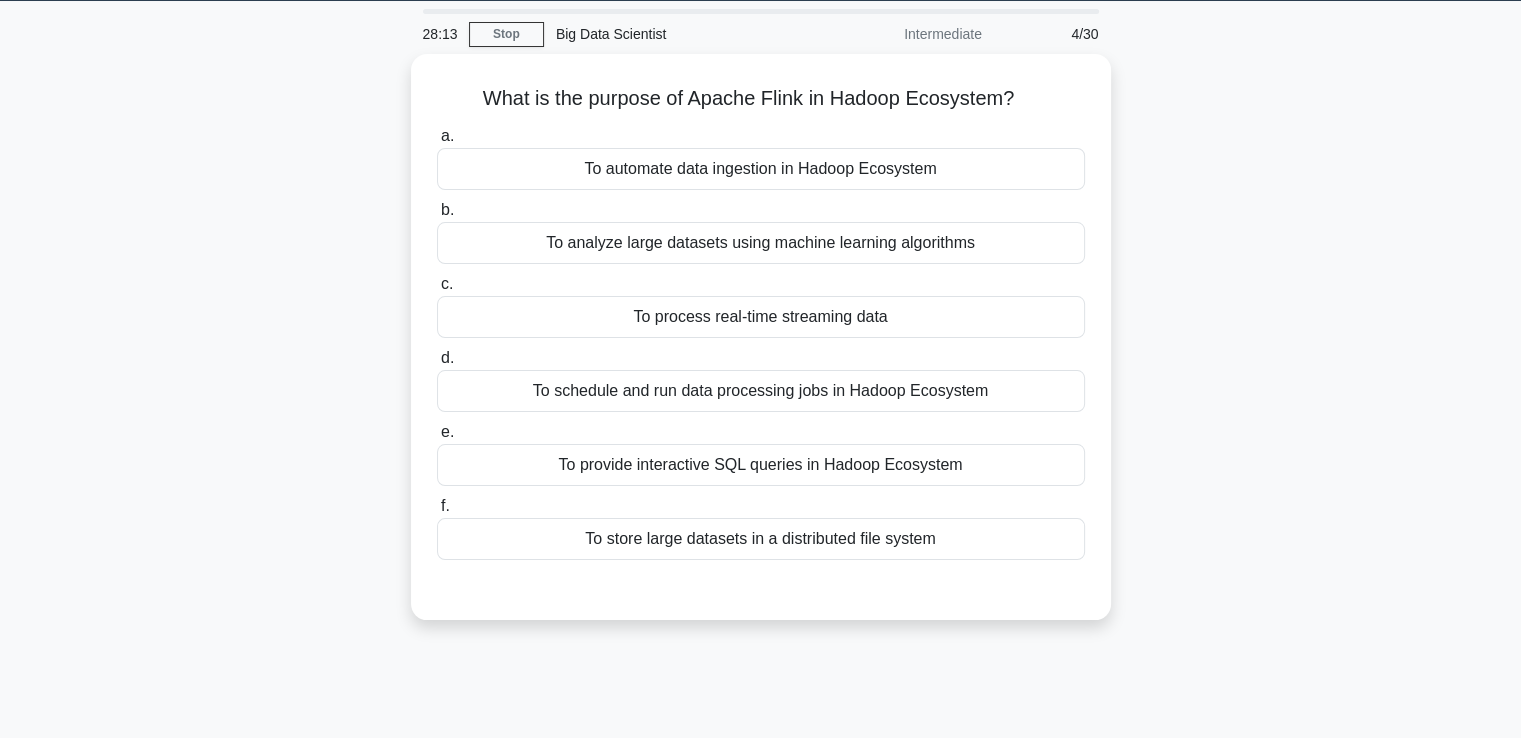 scroll, scrollTop: 0, scrollLeft: 0, axis: both 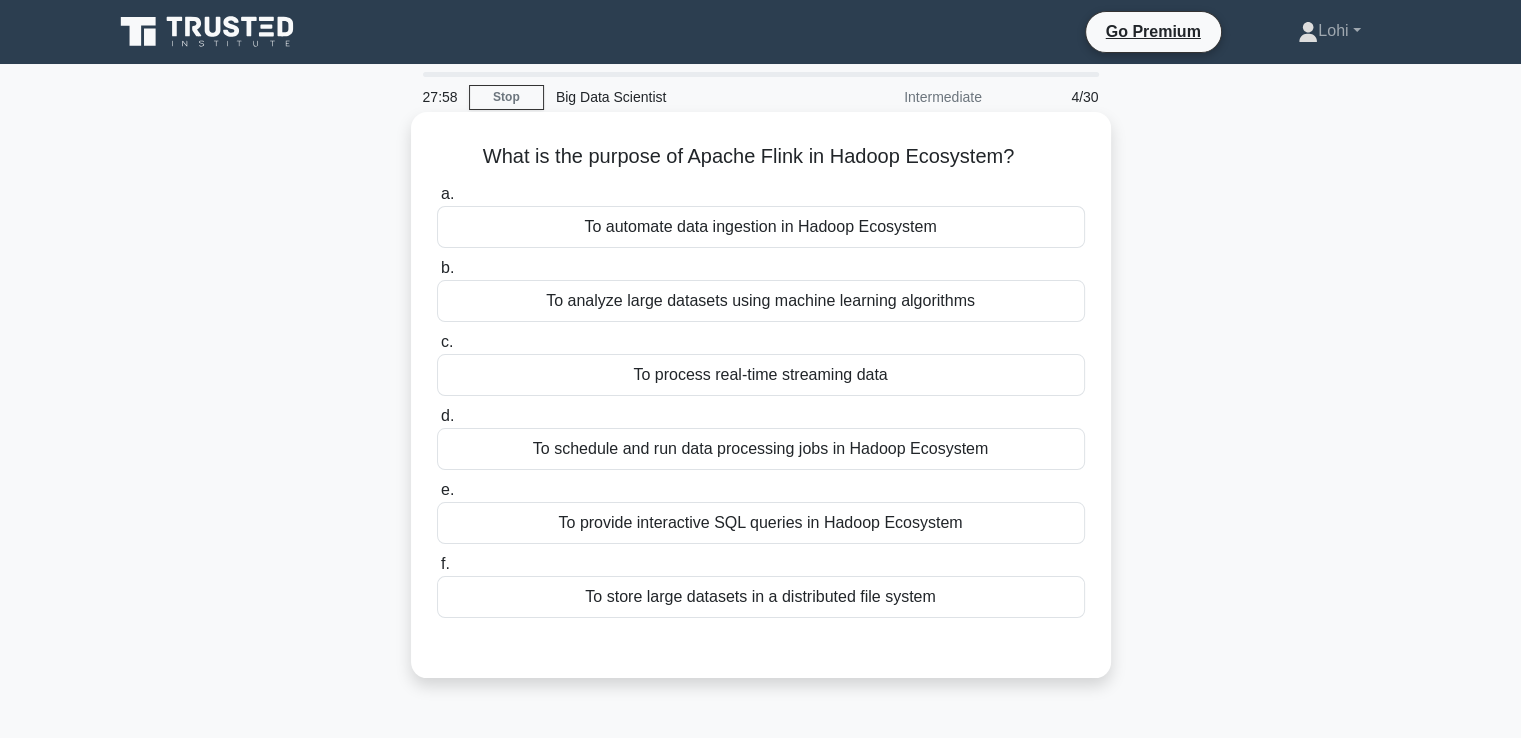 click on "To process real-time streaming data" at bounding box center [761, 375] 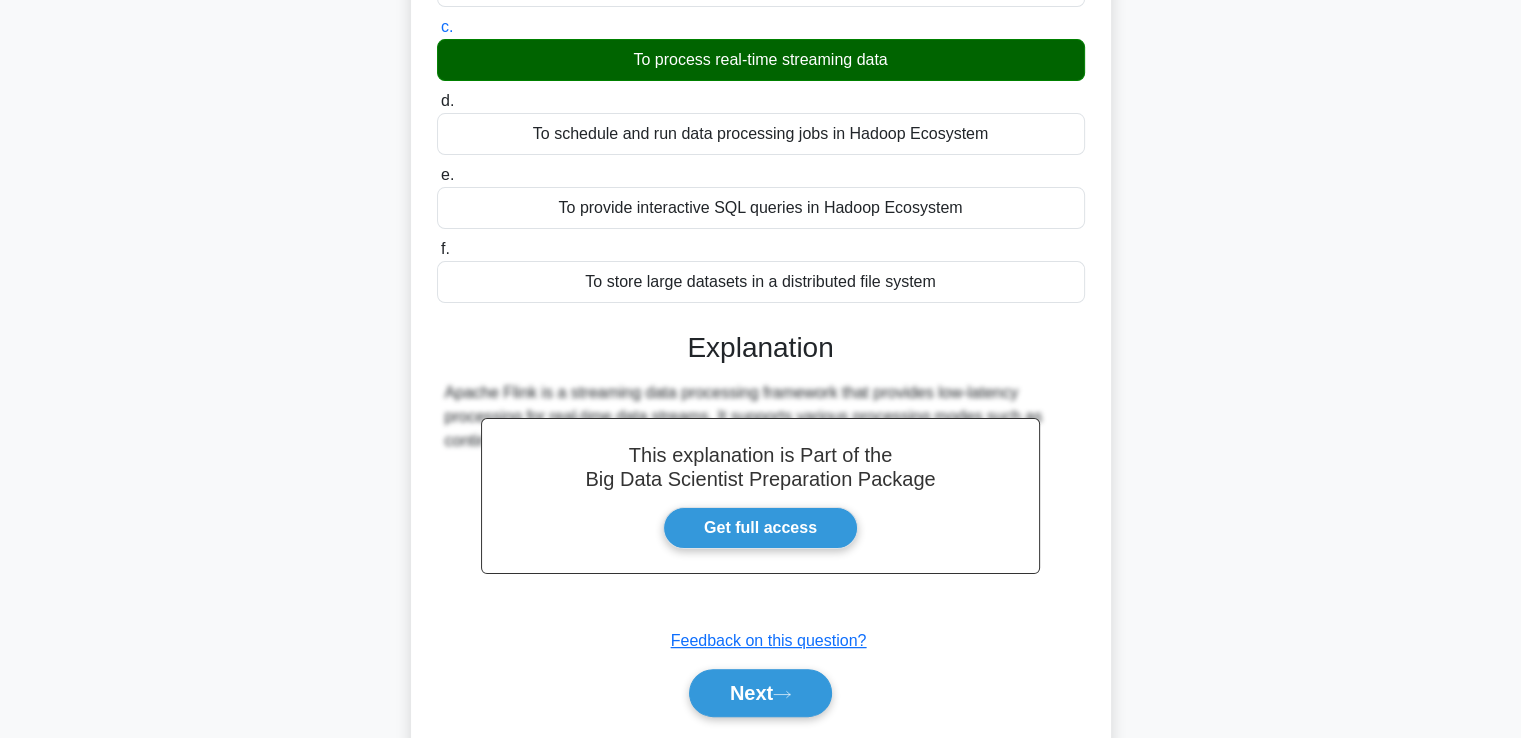 scroll, scrollTop: 377, scrollLeft: 0, axis: vertical 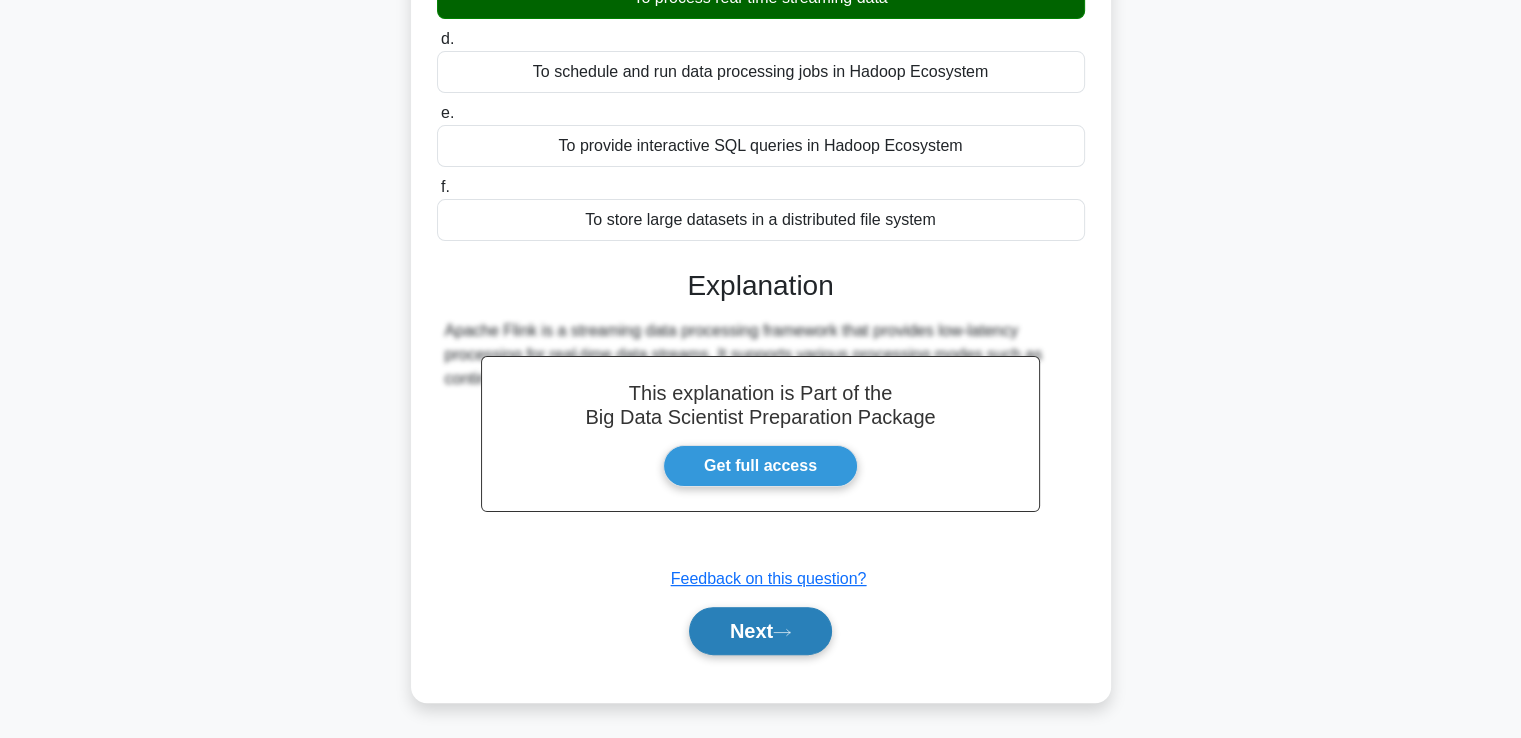 click on "Next" at bounding box center [760, 631] 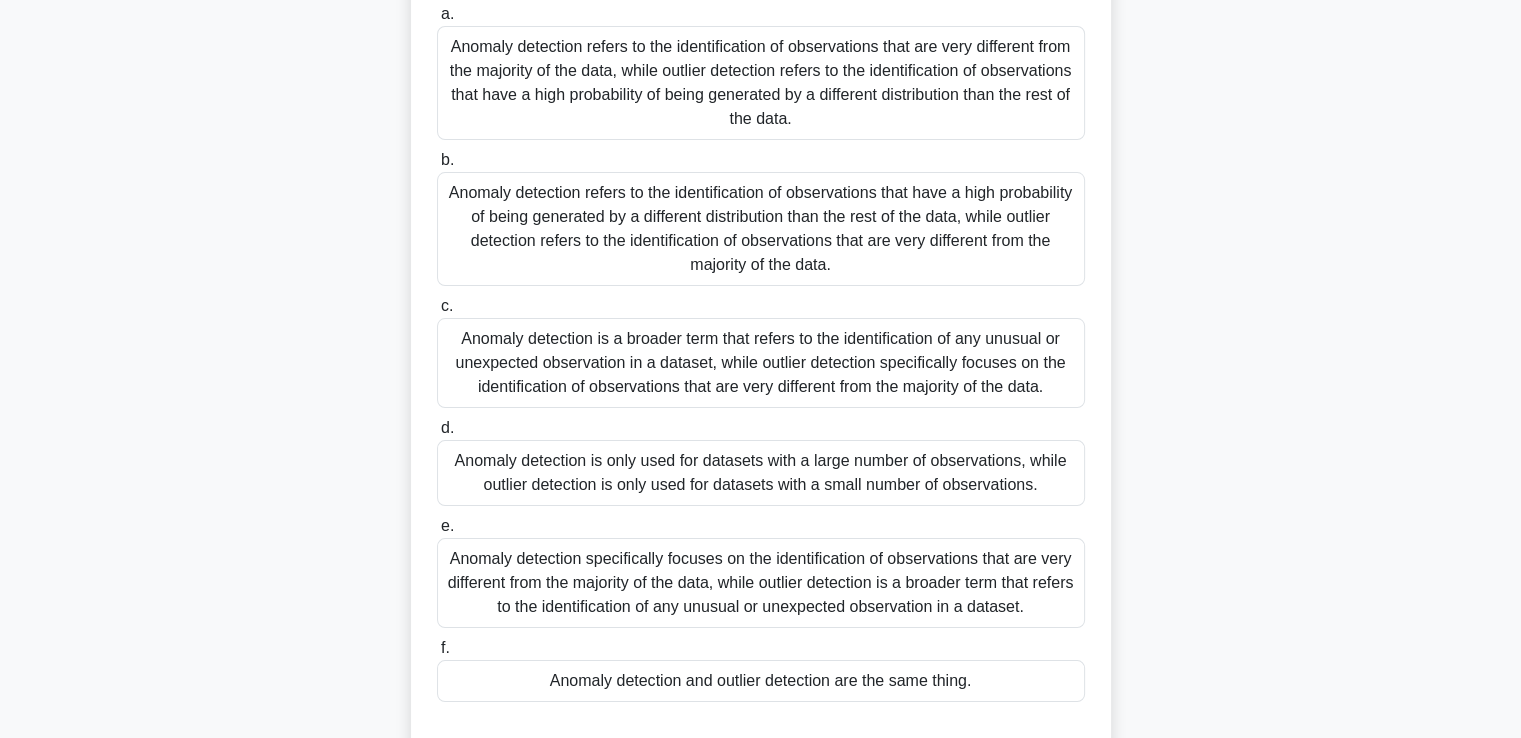 scroll, scrollTop: 23, scrollLeft: 0, axis: vertical 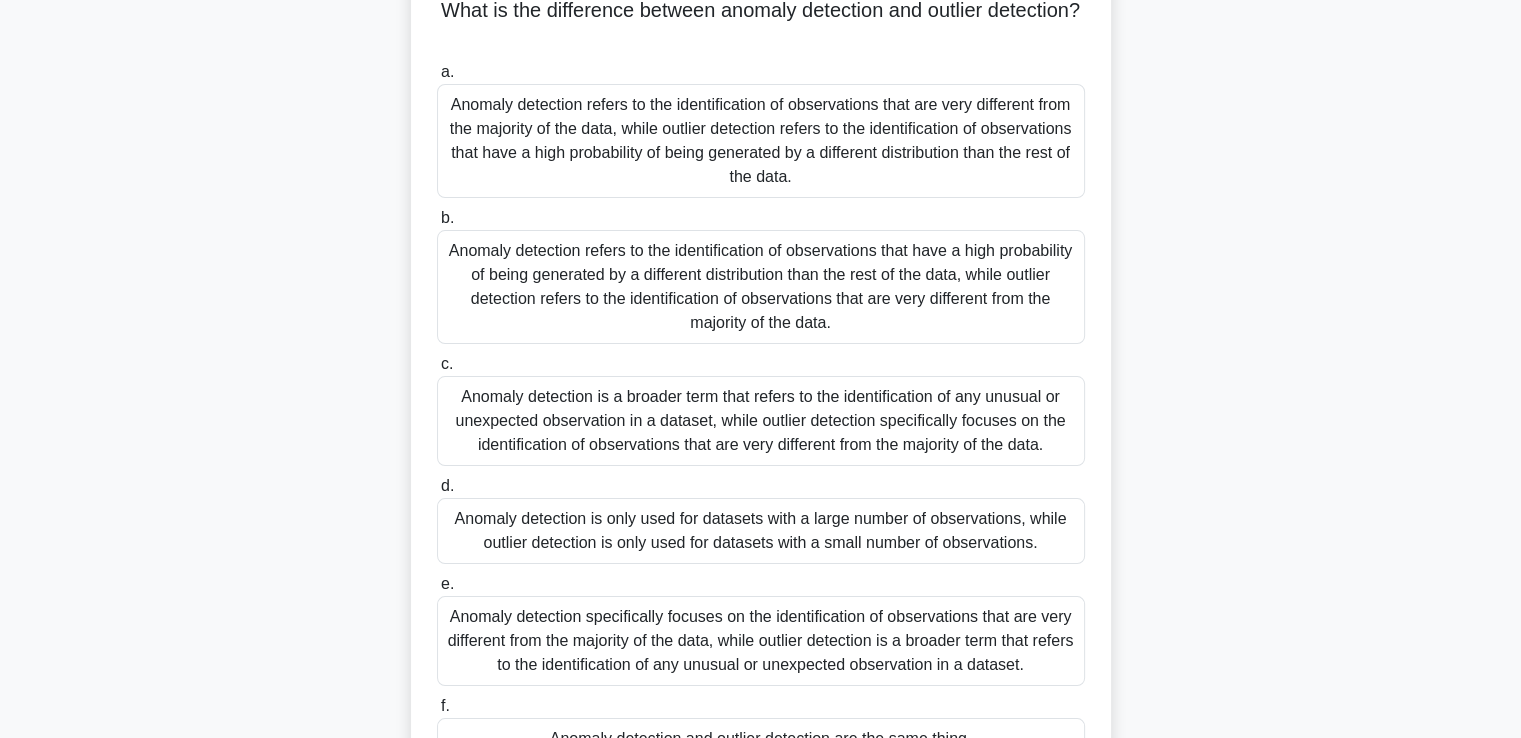 click on "Anomaly detection is a broader term that refers to the identification of any unusual or unexpected observation in a dataset, while outlier detection specifically focuses on the identification of observations that are very different from the majority of the data." at bounding box center (761, 421) 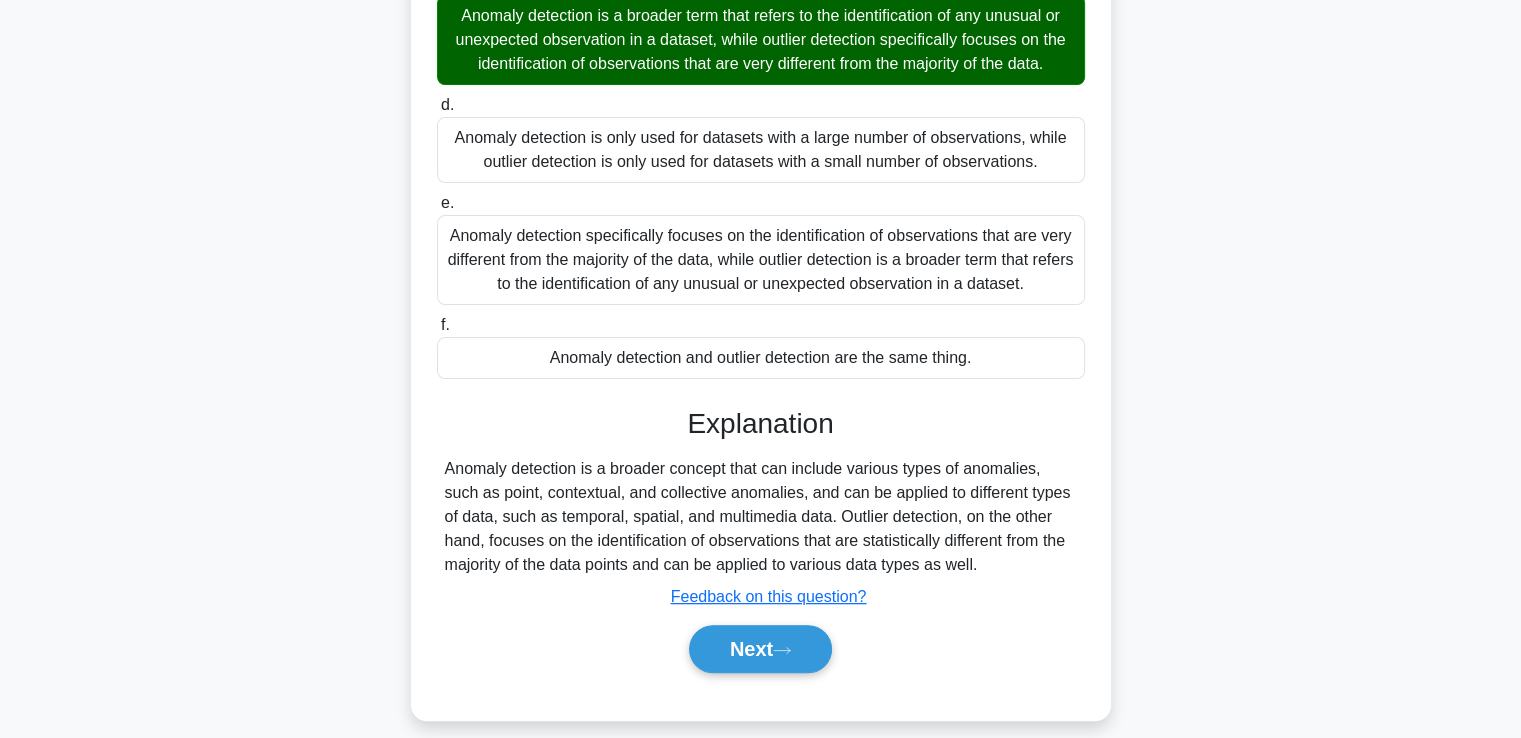 scroll, scrollTop: 545, scrollLeft: 0, axis: vertical 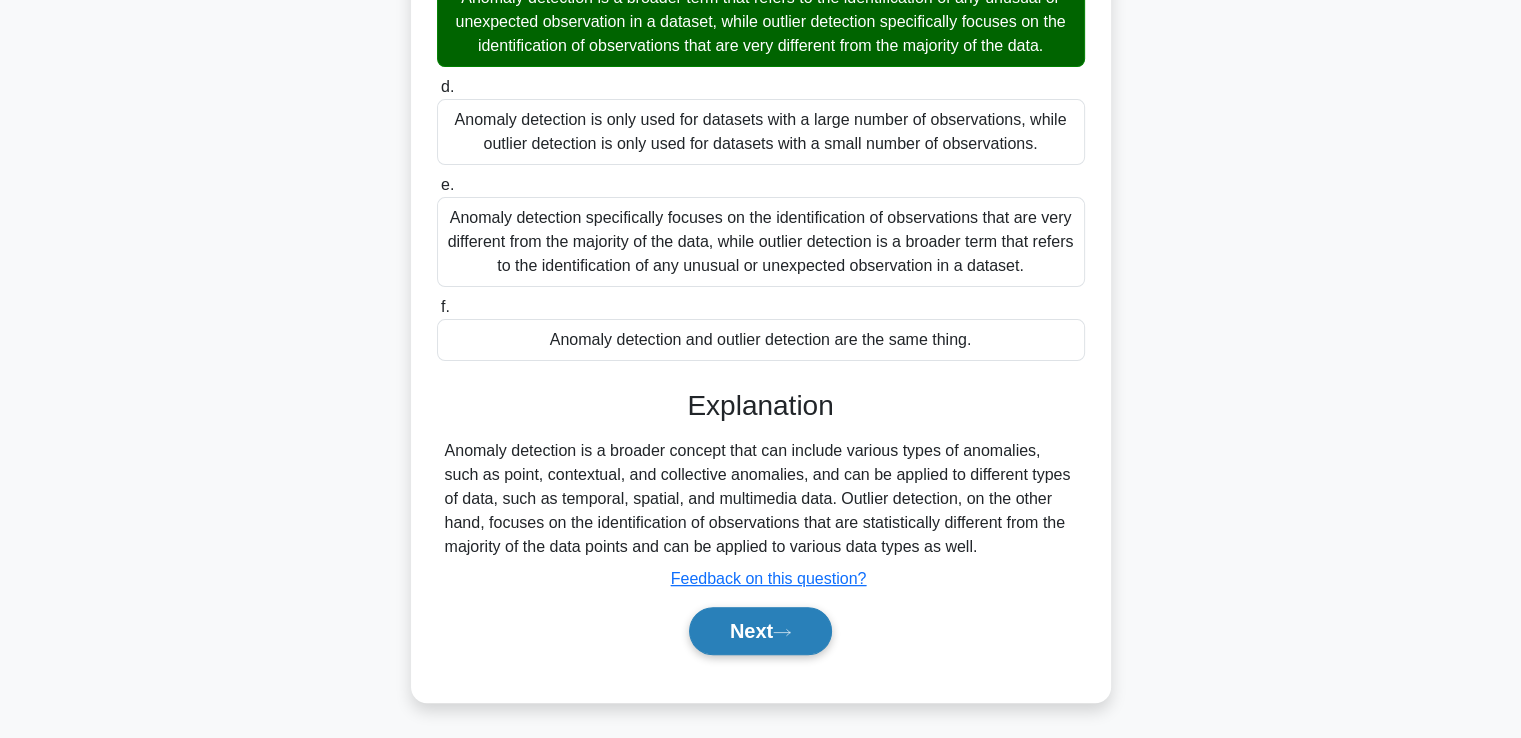 click on "Next" at bounding box center (760, 631) 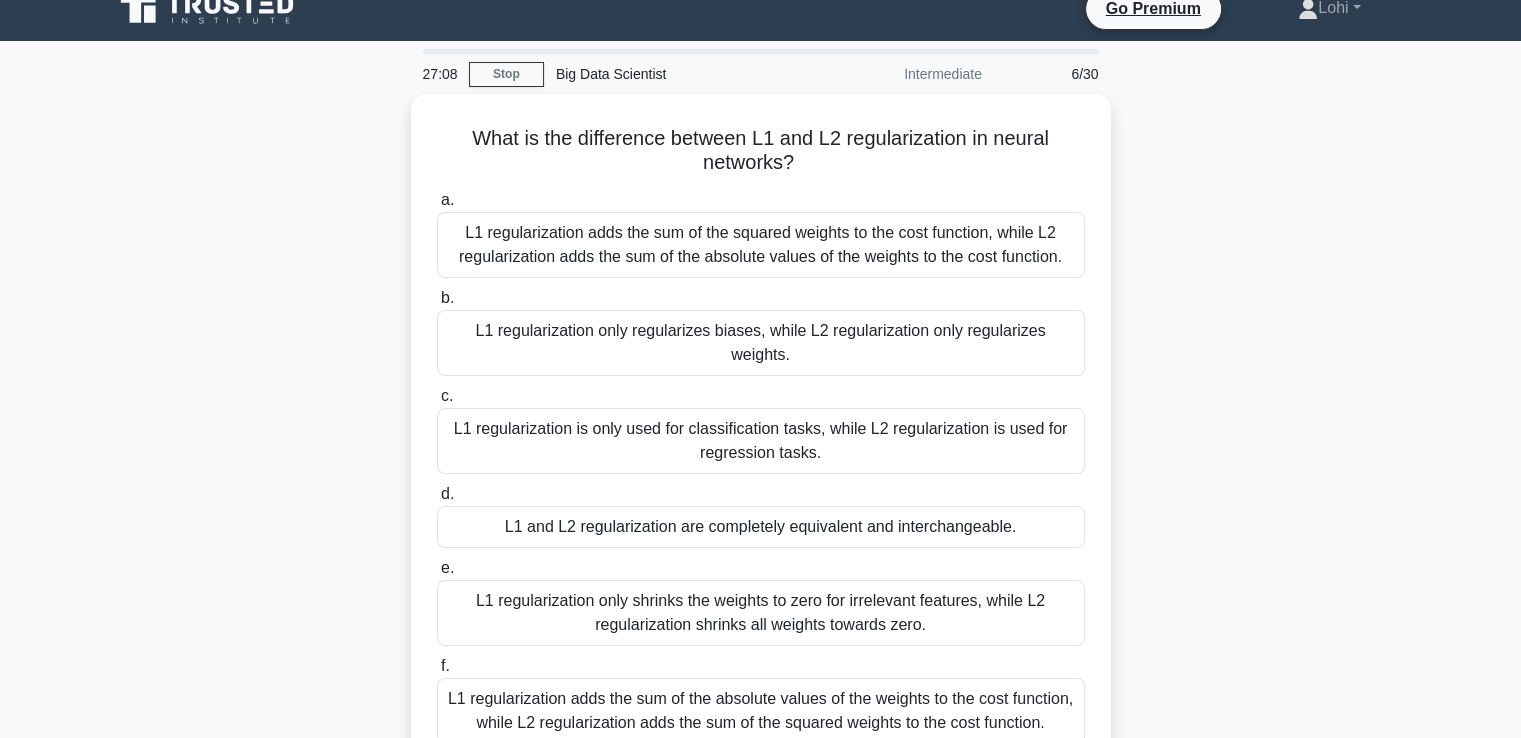 scroll, scrollTop: 0, scrollLeft: 0, axis: both 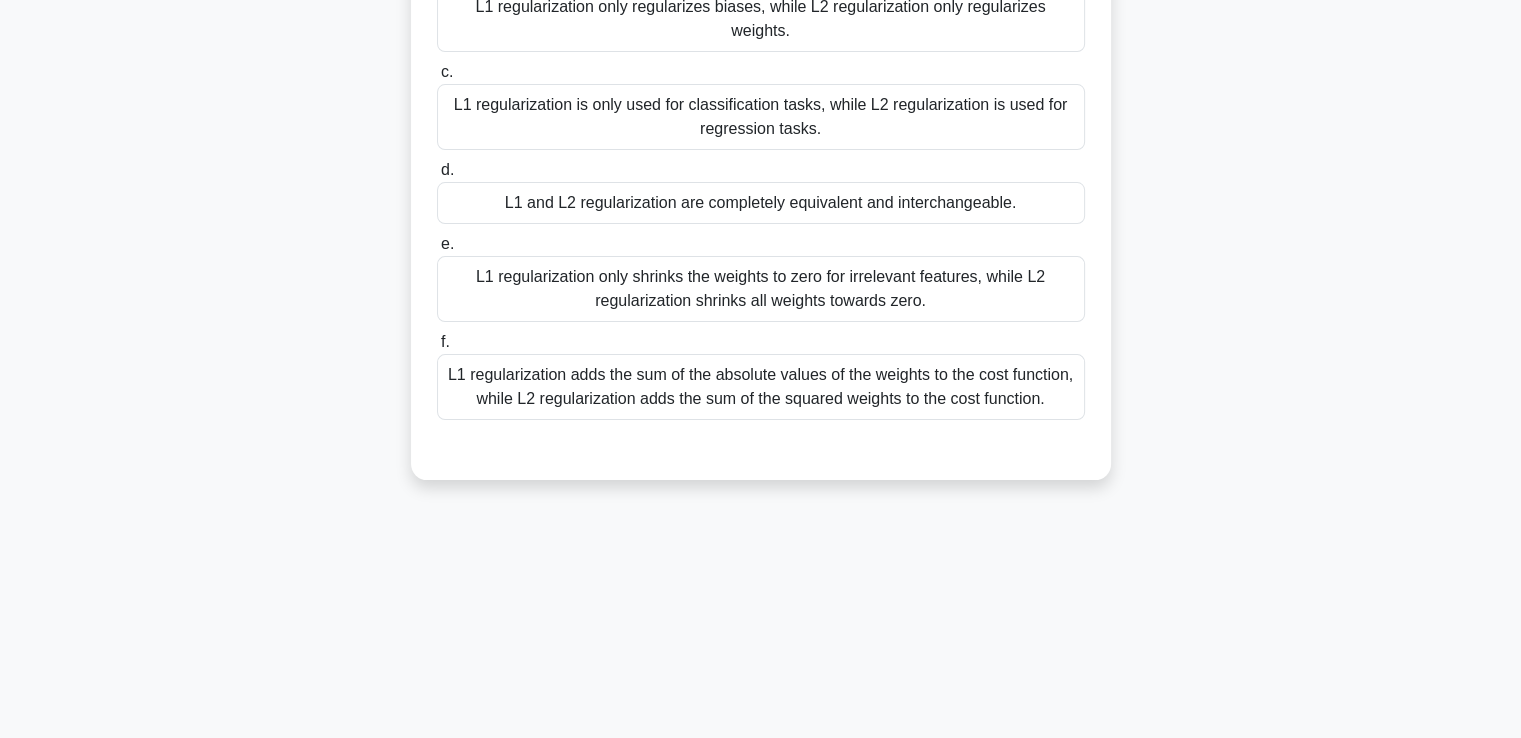 click on "L1 regularization adds the sum of the absolute values of the weights to the cost function, while L2 regularization adds the sum of the squared weights to the cost function." at bounding box center [761, 387] 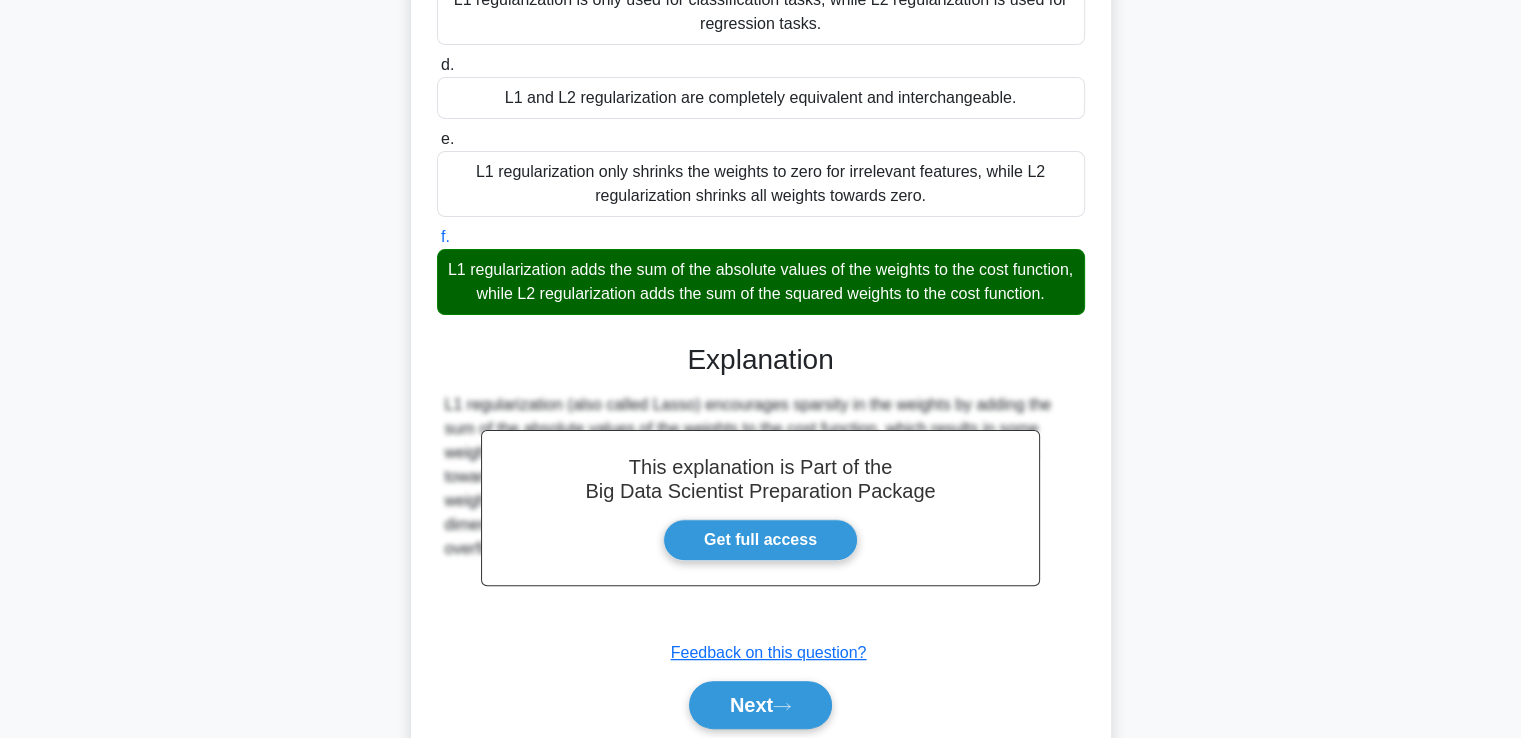 scroll, scrollTop: 463, scrollLeft: 0, axis: vertical 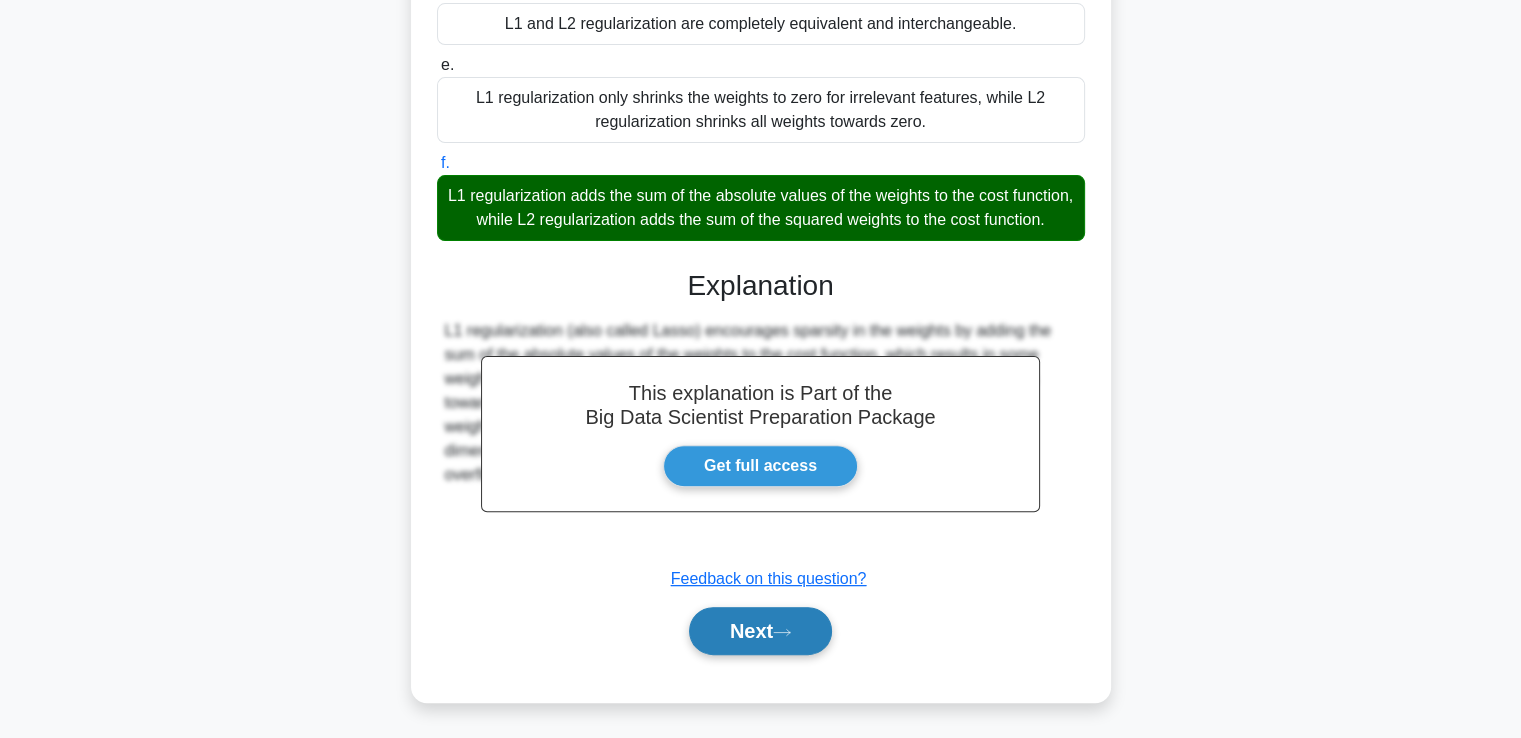 click on "Next" at bounding box center (760, 631) 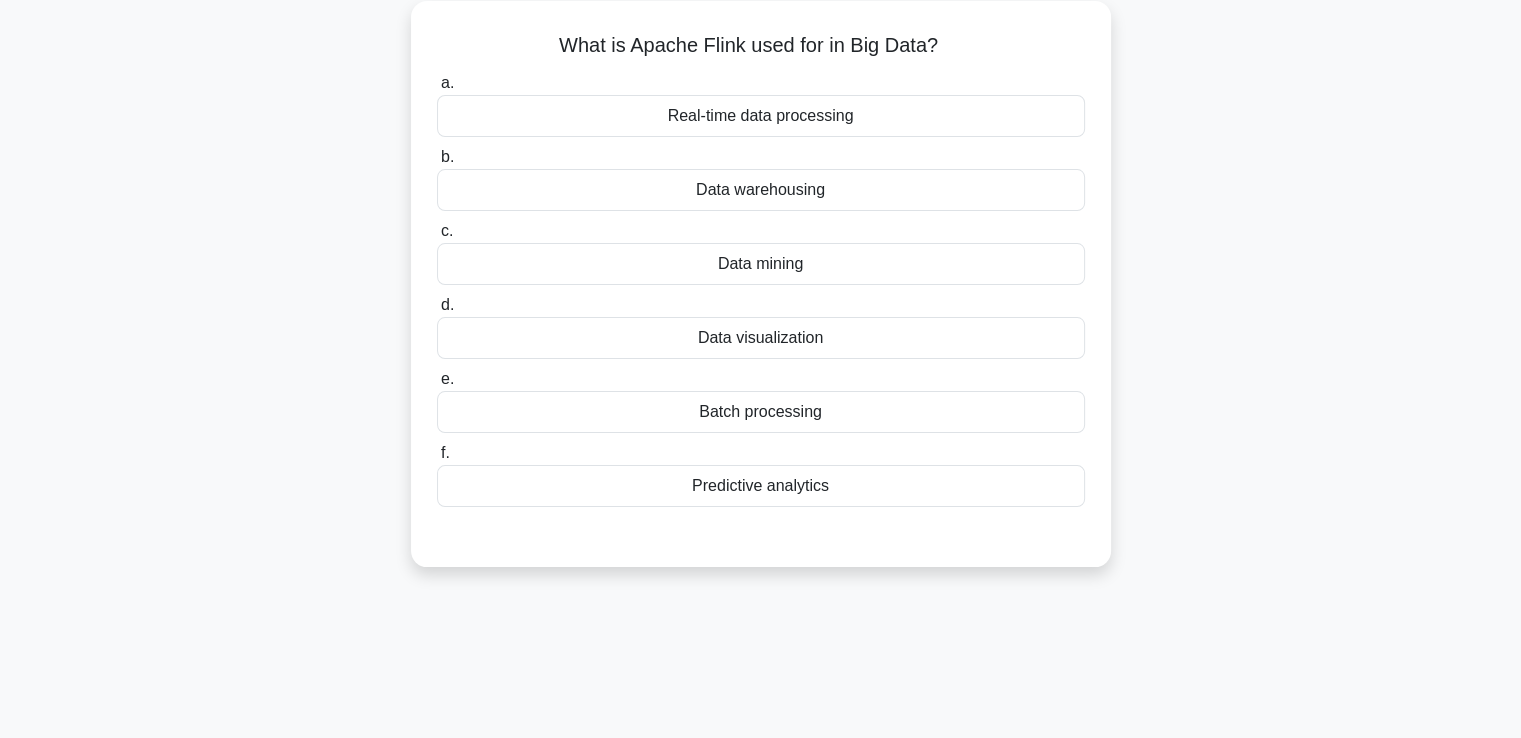 scroll, scrollTop: 0, scrollLeft: 0, axis: both 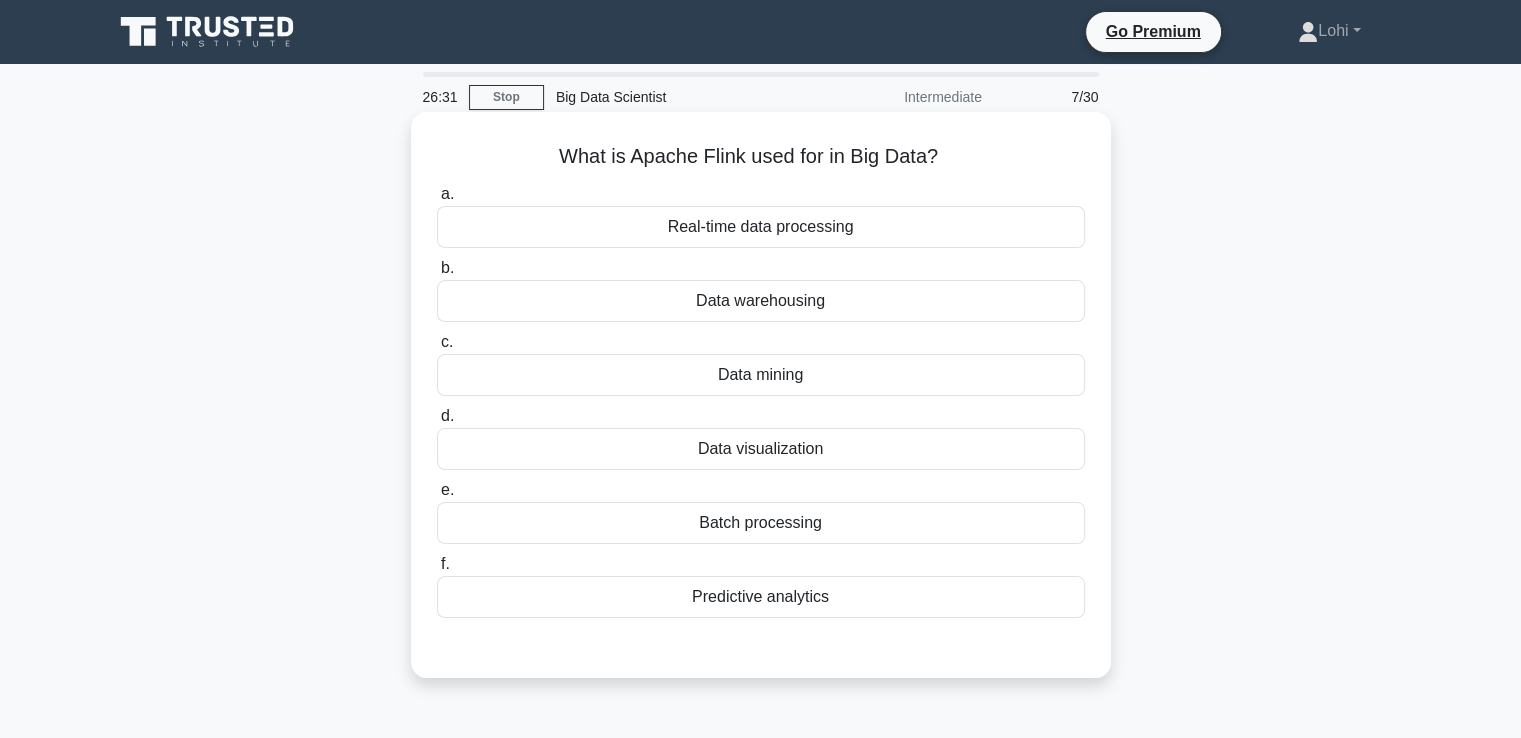 click on "Real-time data processing" at bounding box center [761, 227] 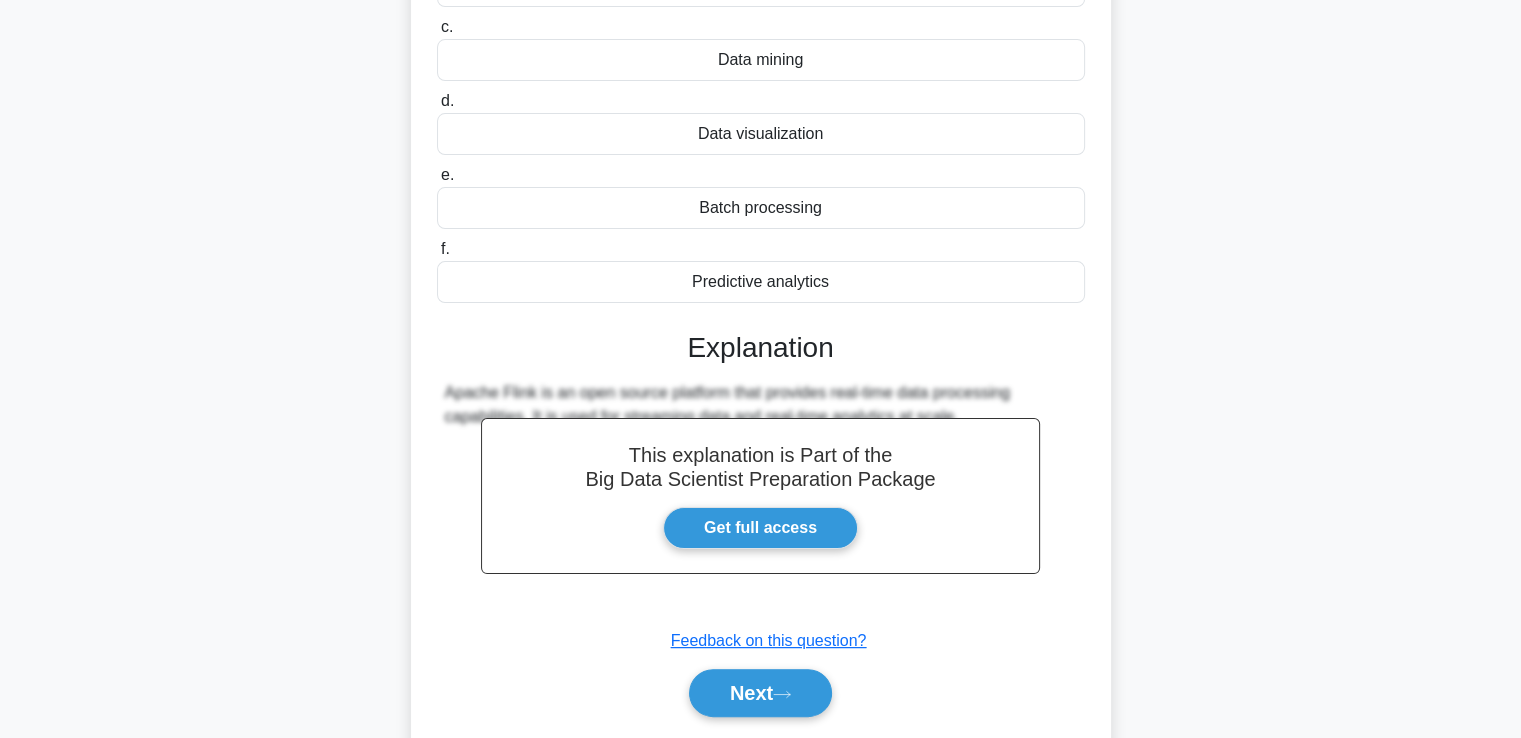 scroll, scrollTop: 377, scrollLeft: 0, axis: vertical 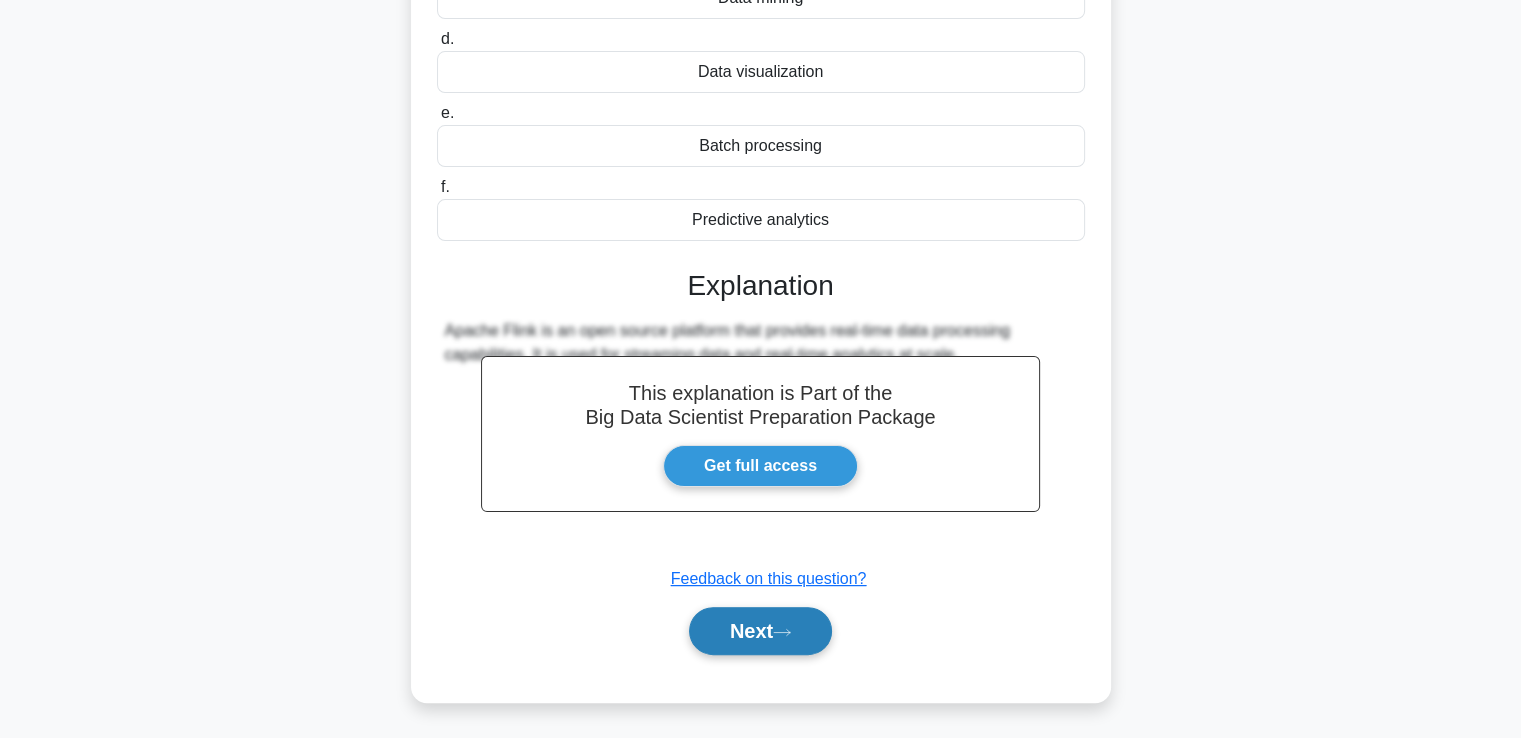 click on "Next" at bounding box center [760, 631] 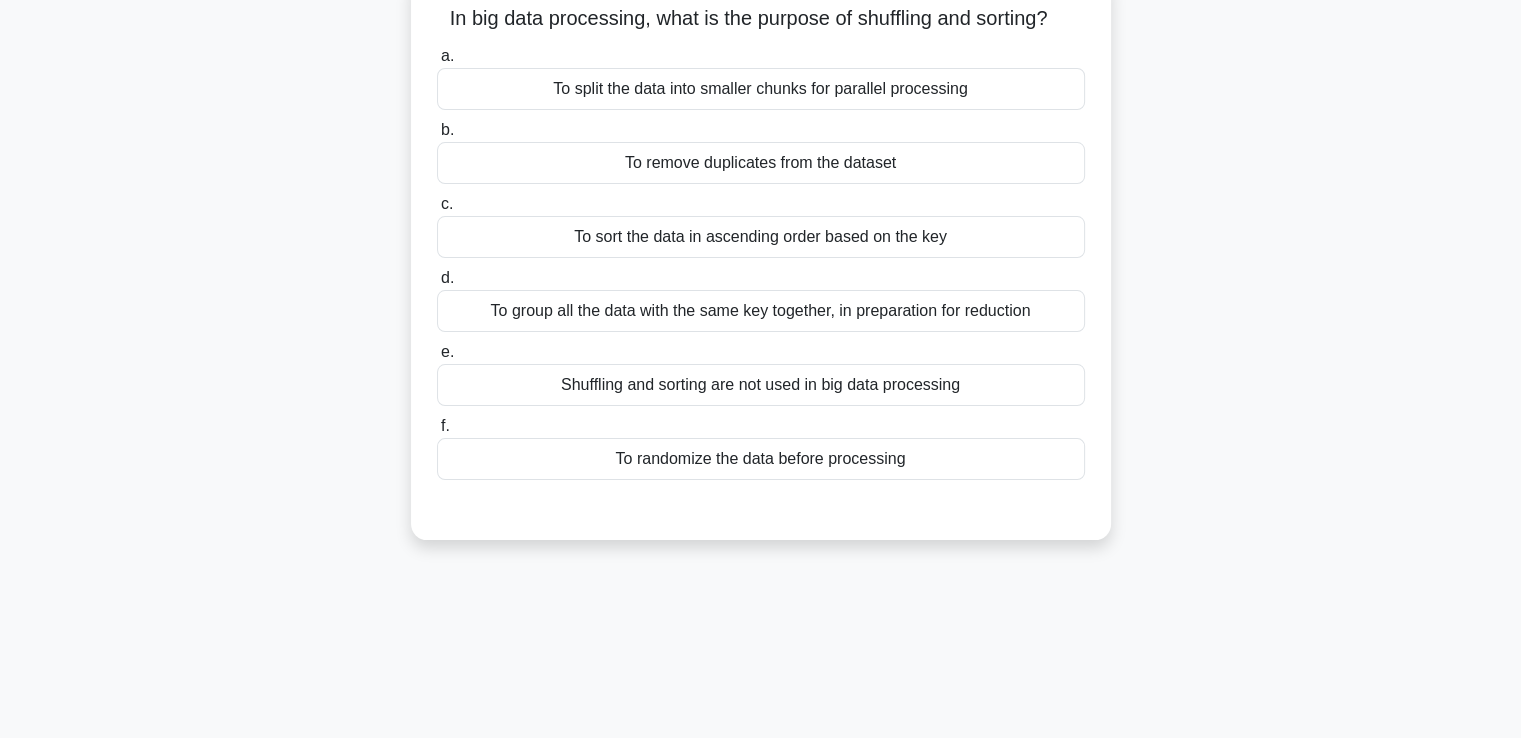 scroll, scrollTop: 0, scrollLeft: 0, axis: both 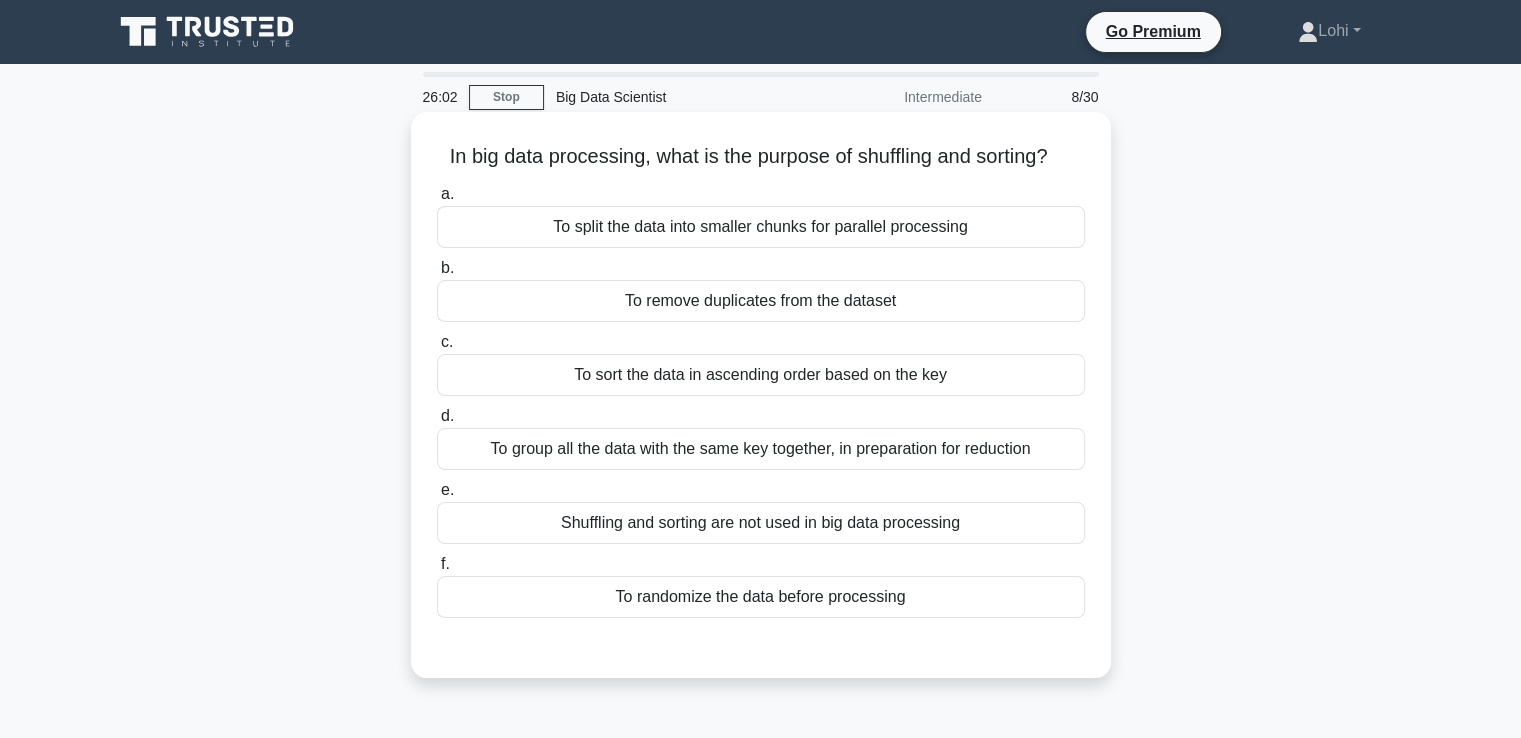 click on "To group all the data with the same key together, in preparation for reduction" at bounding box center [761, 449] 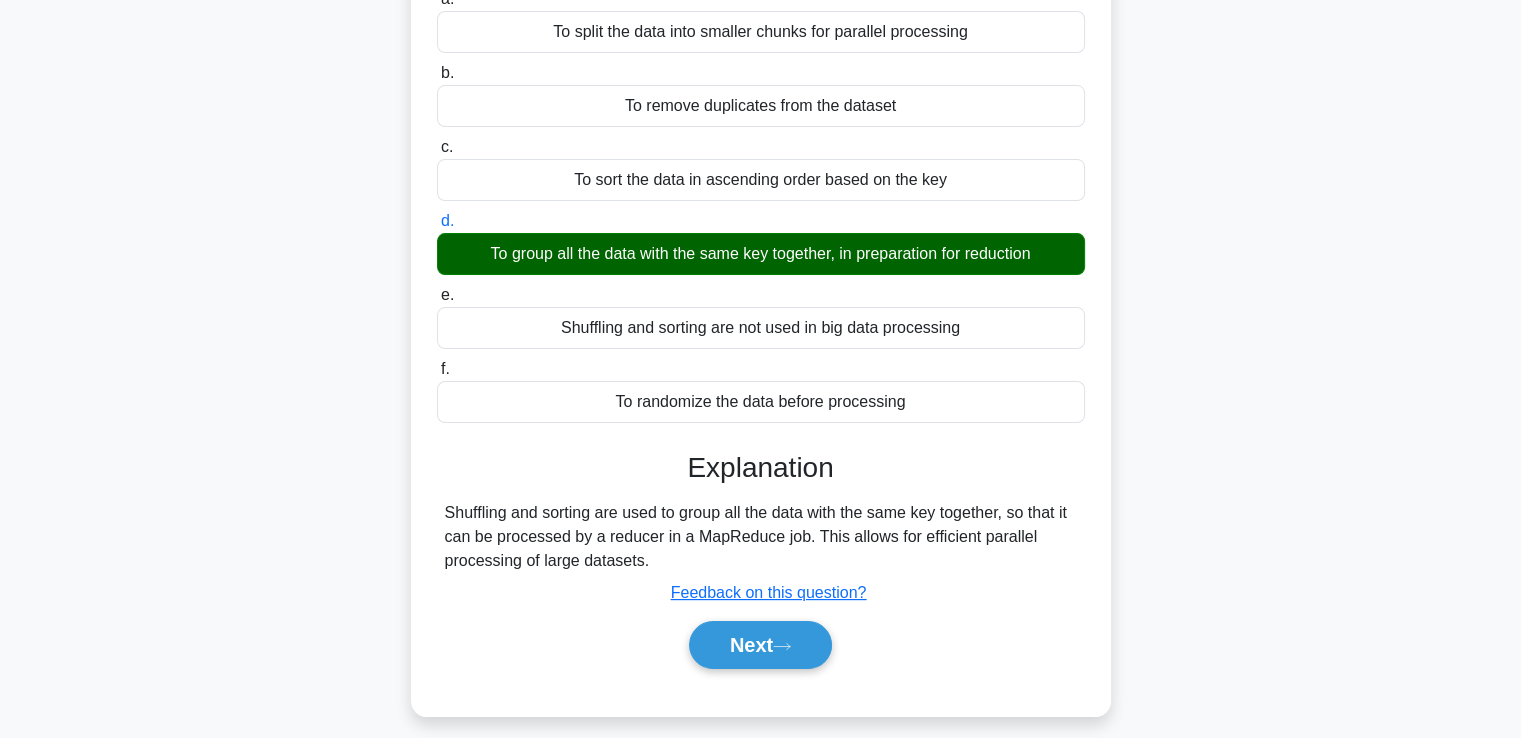 scroll, scrollTop: 343, scrollLeft: 0, axis: vertical 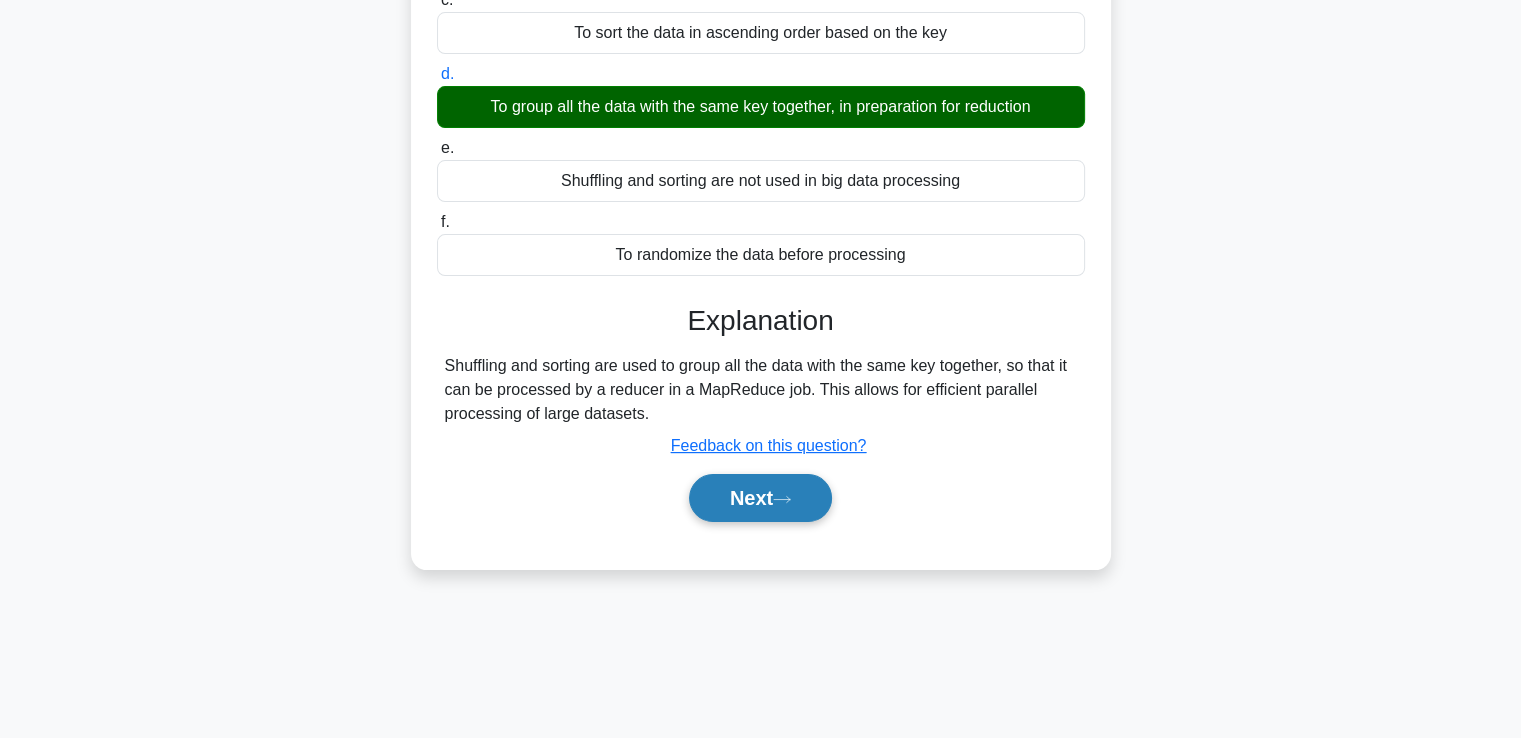 click on "Next" at bounding box center (760, 498) 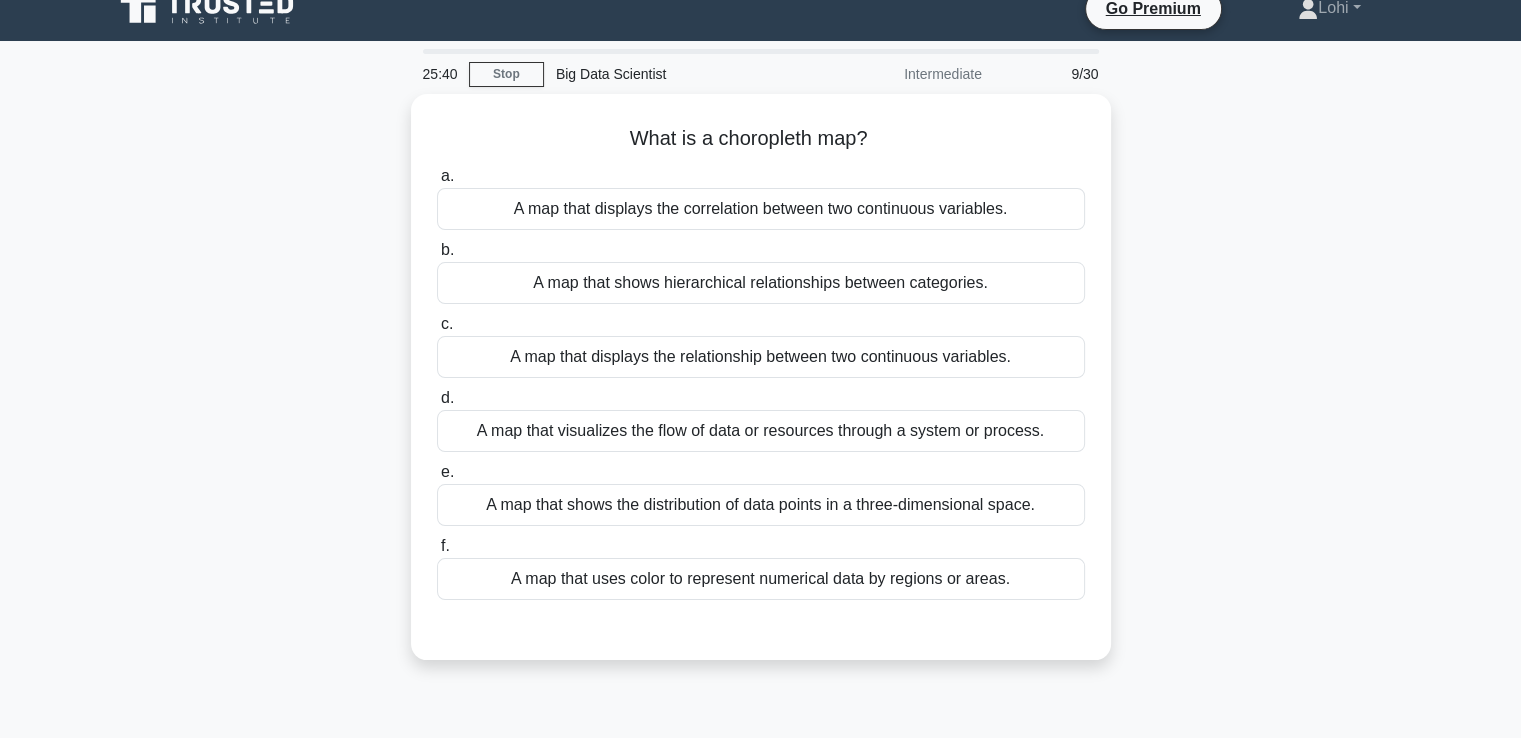 scroll, scrollTop: 0, scrollLeft: 0, axis: both 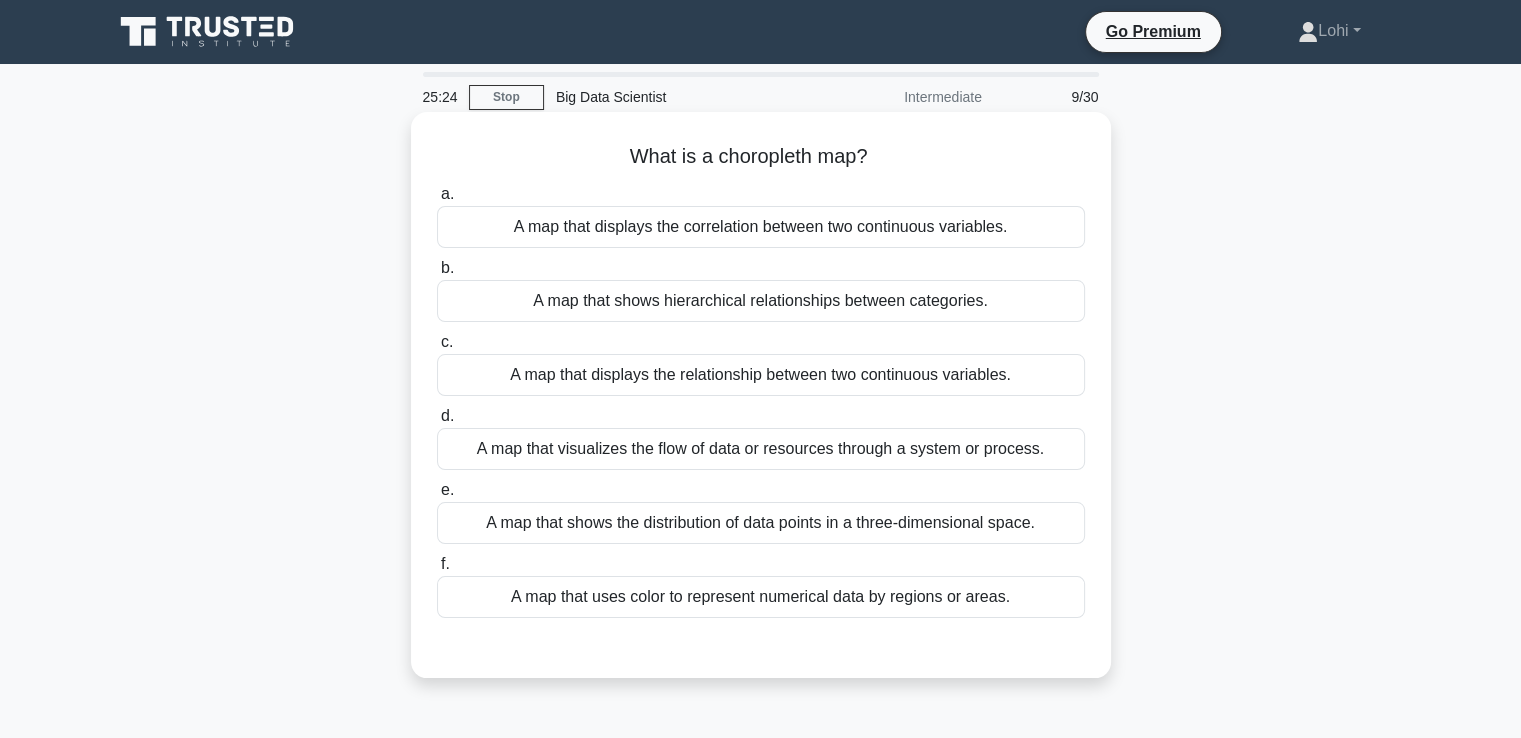 click on "A map that uses color to represent numerical data by regions or areas." at bounding box center (761, 597) 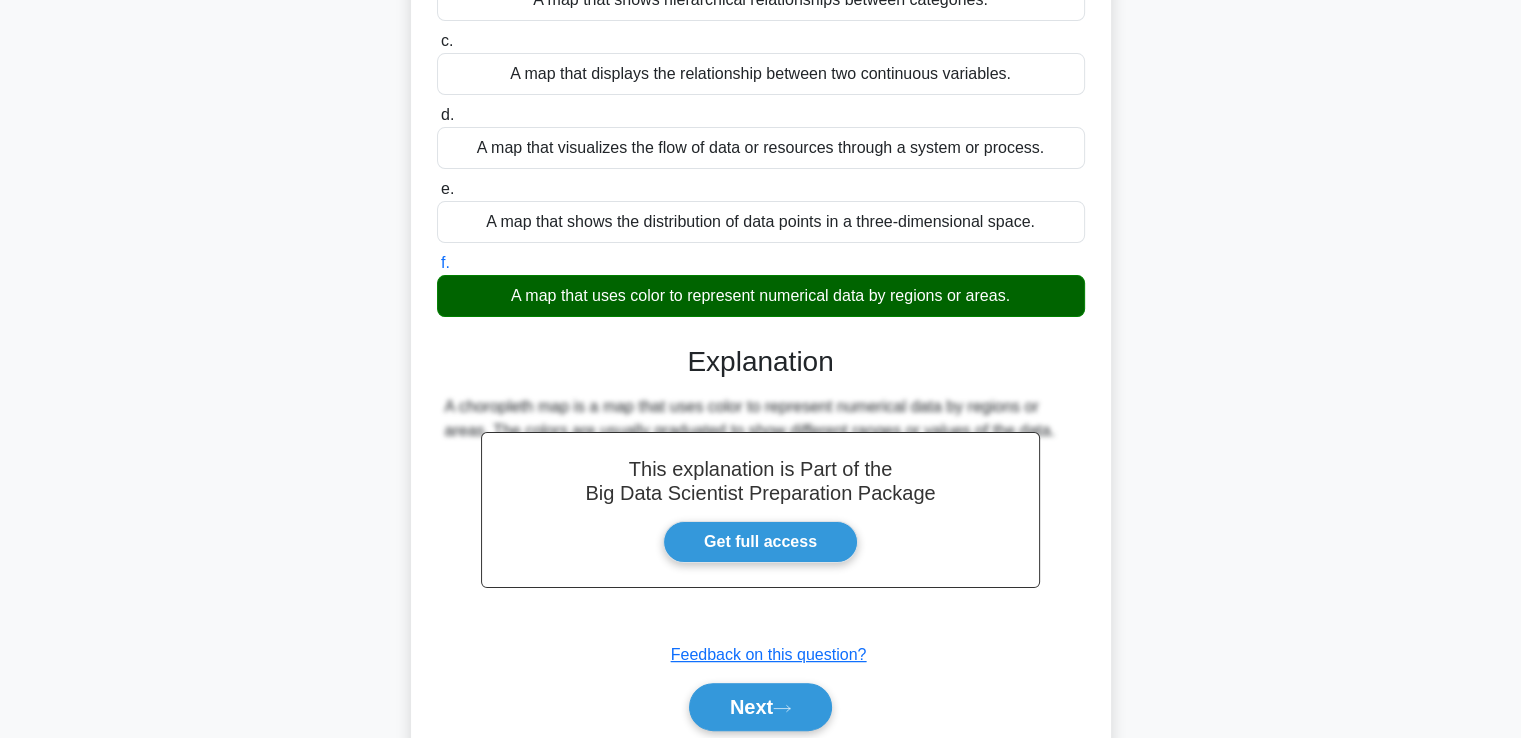 scroll, scrollTop: 377, scrollLeft: 0, axis: vertical 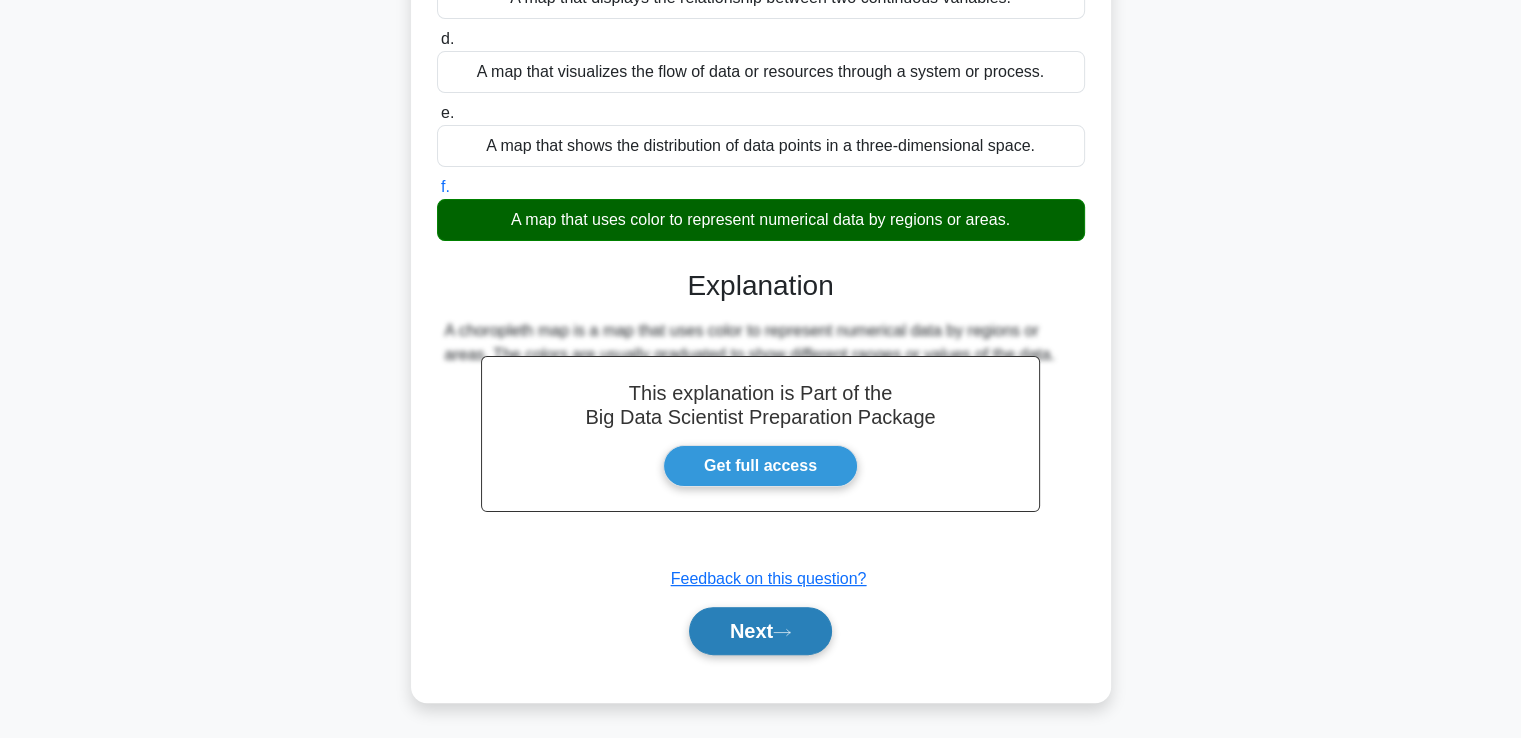 click on "Next" at bounding box center (760, 631) 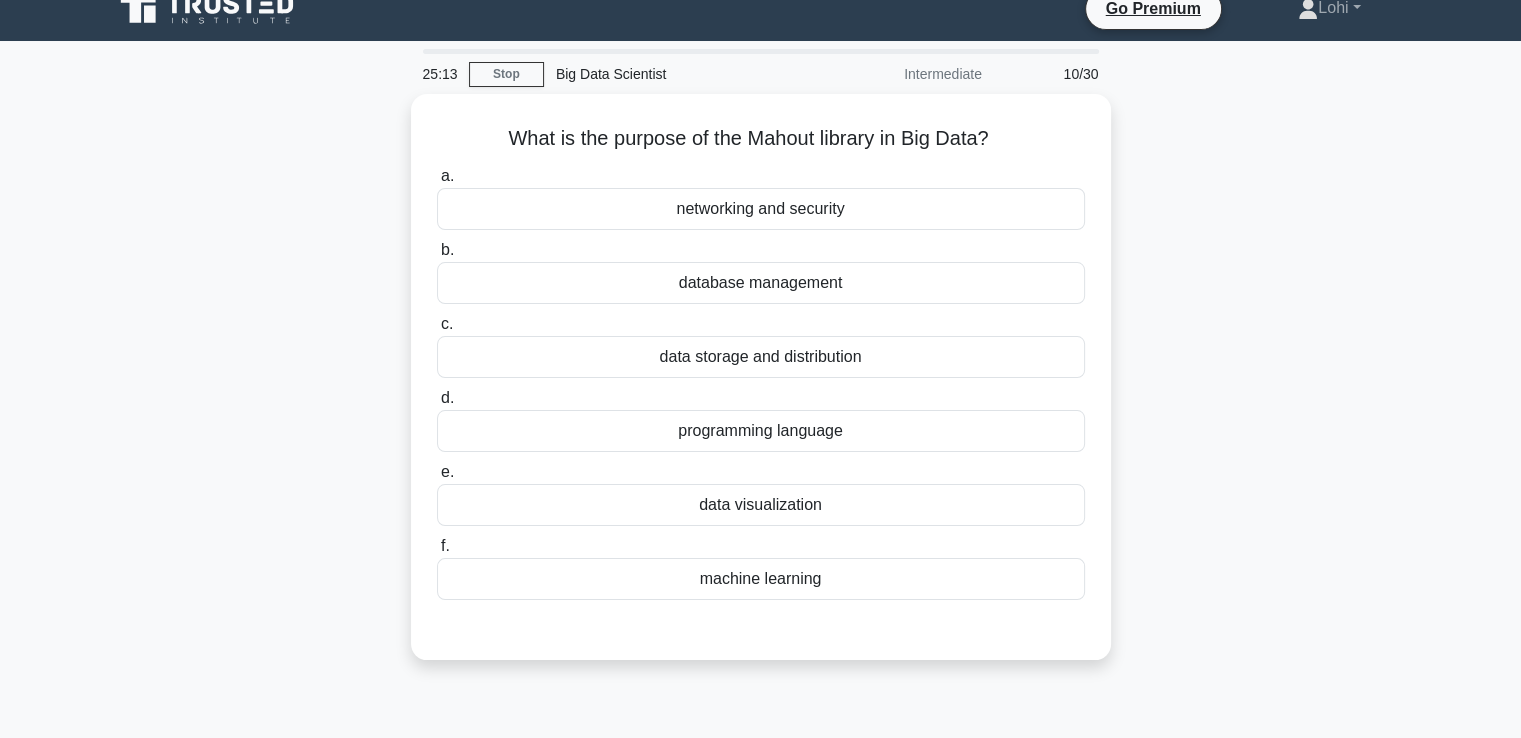 scroll, scrollTop: 0, scrollLeft: 0, axis: both 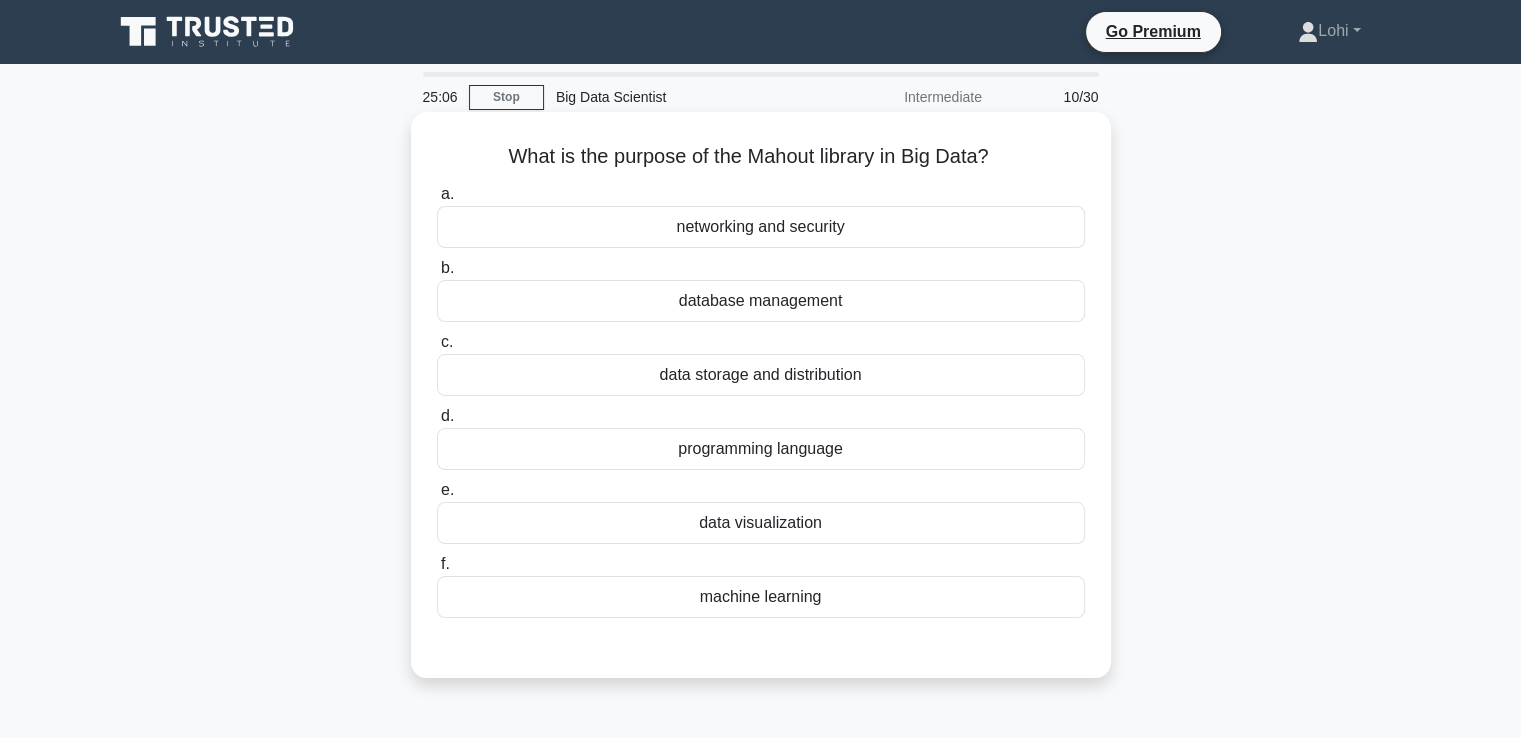 click on "machine learning" at bounding box center [761, 597] 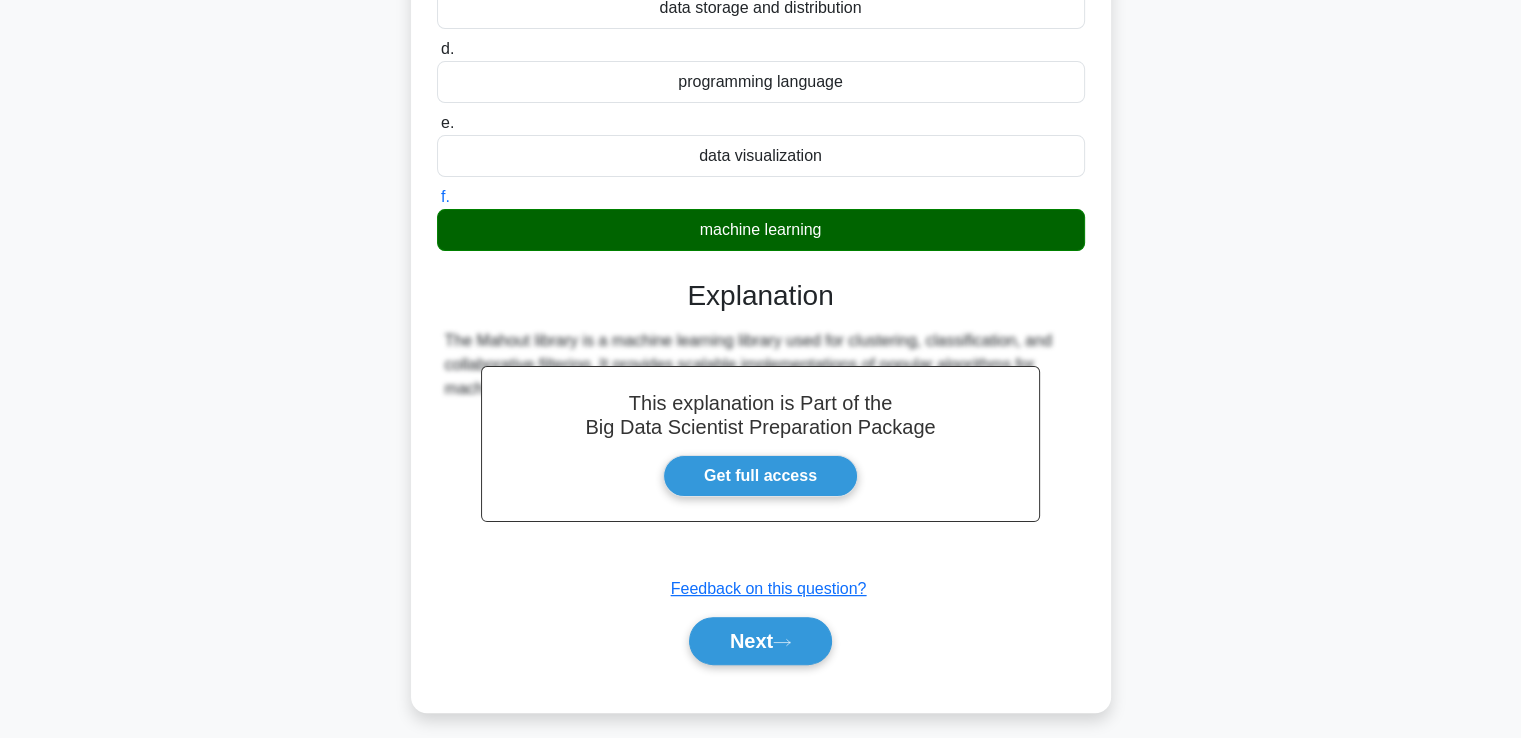 scroll, scrollTop: 377, scrollLeft: 0, axis: vertical 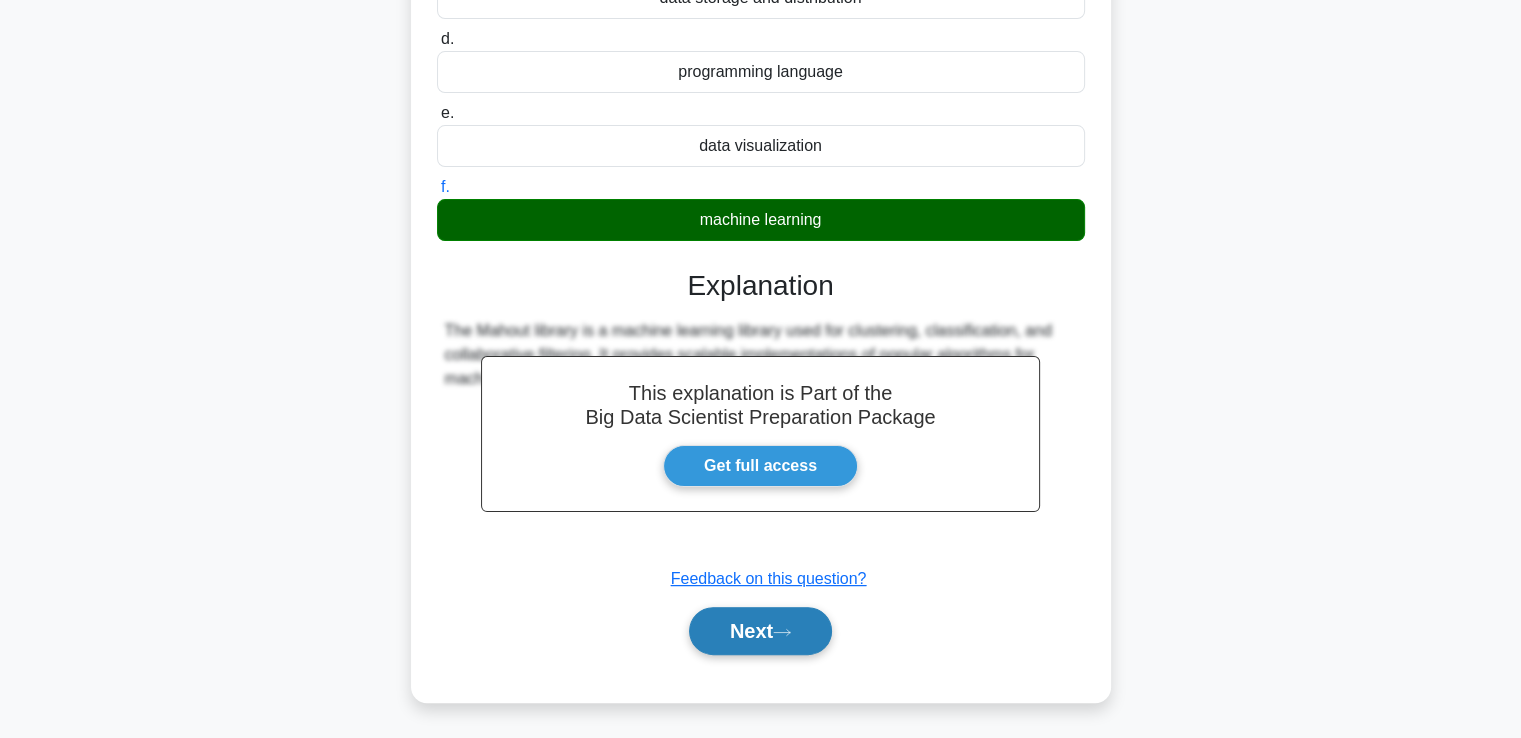 click on "Next" at bounding box center [760, 631] 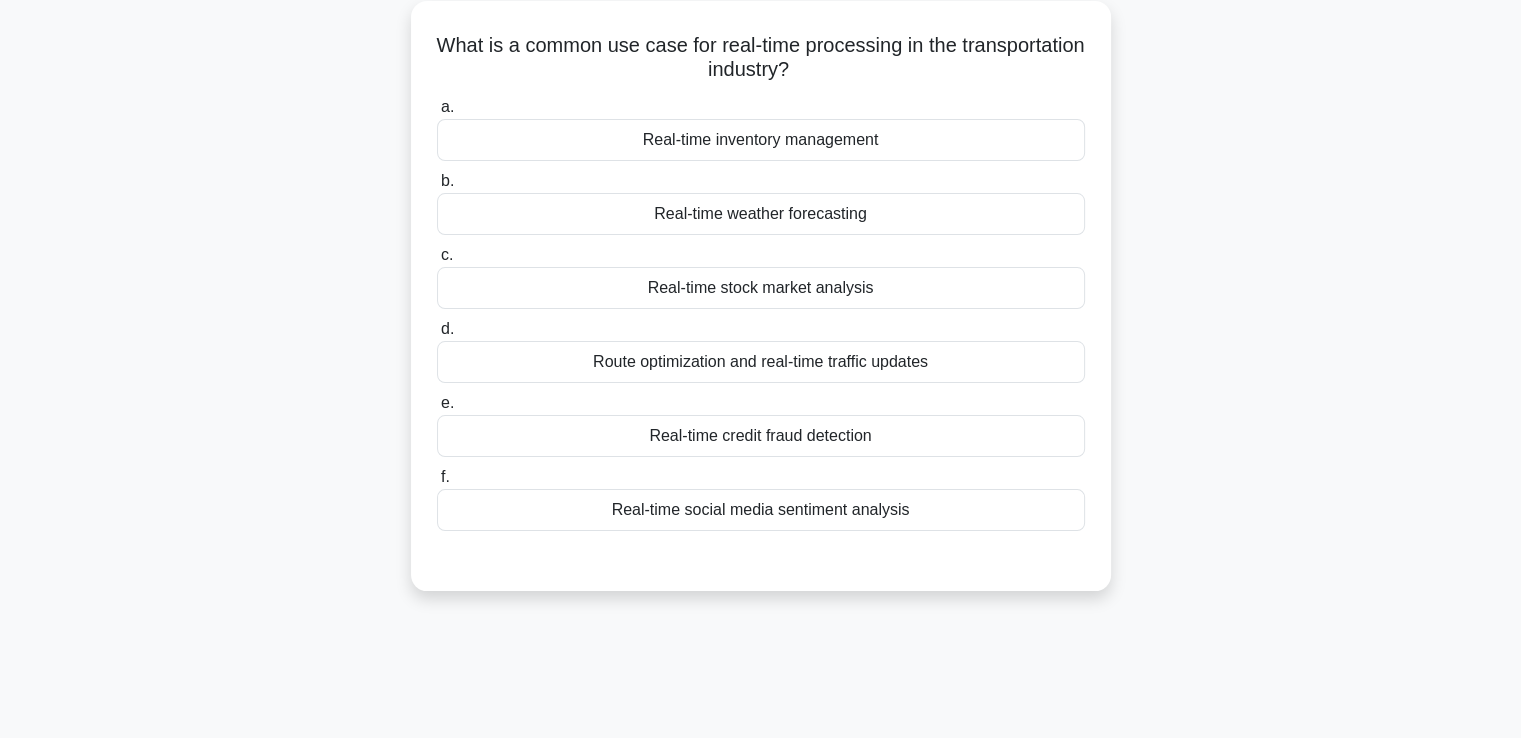 scroll, scrollTop: 0, scrollLeft: 0, axis: both 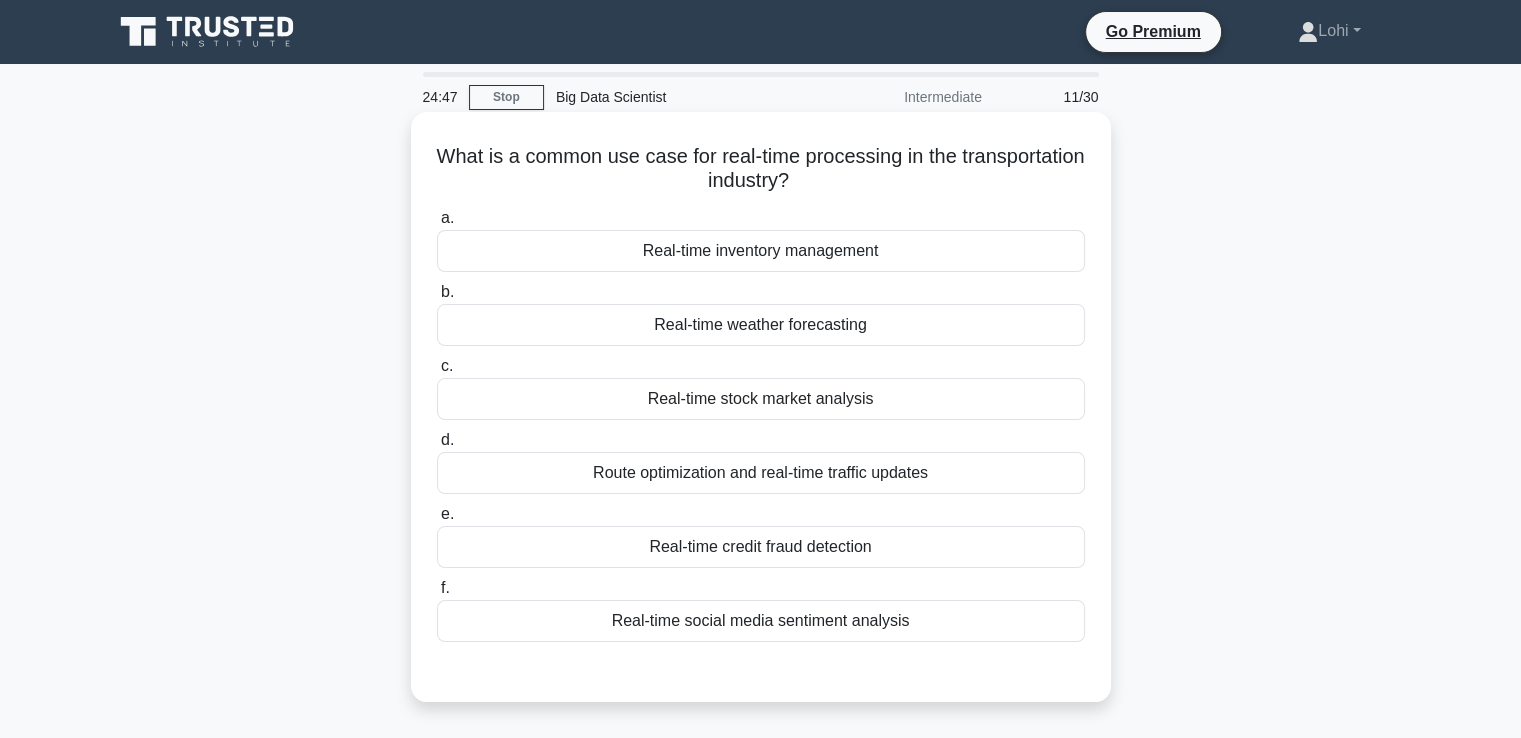 click on "Route optimization and real-time traffic updates" at bounding box center [761, 473] 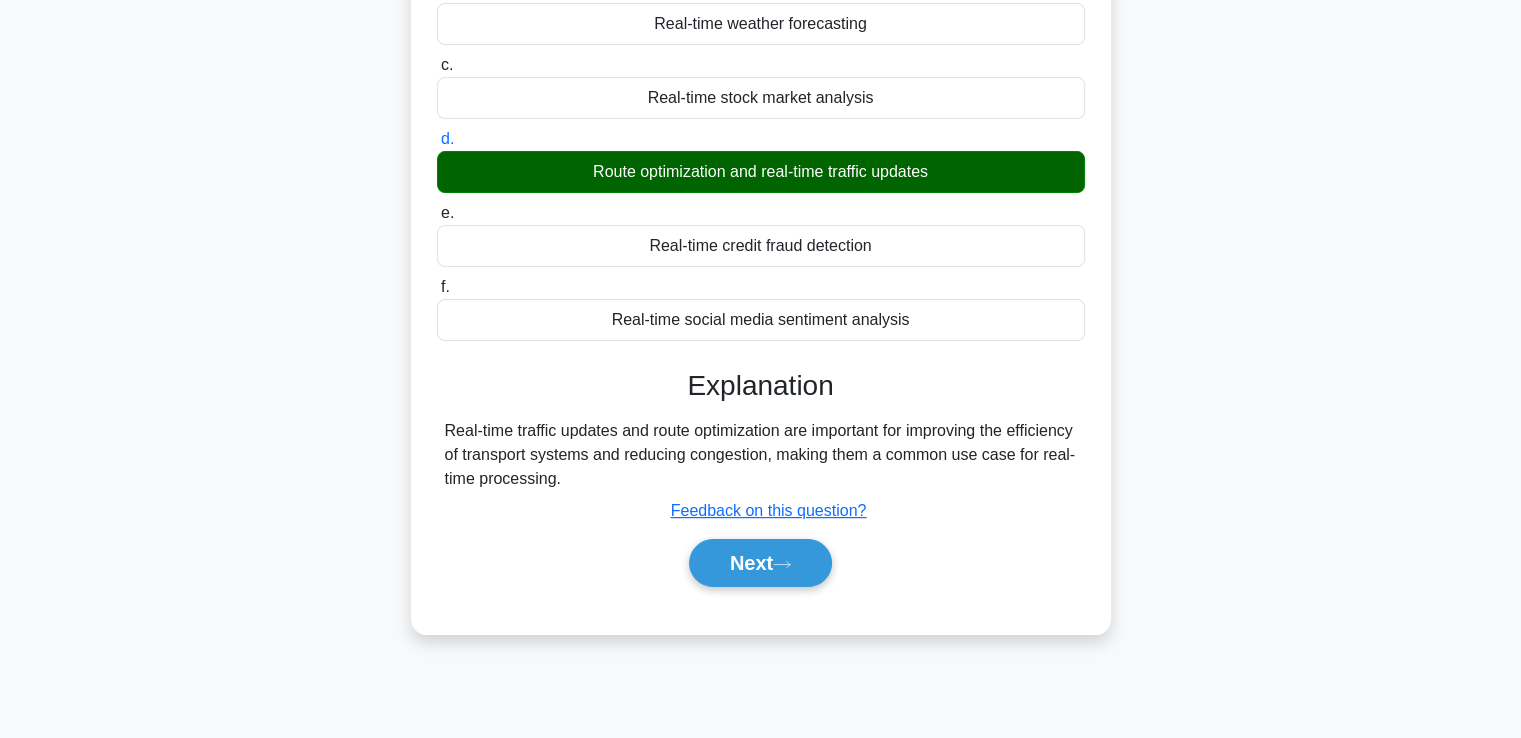 scroll, scrollTop: 343, scrollLeft: 0, axis: vertical 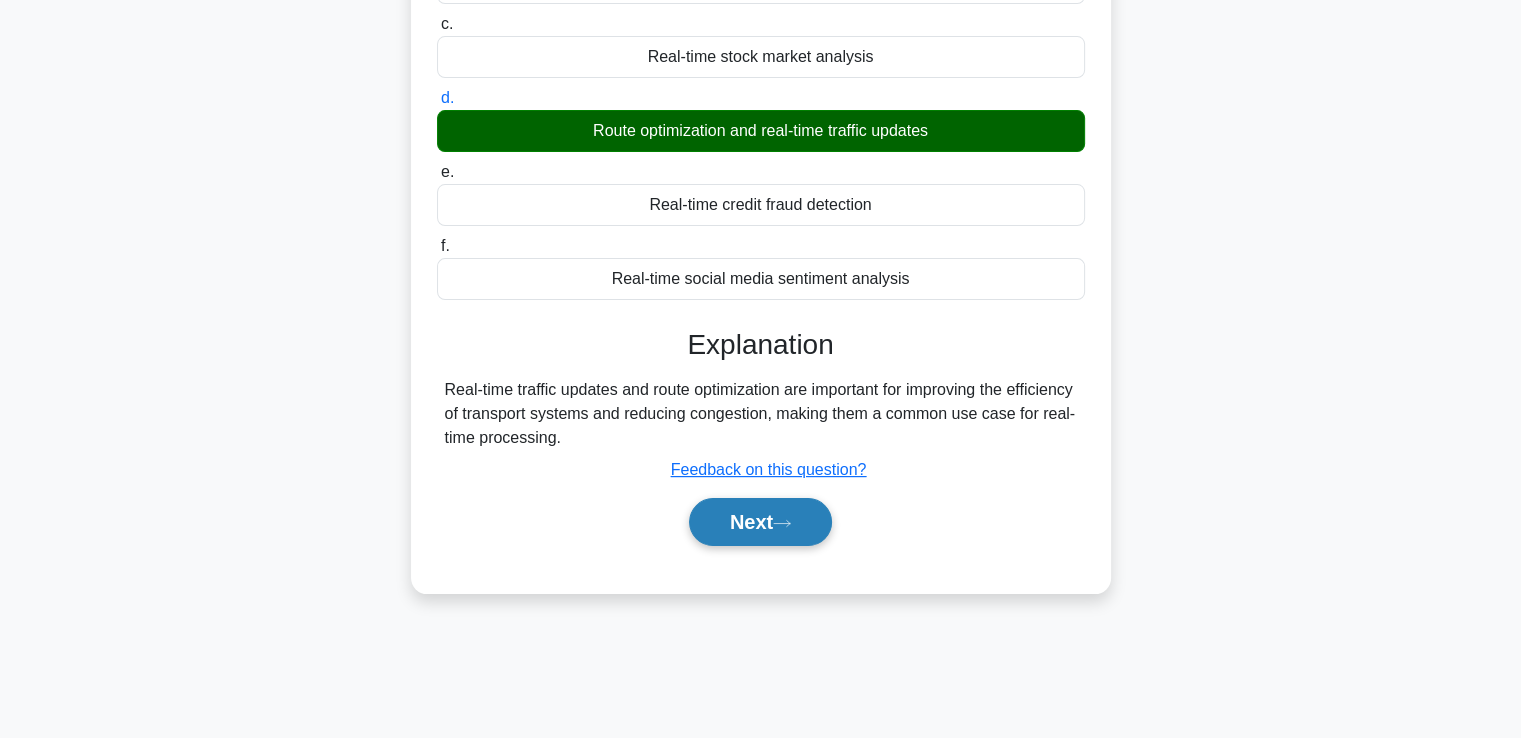 click on "Next" at bounding box center [760, 522] 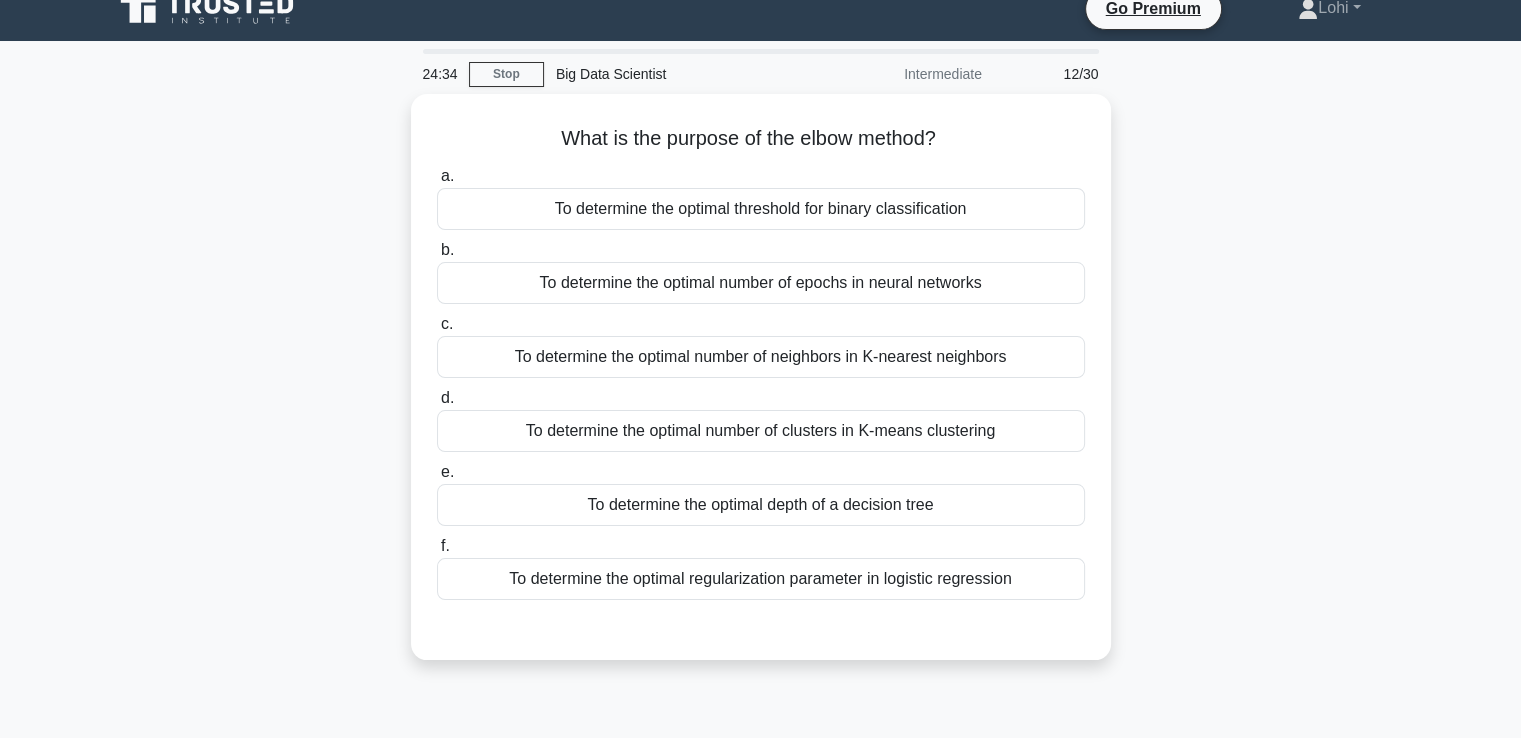 scroll, scrollTop: 0, scrollLeft: 0, axis: both 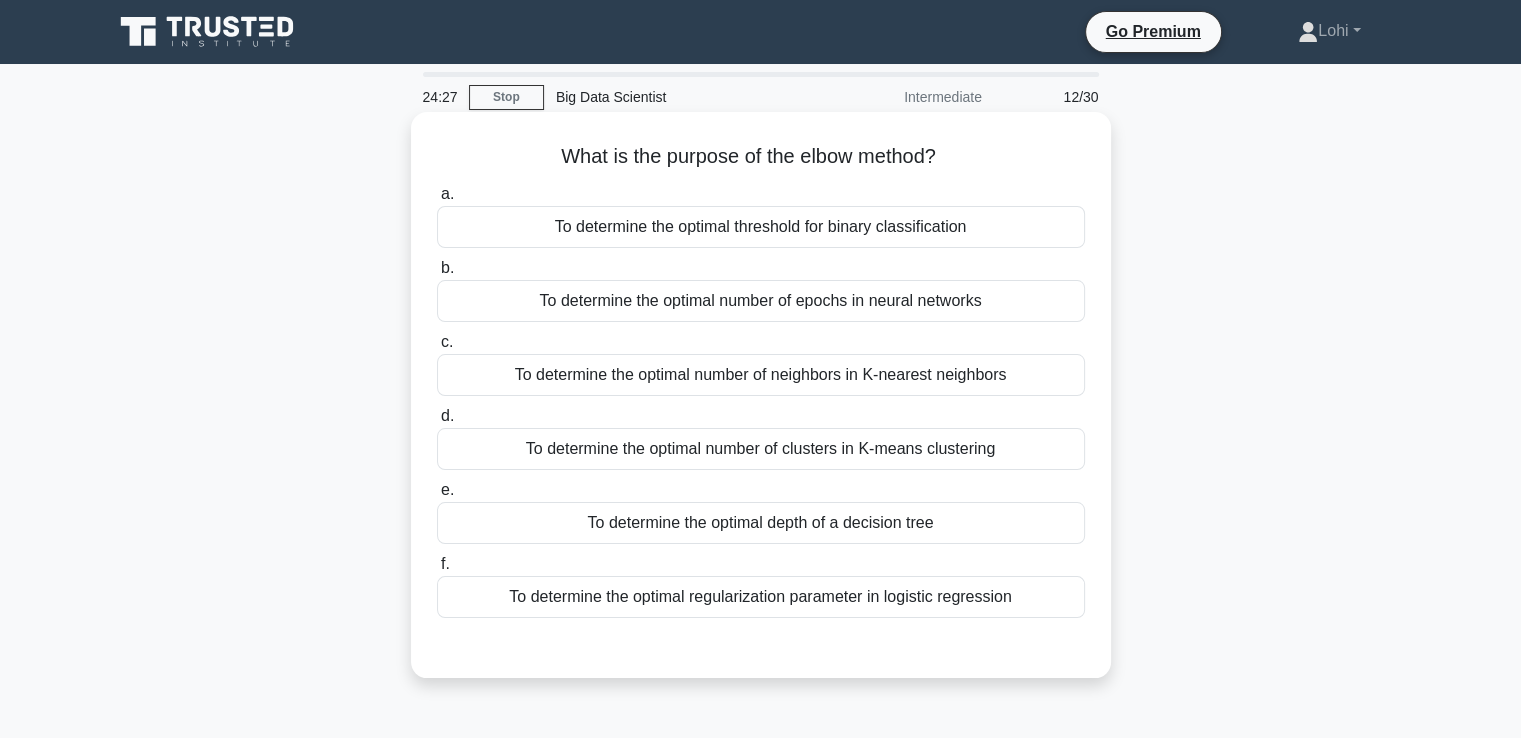 click on "To determine the optimal number of clusters in K-means clustering" at bounding box center (761, 449) 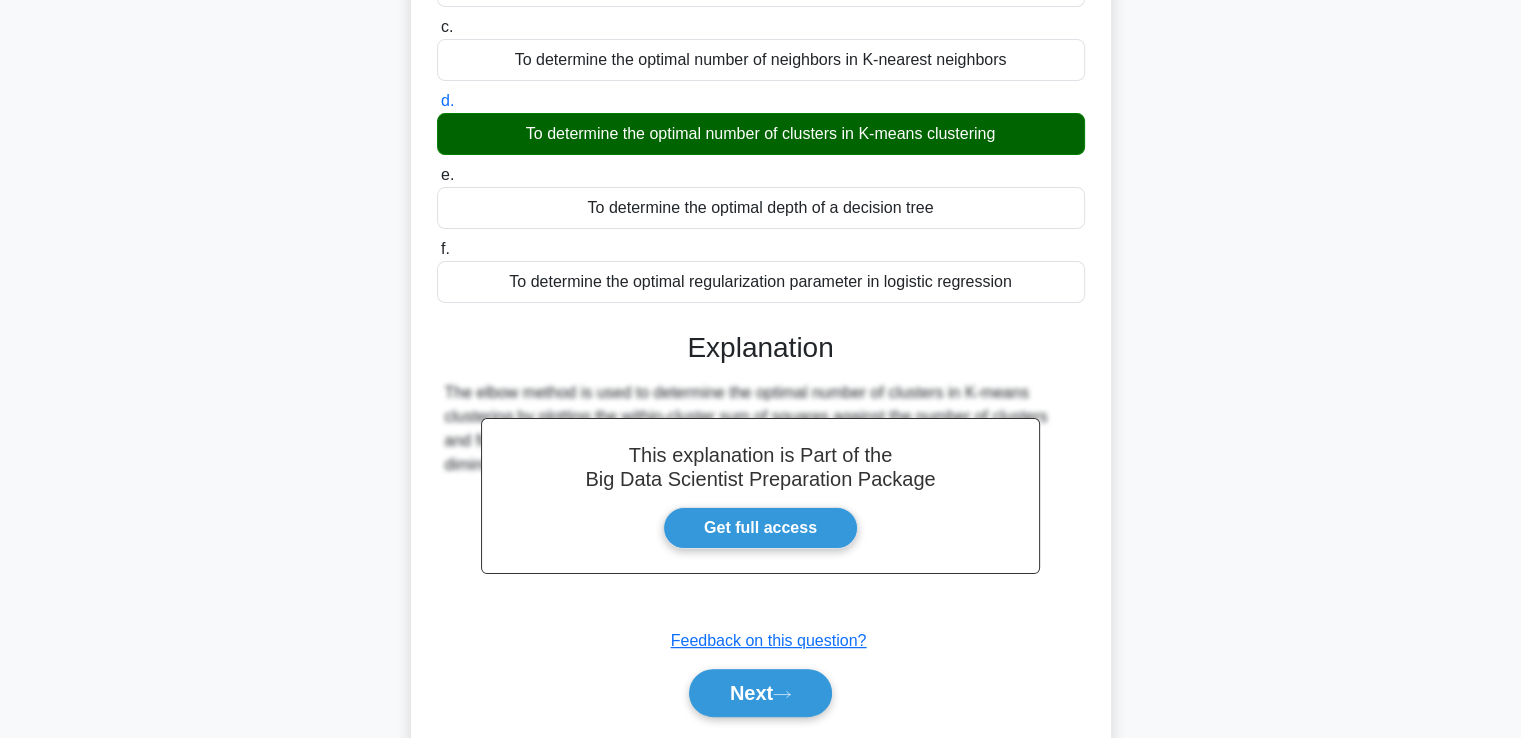 scroll, scrollTop: 377, scrollLeft: 0, axis: vertical 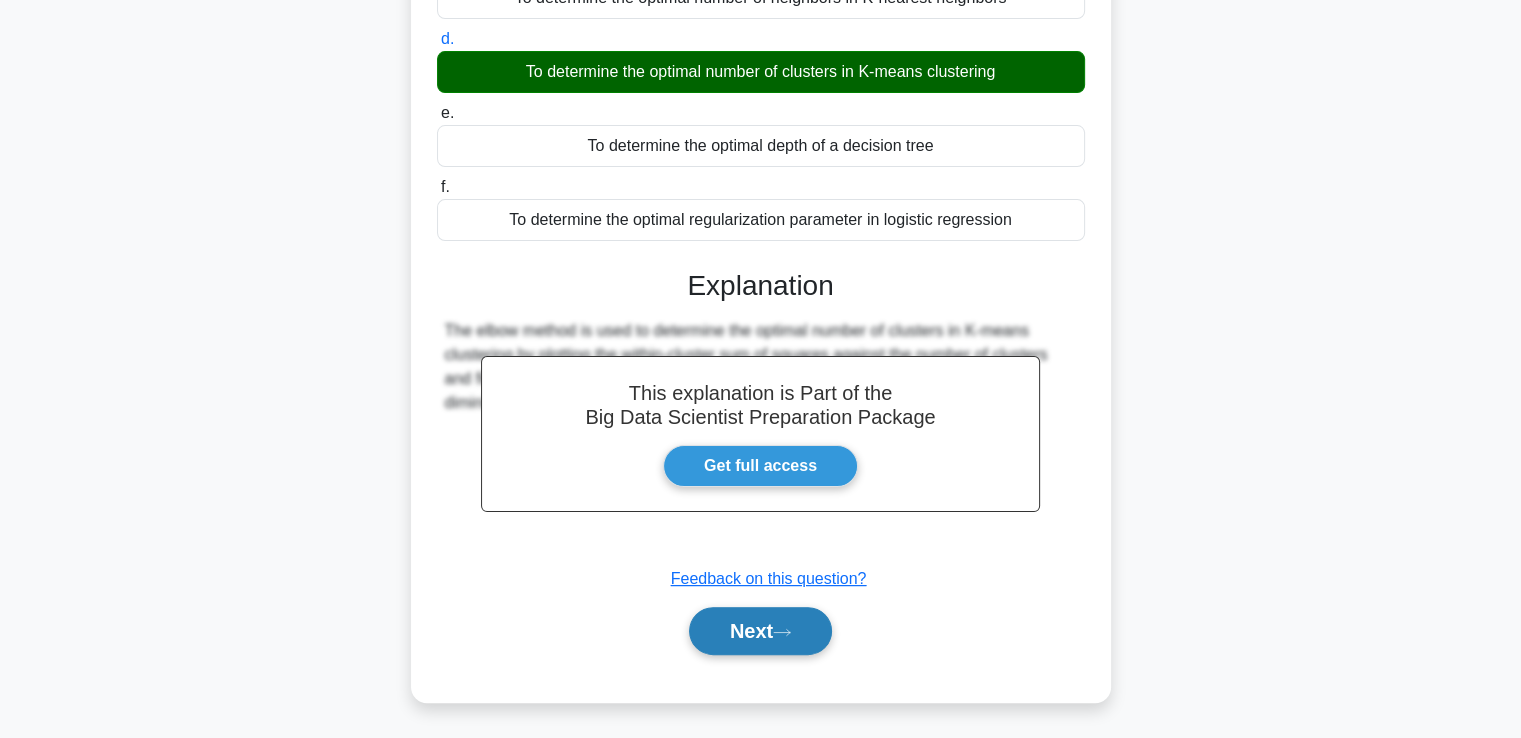 click on "Next" at bounding box center (760, 631) 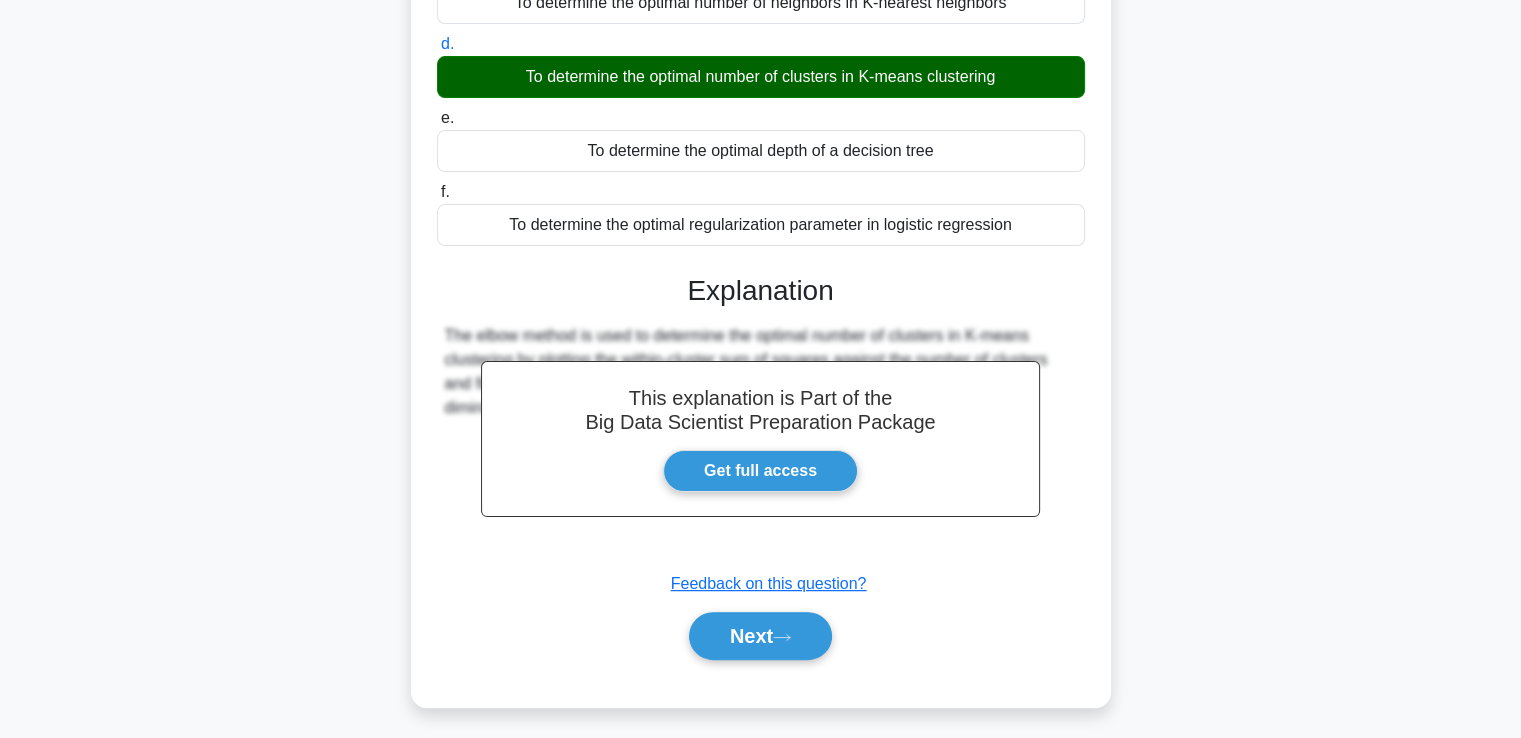 scroll, scrollTop: 343, scrollLeft: 0, axis: vertical 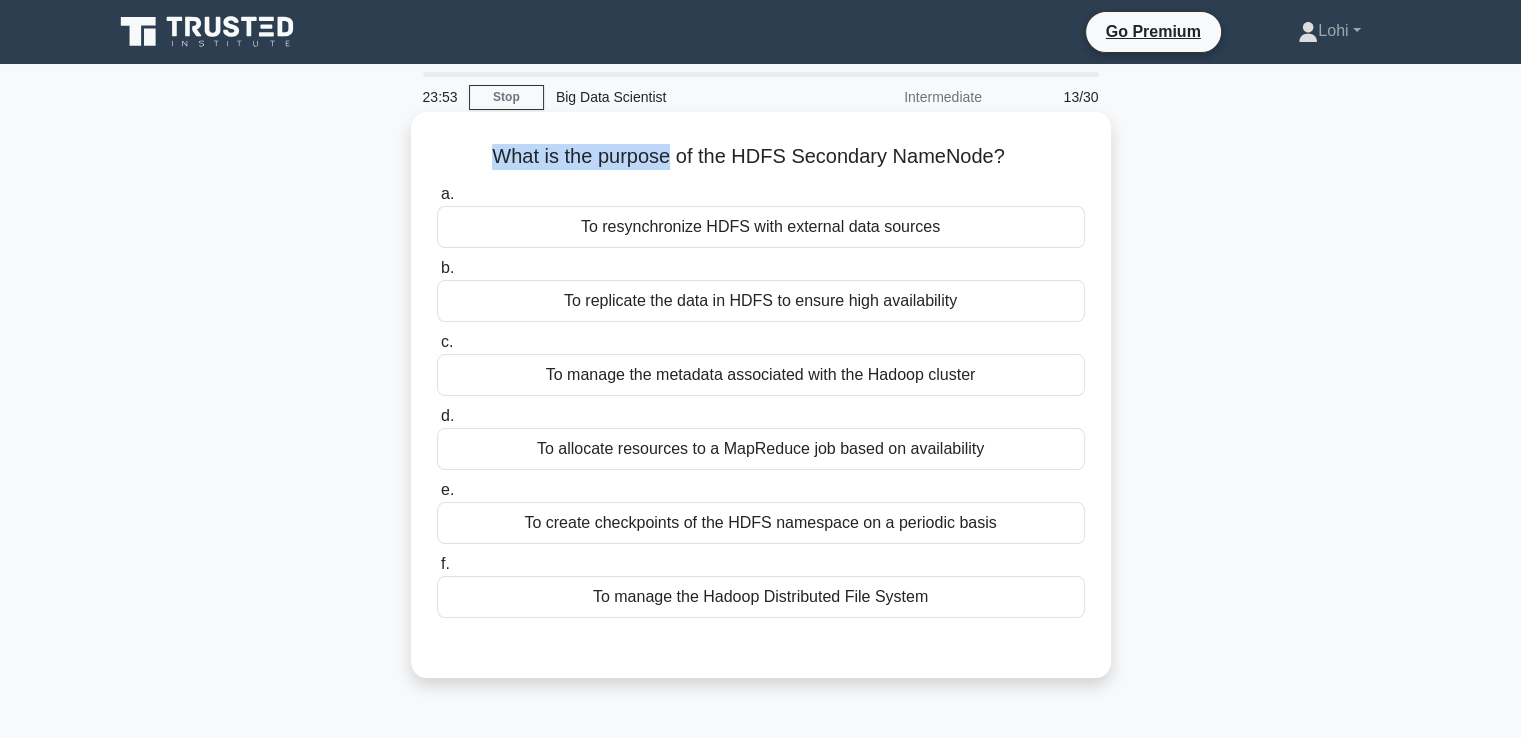 drag, startPoint x: 491, startPoint y: 155, endPoint x: 666, endPoint y: 131, distance: 176.63805 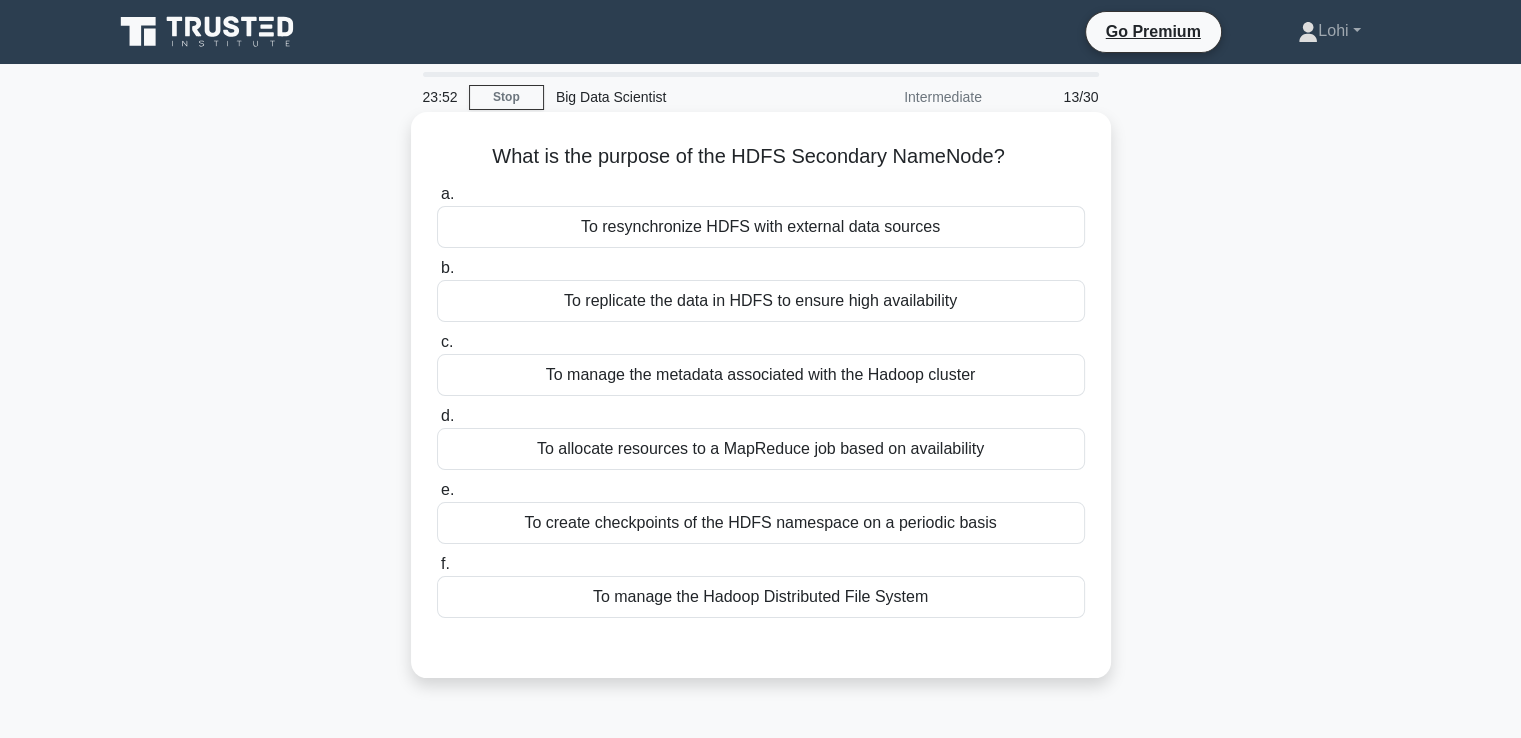click on "What is the purpose of the HDFS Secondary NameNode?
.spinner_0XTQ{transform-origin:center;animation:spinner_y6GP .75s linear infinite}@keyframes spinner_y6GP{100%{transform:rotate(360deg)}}" at bounding box center [761, 157] 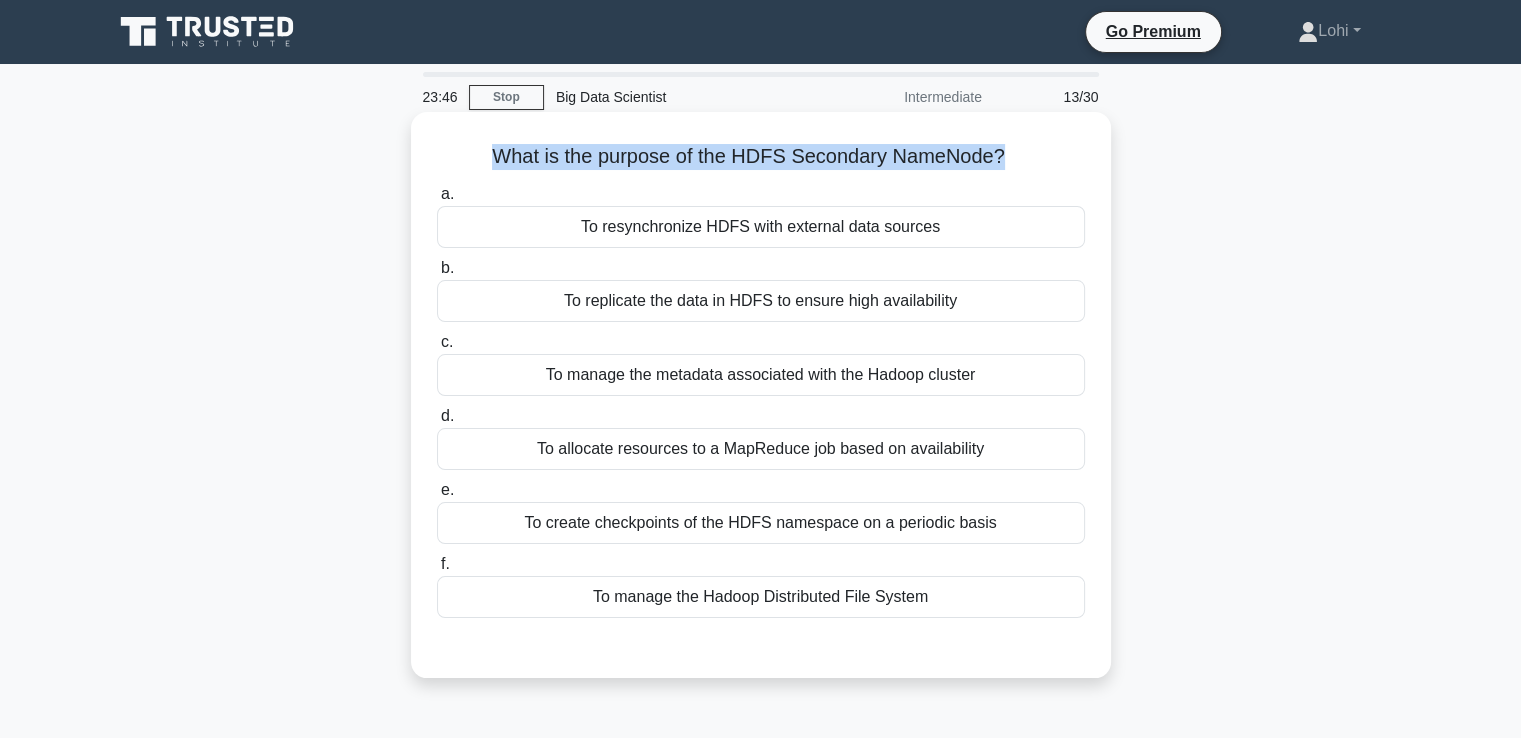 drag, startPoint x: 1003, startPoint y: 150, endPoint x: 483, endPoint y: 169, distance: 520.347 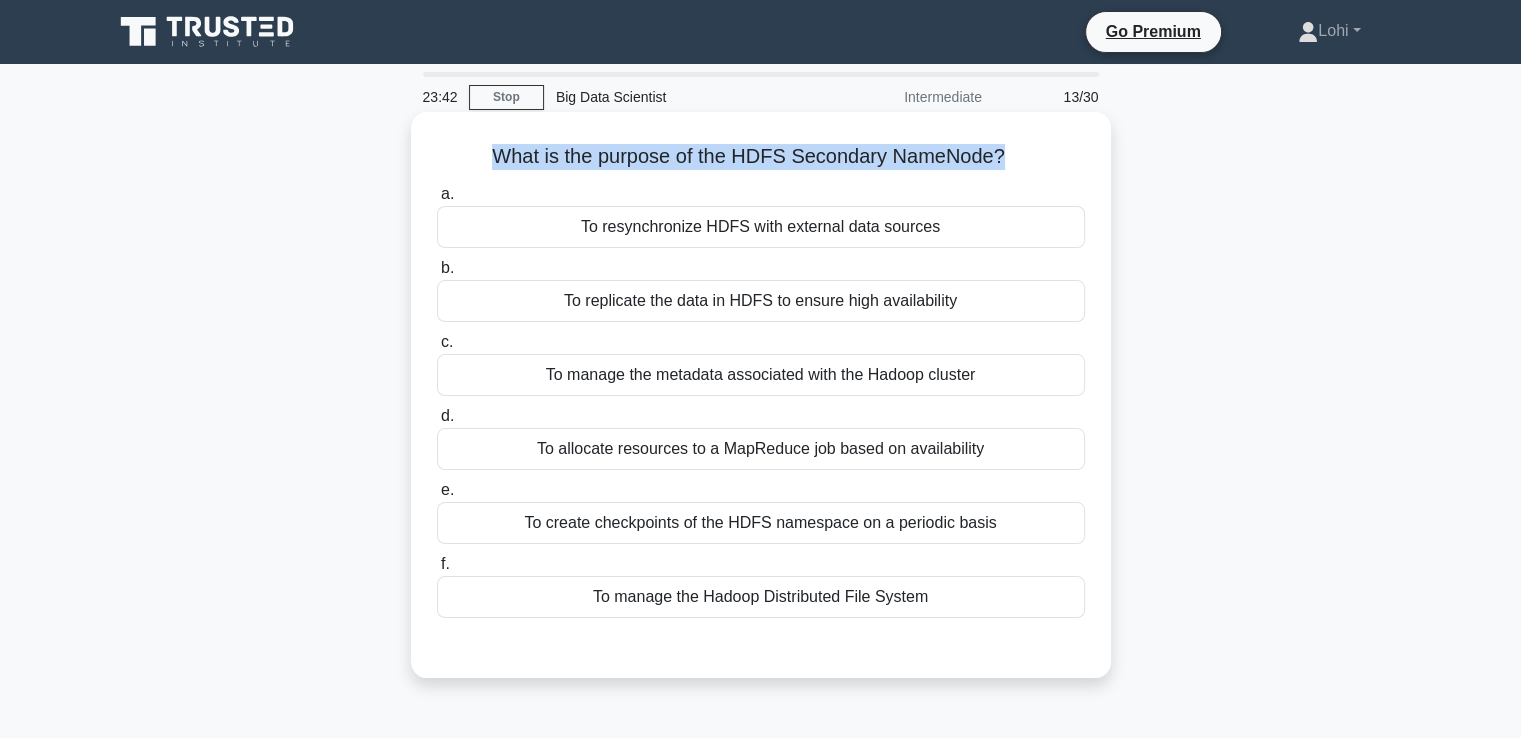 copy on "What is the purpose of the HDFS Secondary NameNode?" 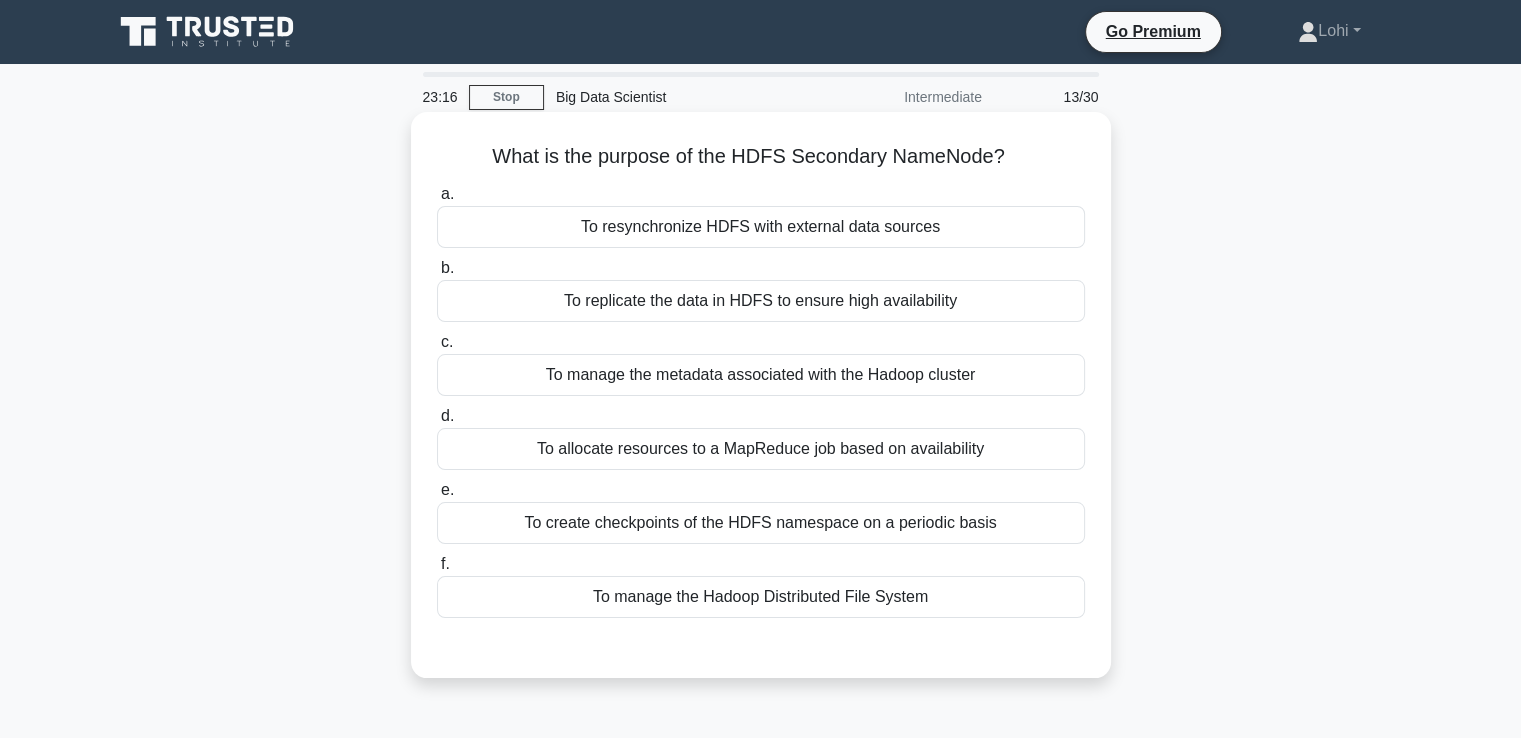 click on "a.
To resynchronize HDFS with external data sources
b.
To replicate the data in HDFS to ensure high availability
c. d. e. f." at bounding box center [761, 400] 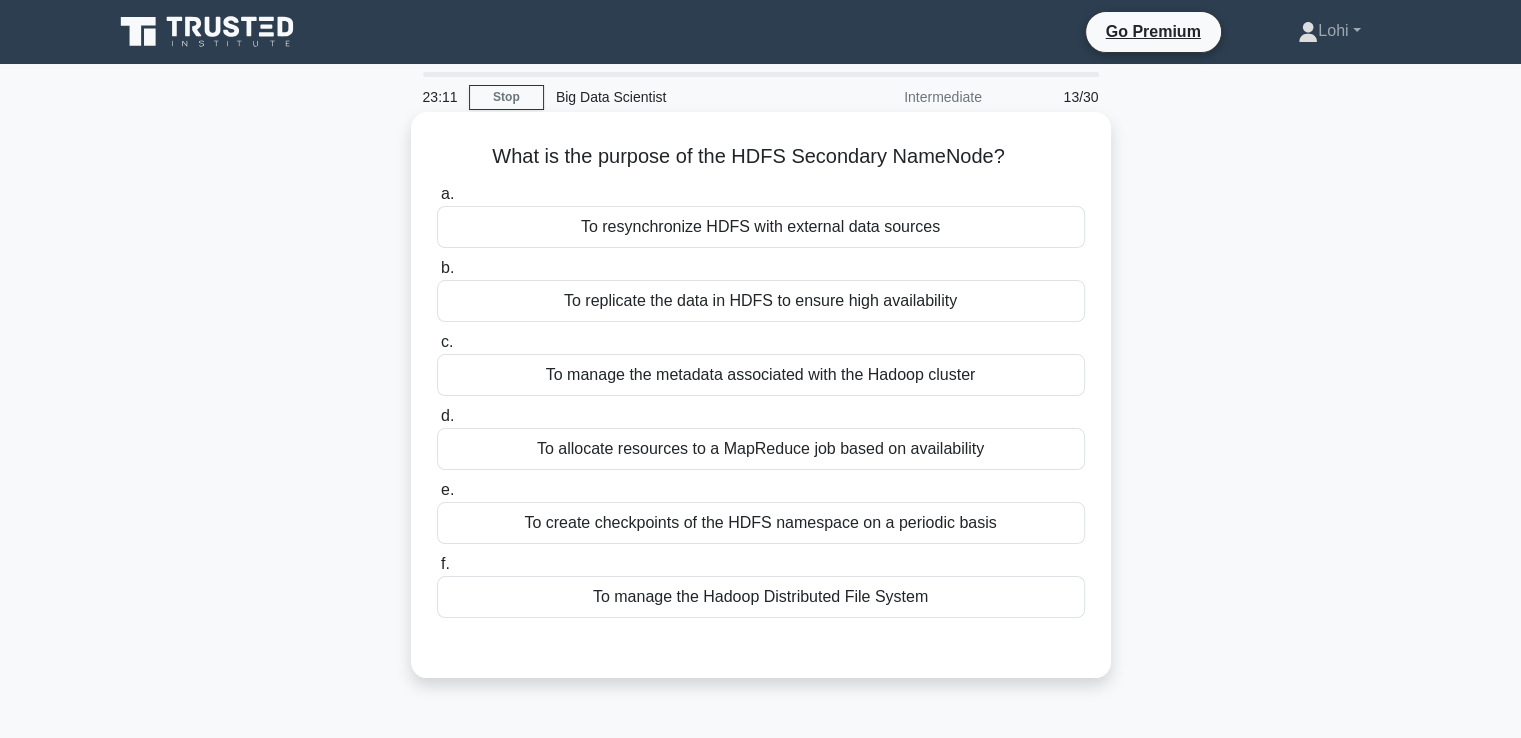 click on "To create checkpoints of the HDFS namespace on a periodic basis" at bounding box center (761, 523) 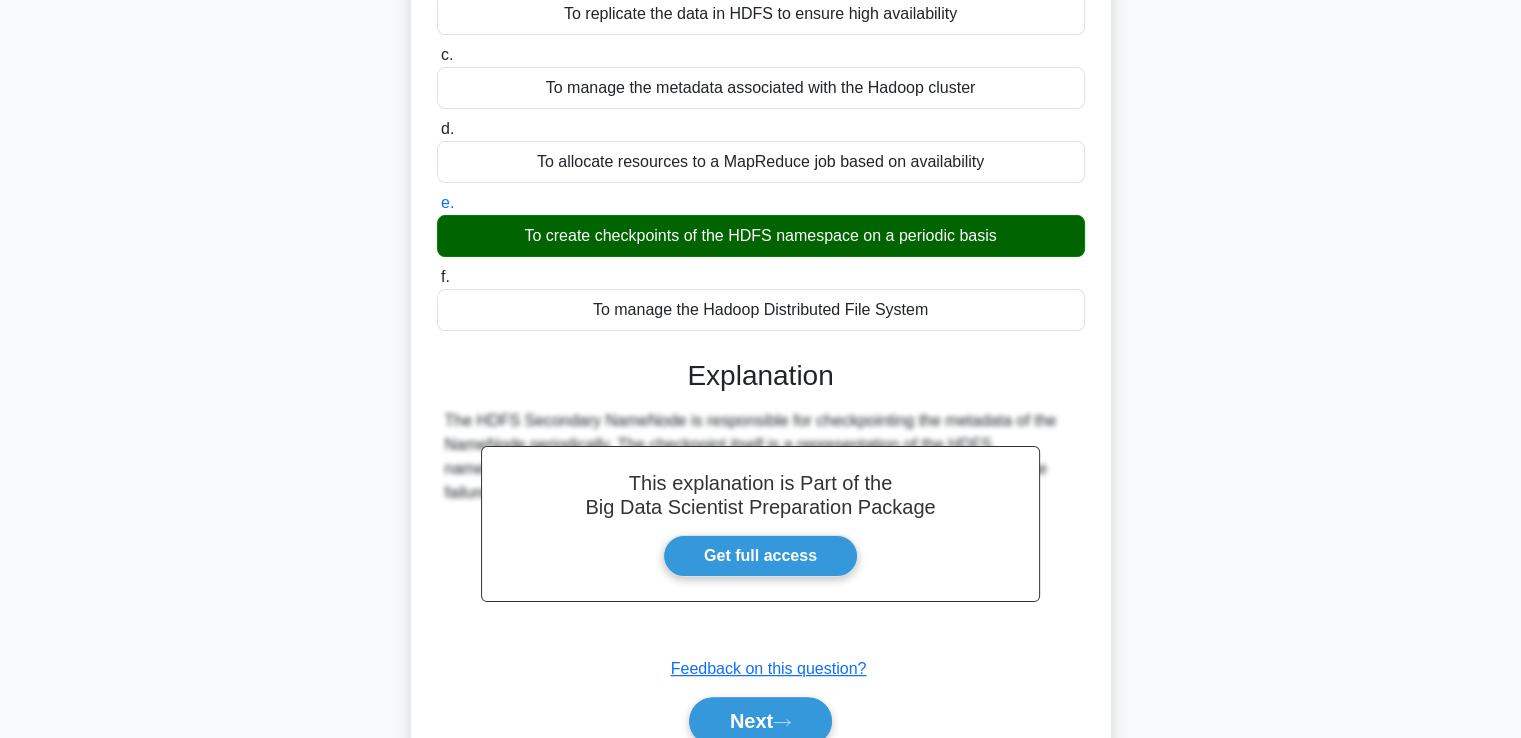 scroll, scrollTop: 377, scrollLeft: 0, axis: vertical 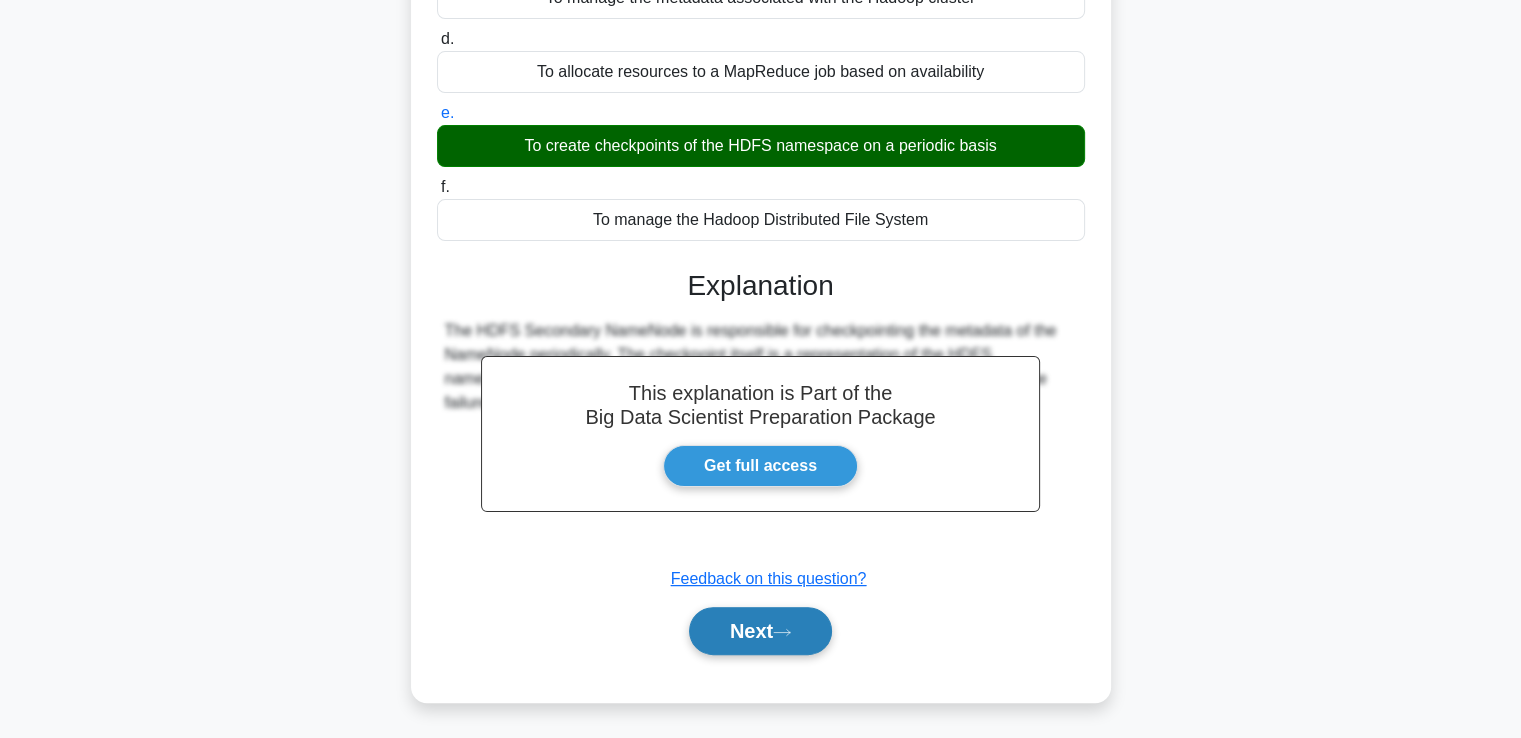 click on "Next" at bounding box center (760, 631) 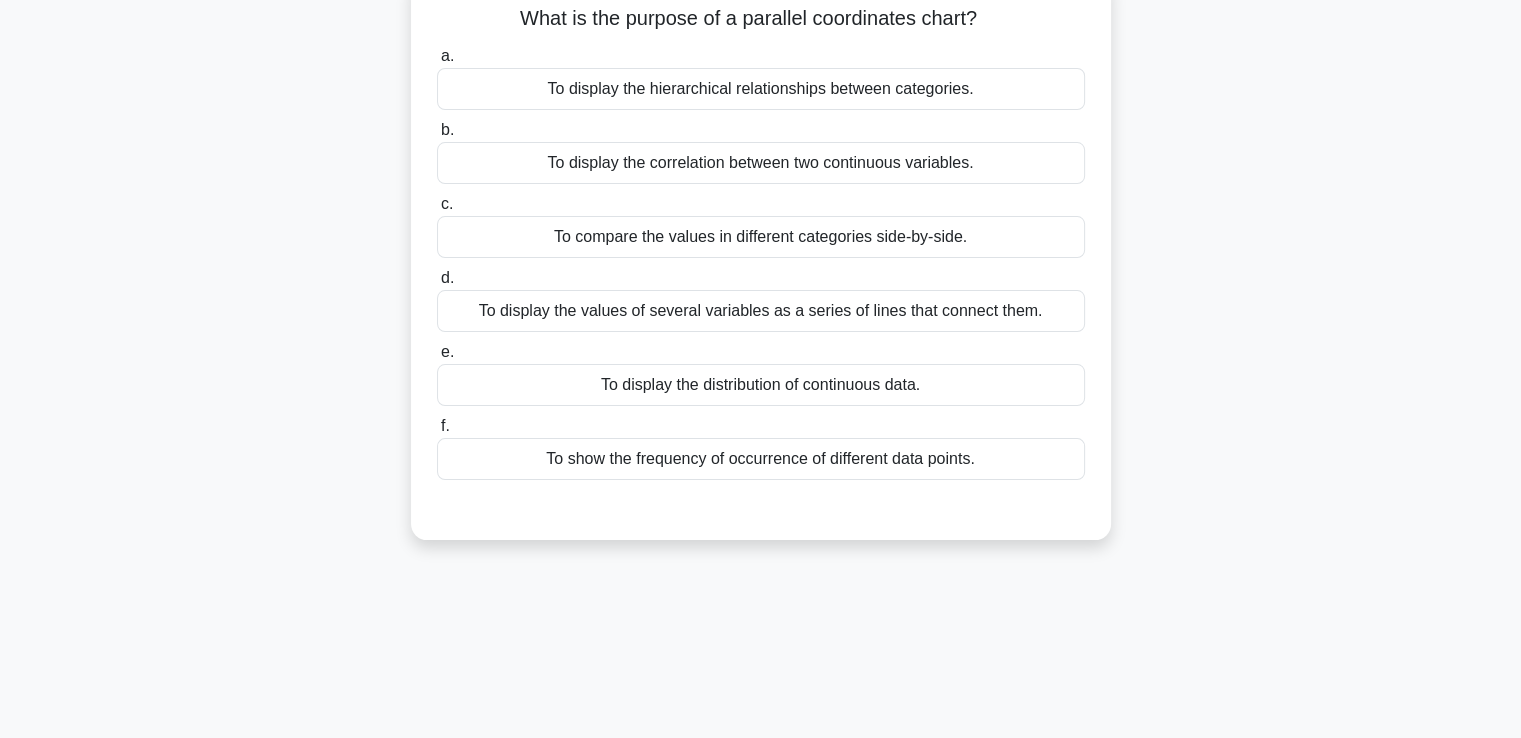 scroll, scrollTop: 0, scrollLeft: 0, axis: both 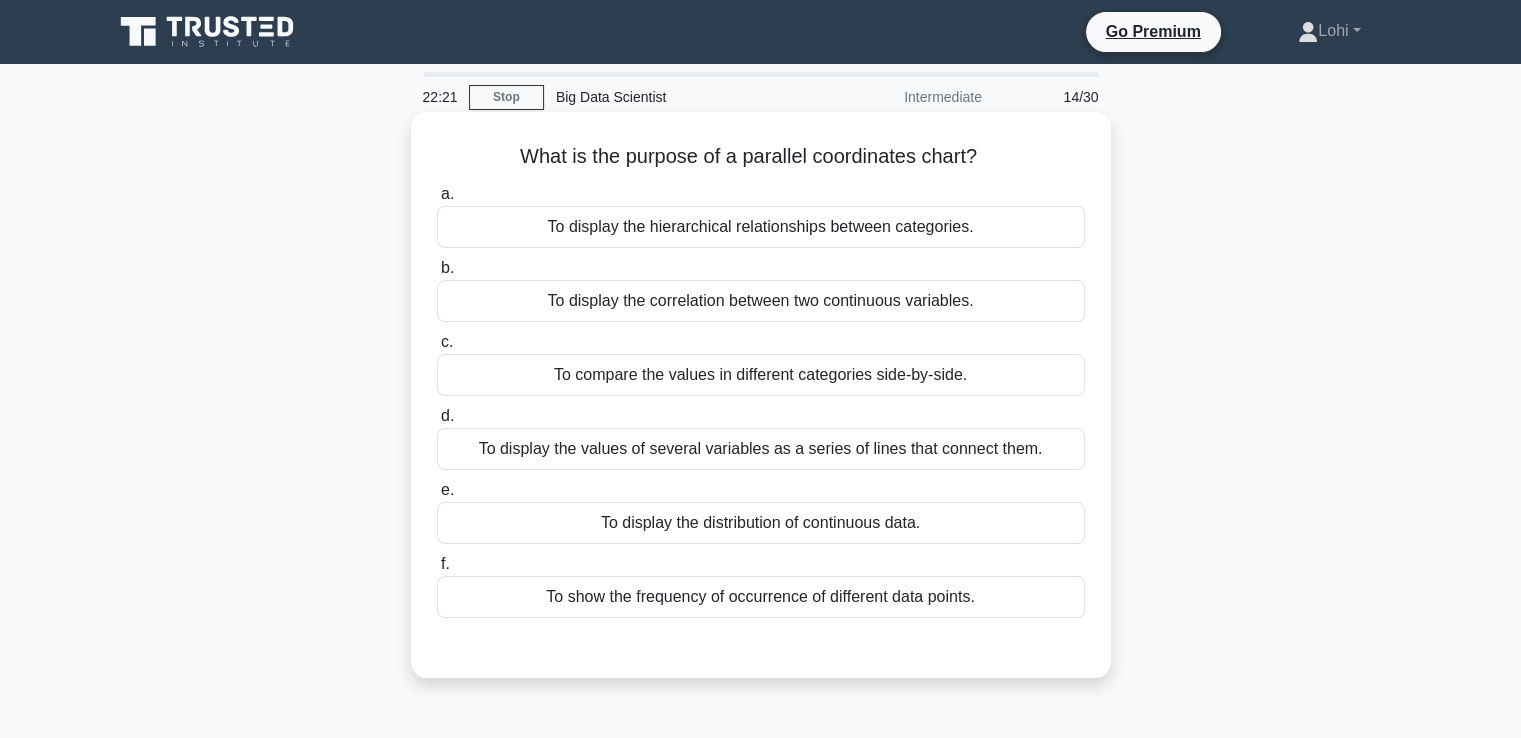 click on "To display the values of several variables as a series of lines that connect them." at bounding box center [761, 449] 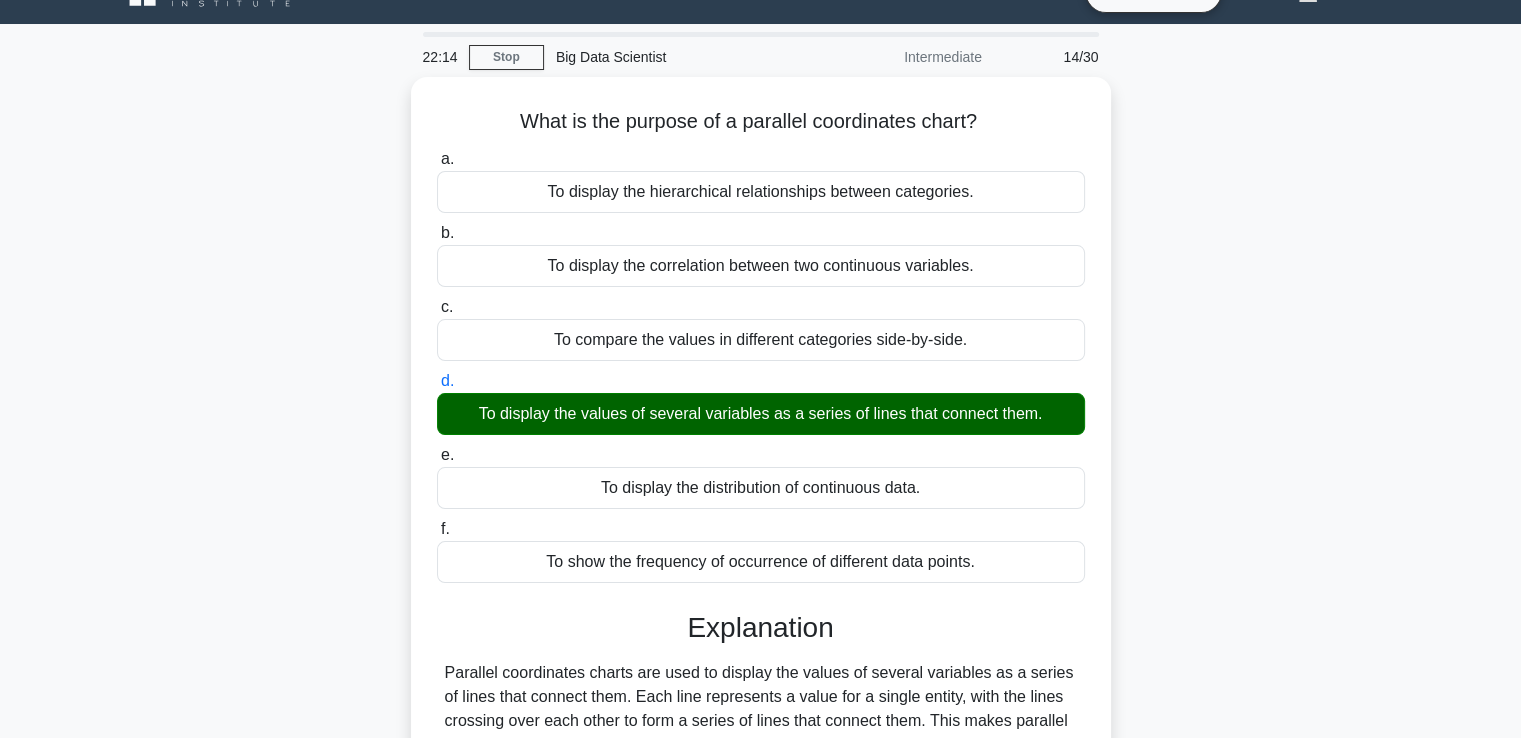 scroll, scrollTop: 186, scrollLeft: 0, axis: vertical 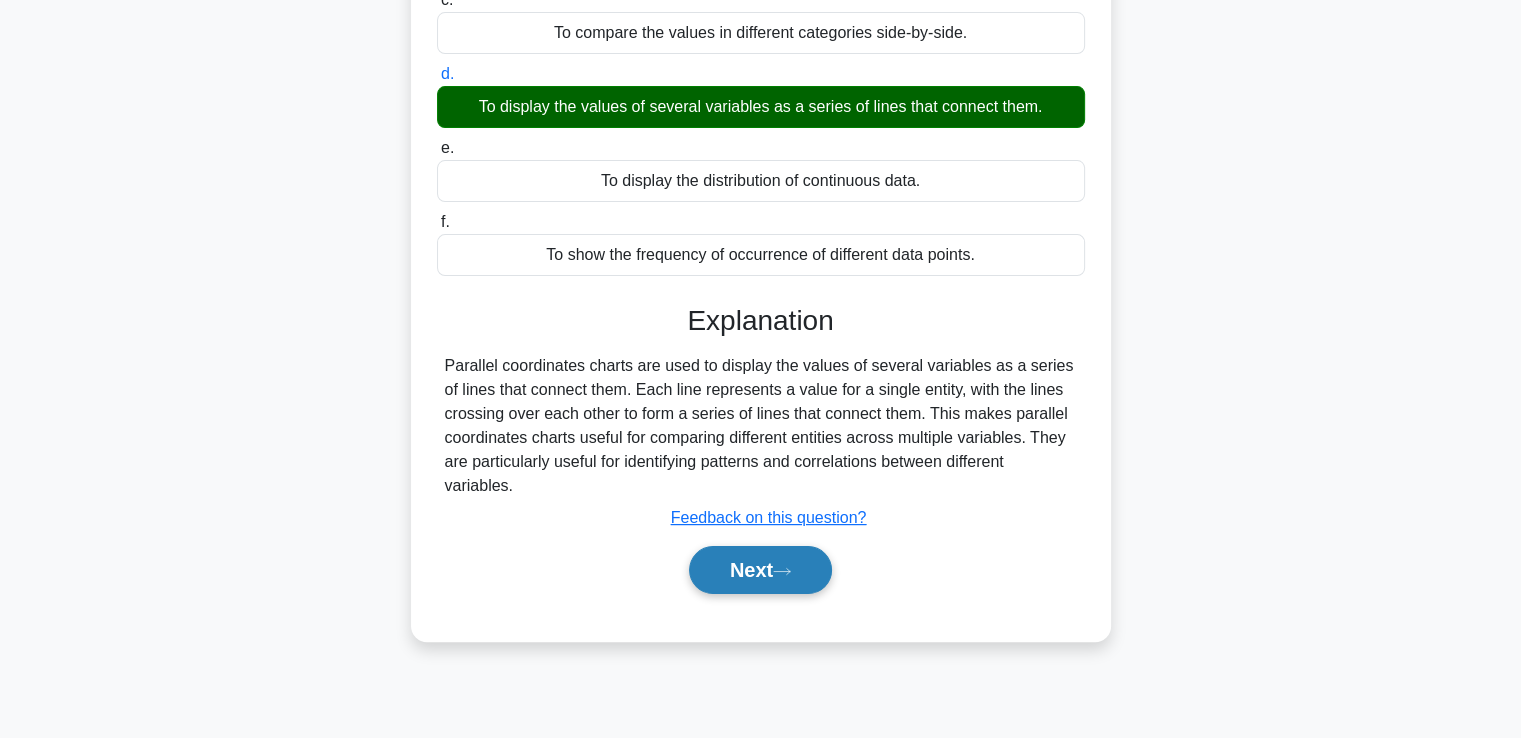 click on "Next" at bounding box center (760, 570) 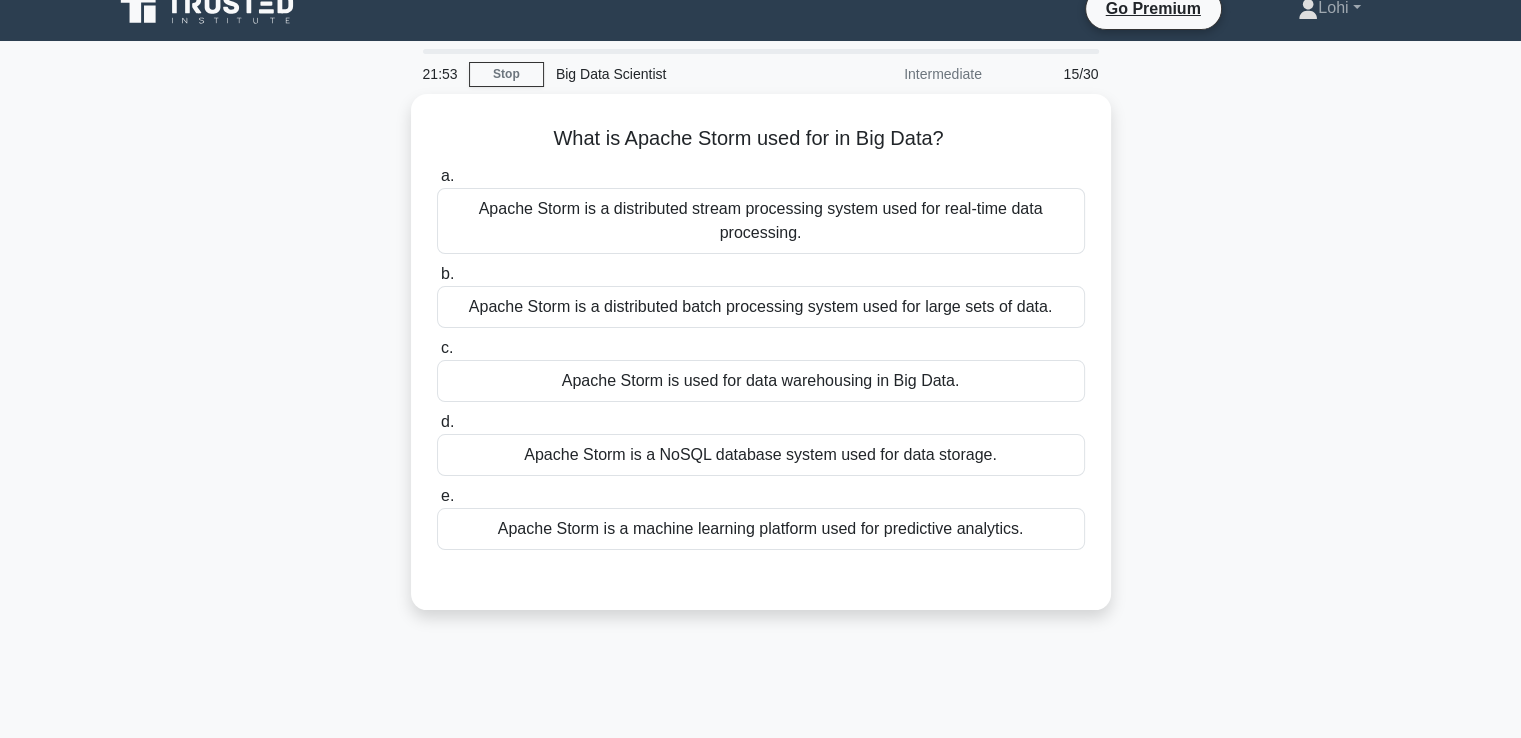 scroll, scrollTop: 0, scrollLeft: 0, axis: both 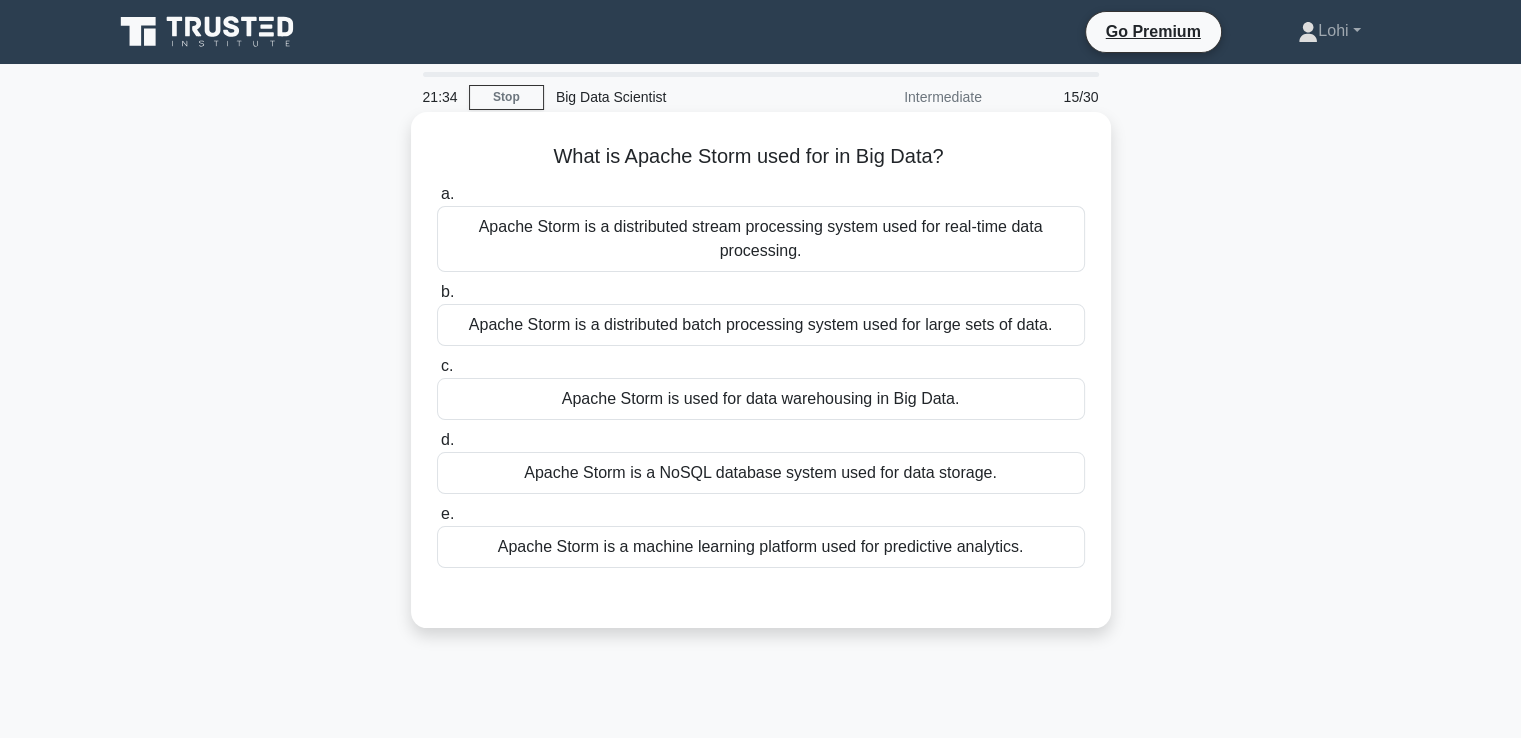 click on "Apache Storm is a distributed stream processing system used for real-time data processing." at bounding box center (761, 239) 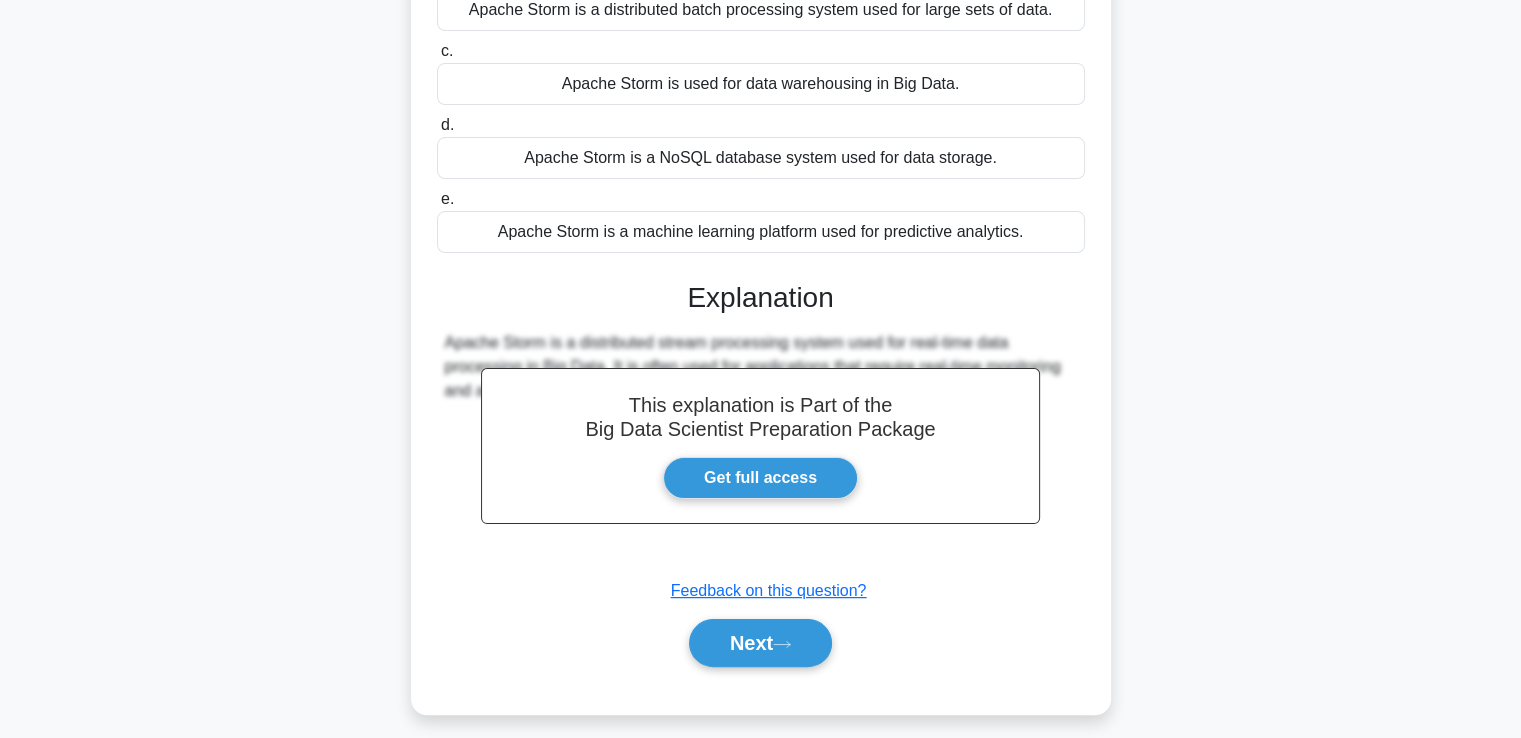 scroll, scrollTop: 343, scrollLeft: 0, axis: vertical 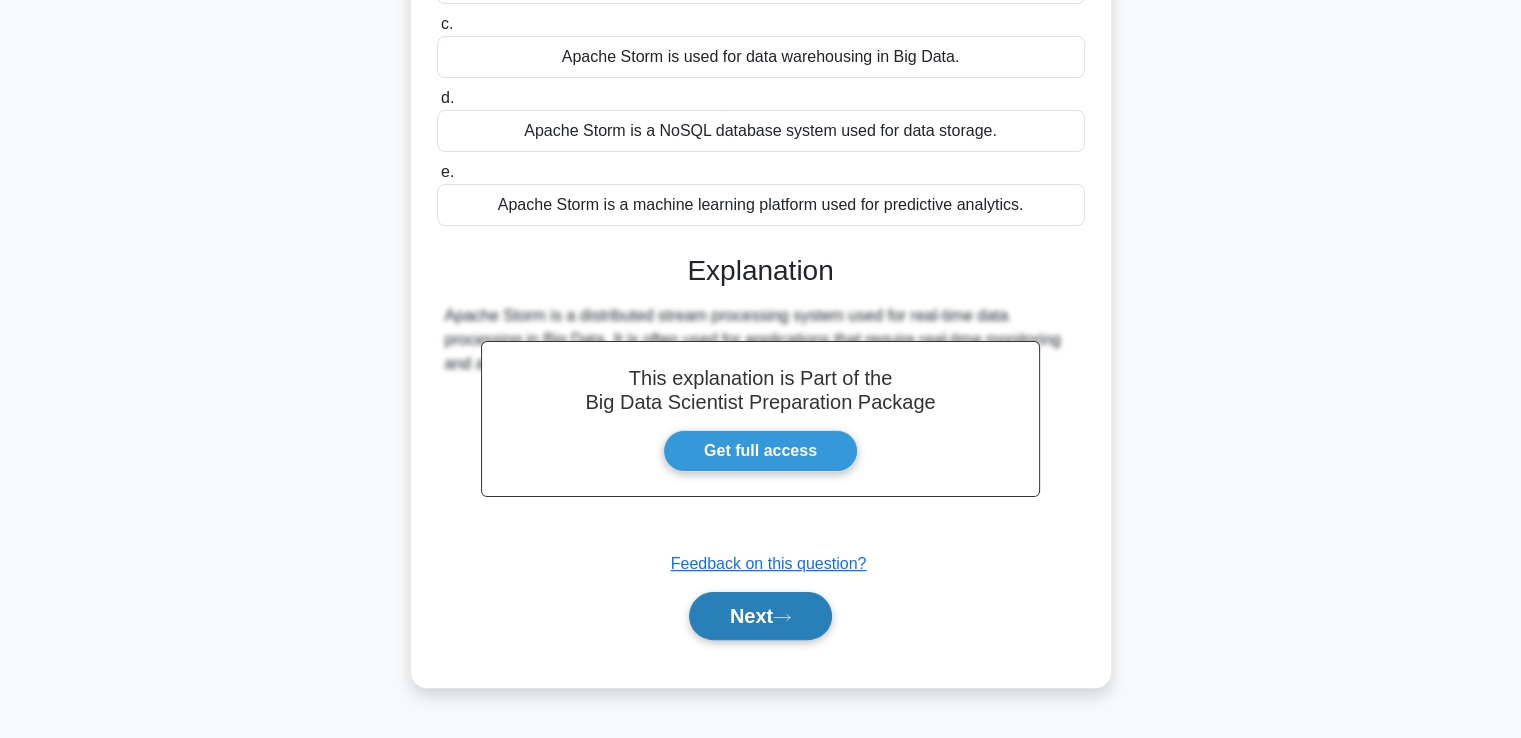 click on "Next" at bounding box center (760, 616) 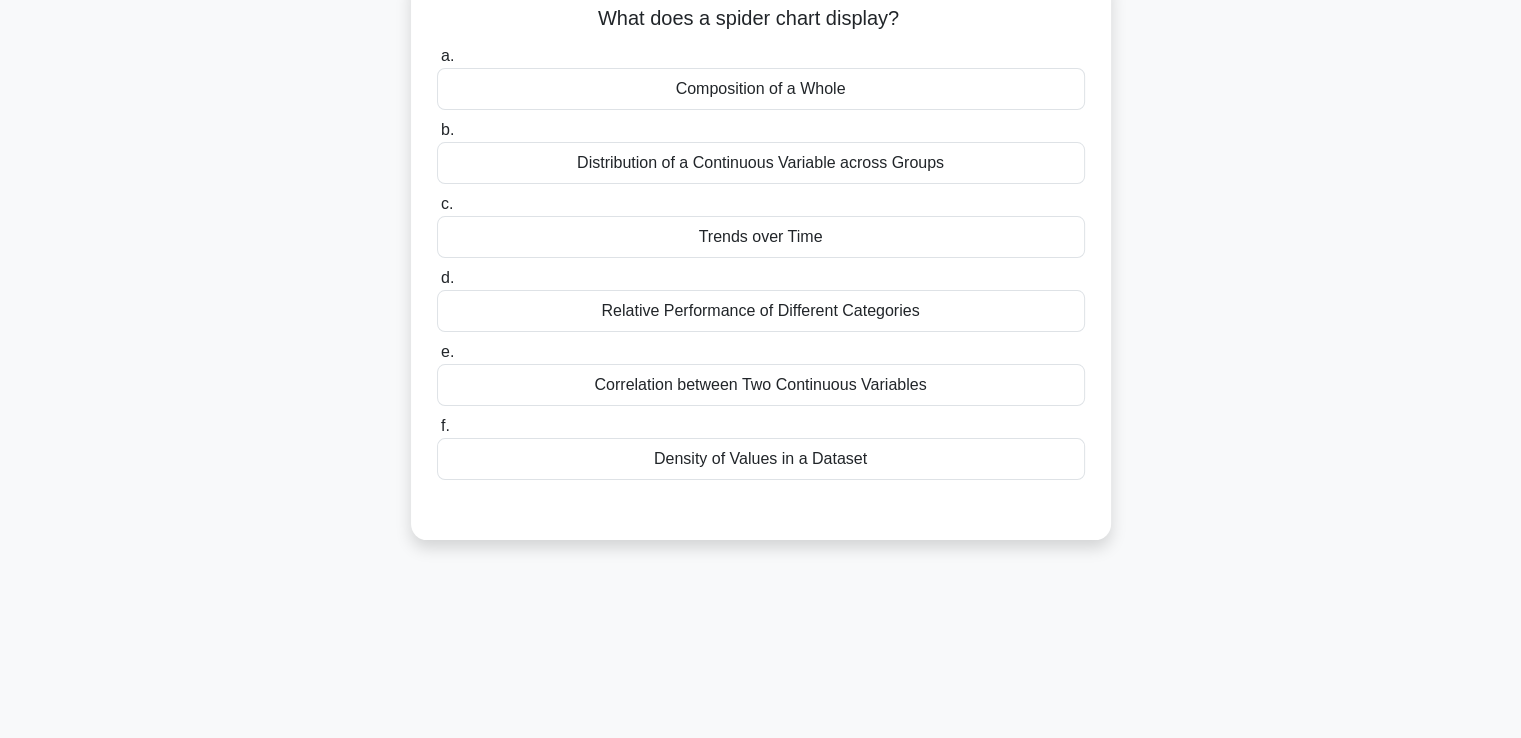 scroll, scrollTop: 0, scrollLeft: 0, axis: both 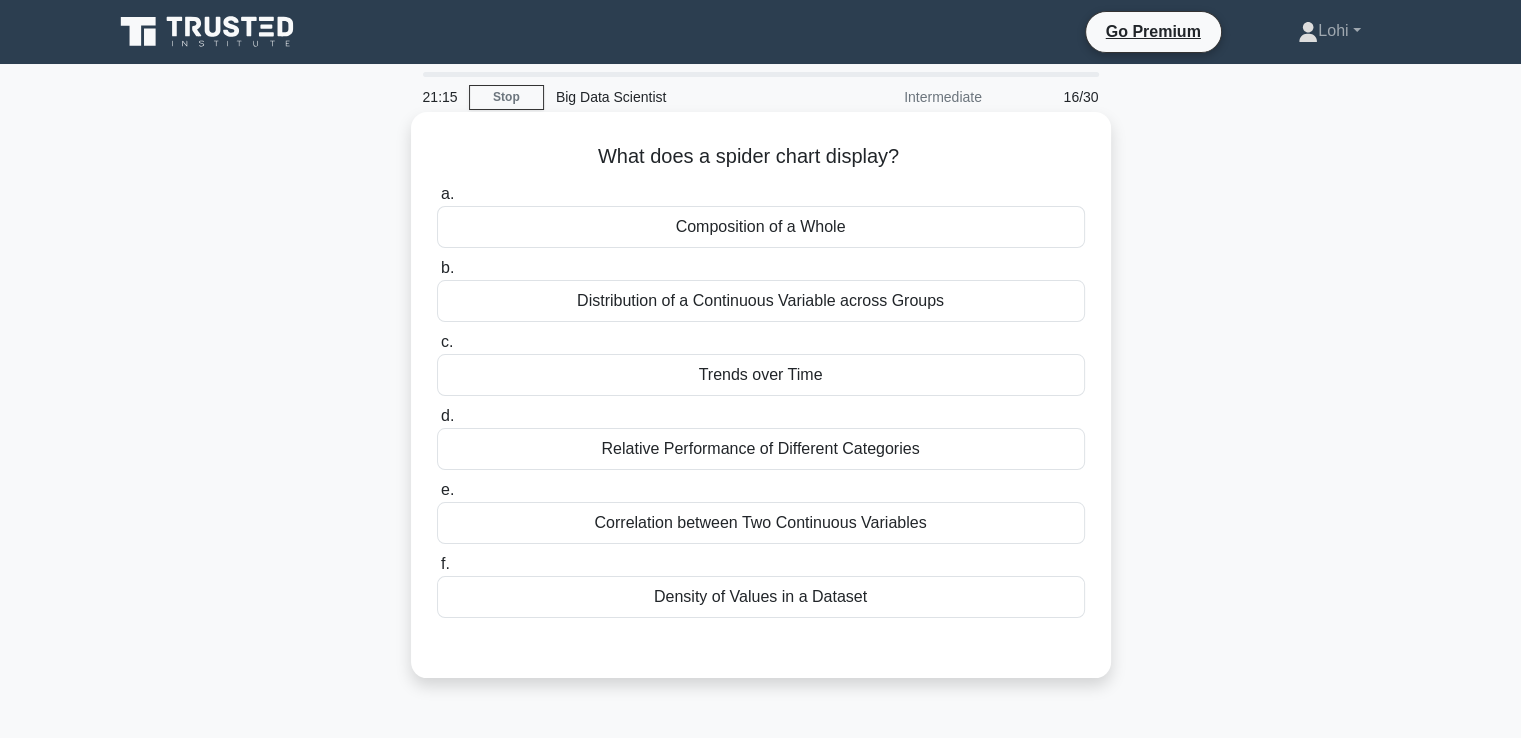 click on "Relative Performance of Different Categories" at bounding box center [761, 449] 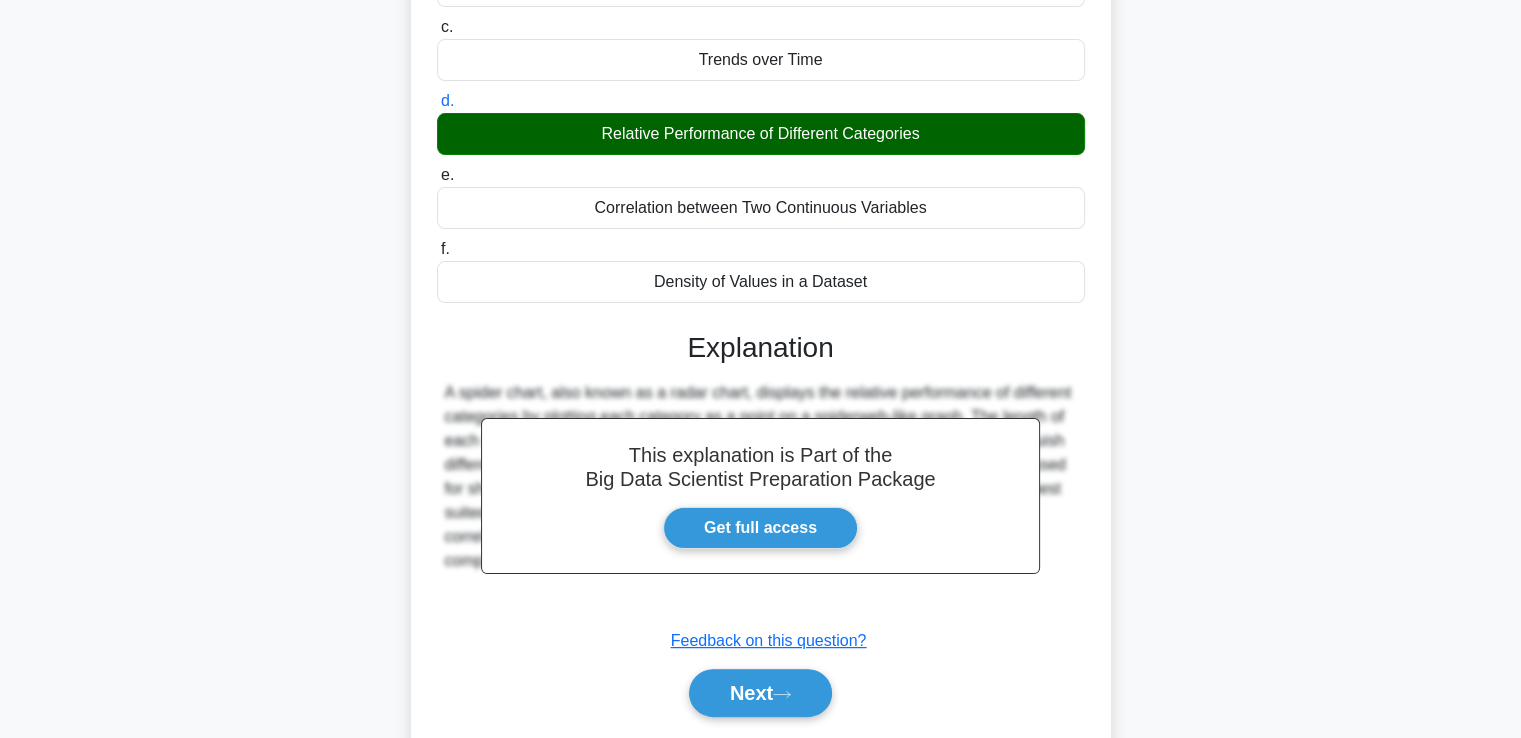 scroll, scrollTop: 377, scrollLeft: 0, axis: vertical 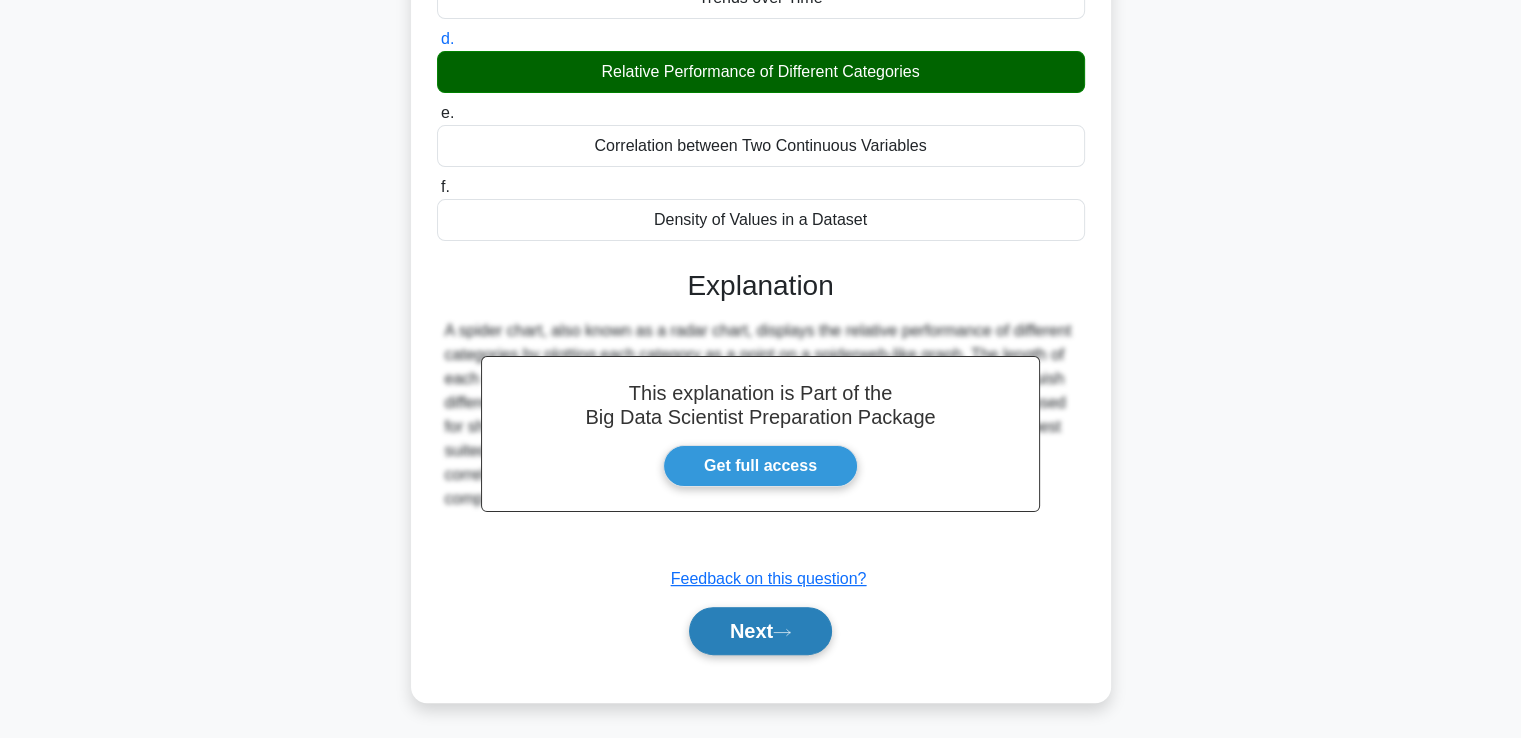click on "Next" at bounding box center (760, 631) 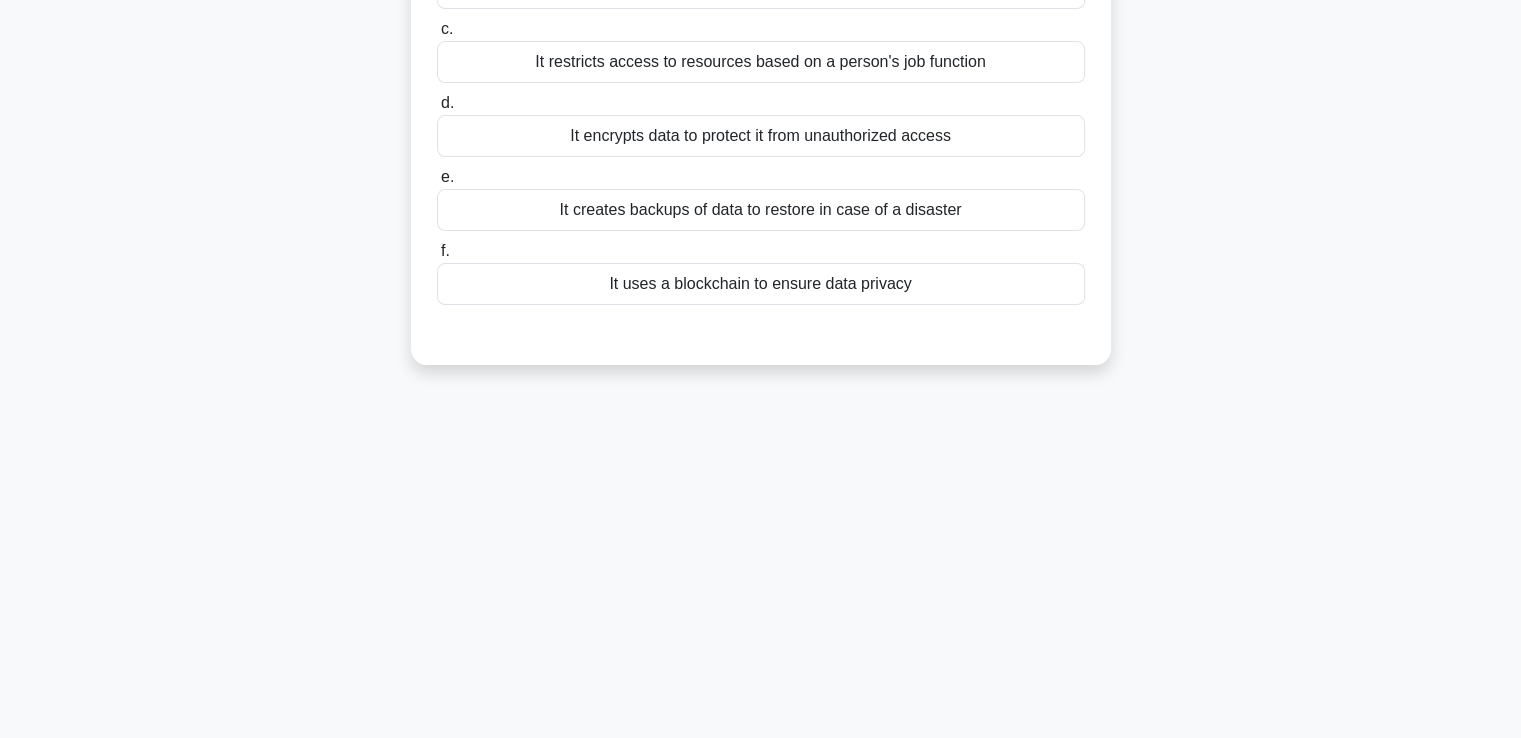 scroll, scrollTop: 343, scrollLeft: 0, axis: vertical 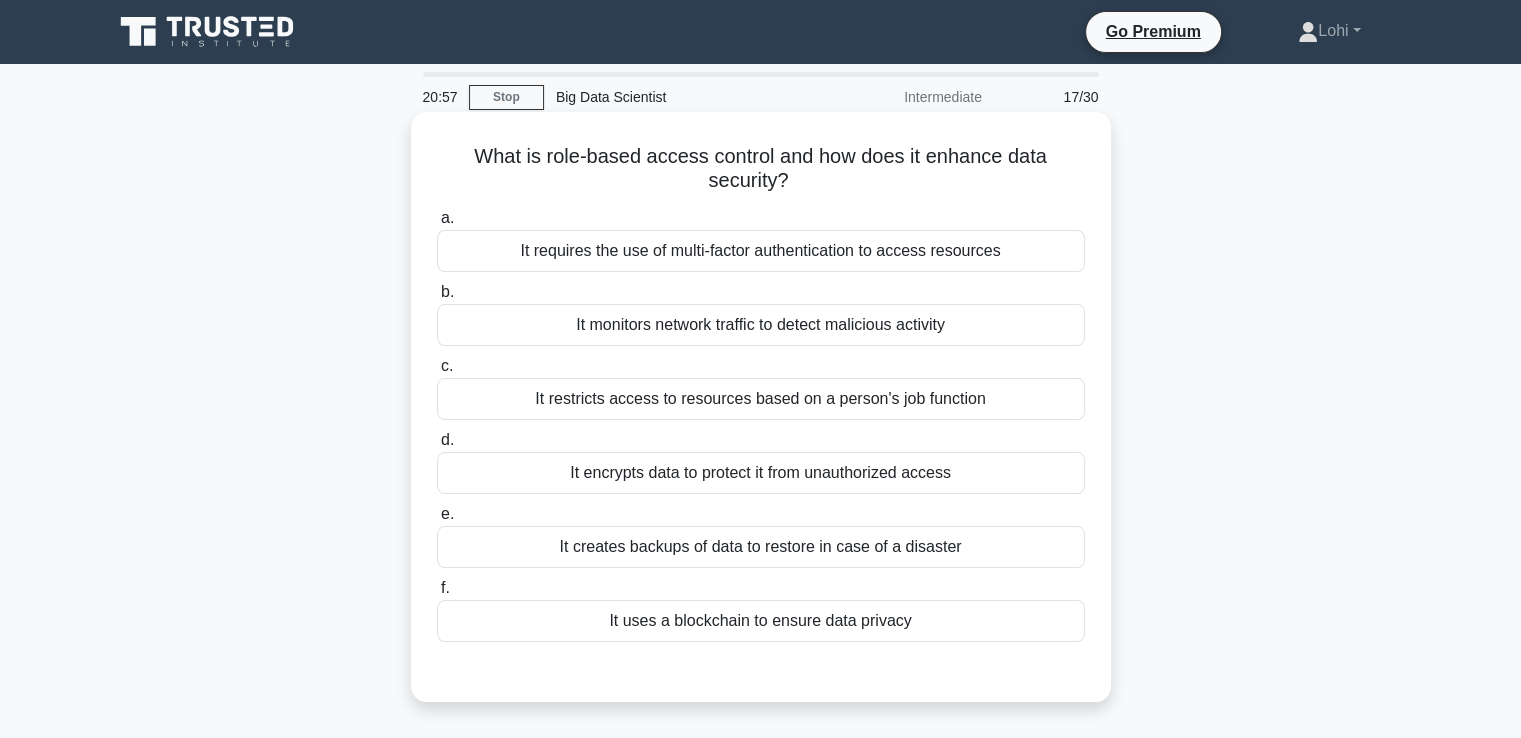 click on "It restricts access to resources based on a person's job function" at bounding box center [761, 399] 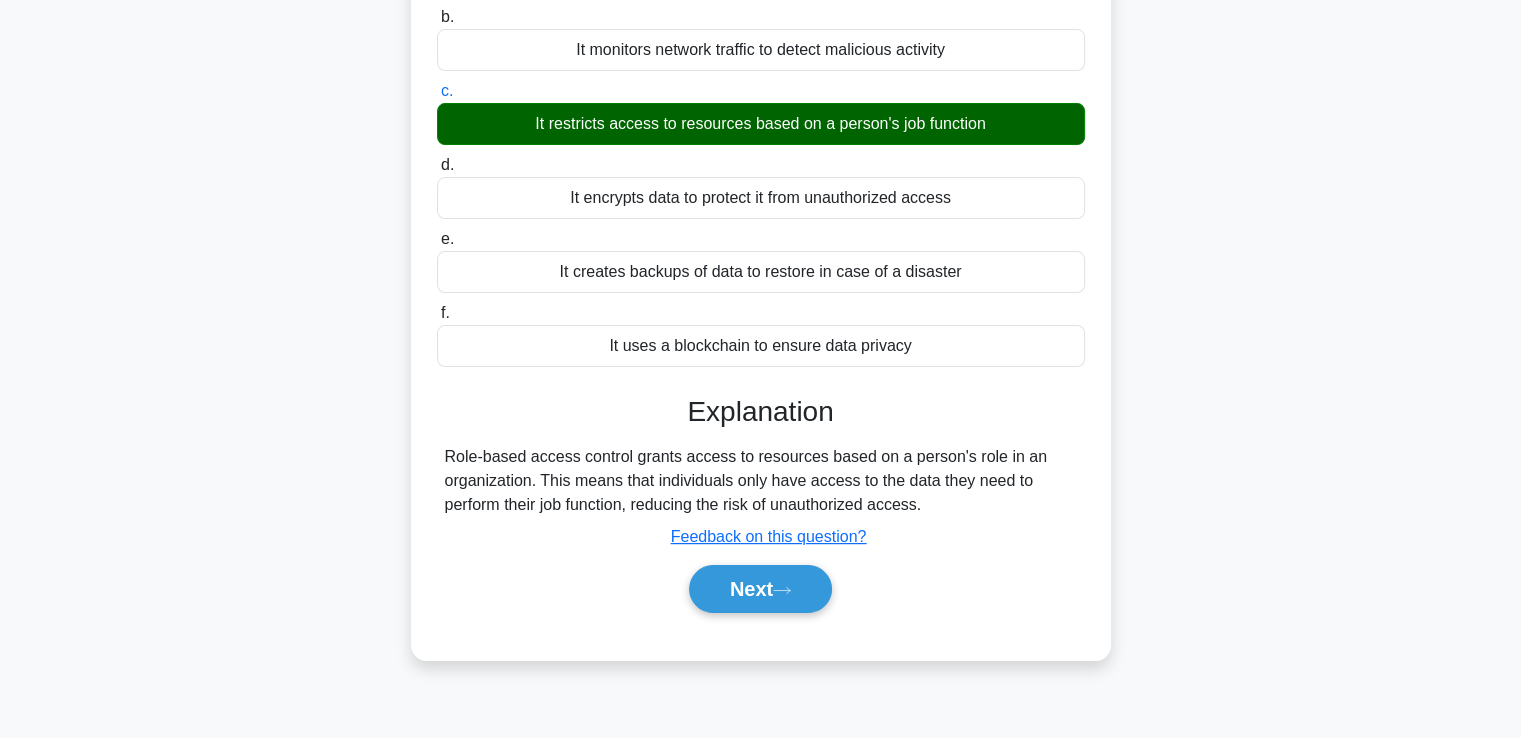 scroll, scrollTop: 343, scrollLeft: 0, axis: vertical 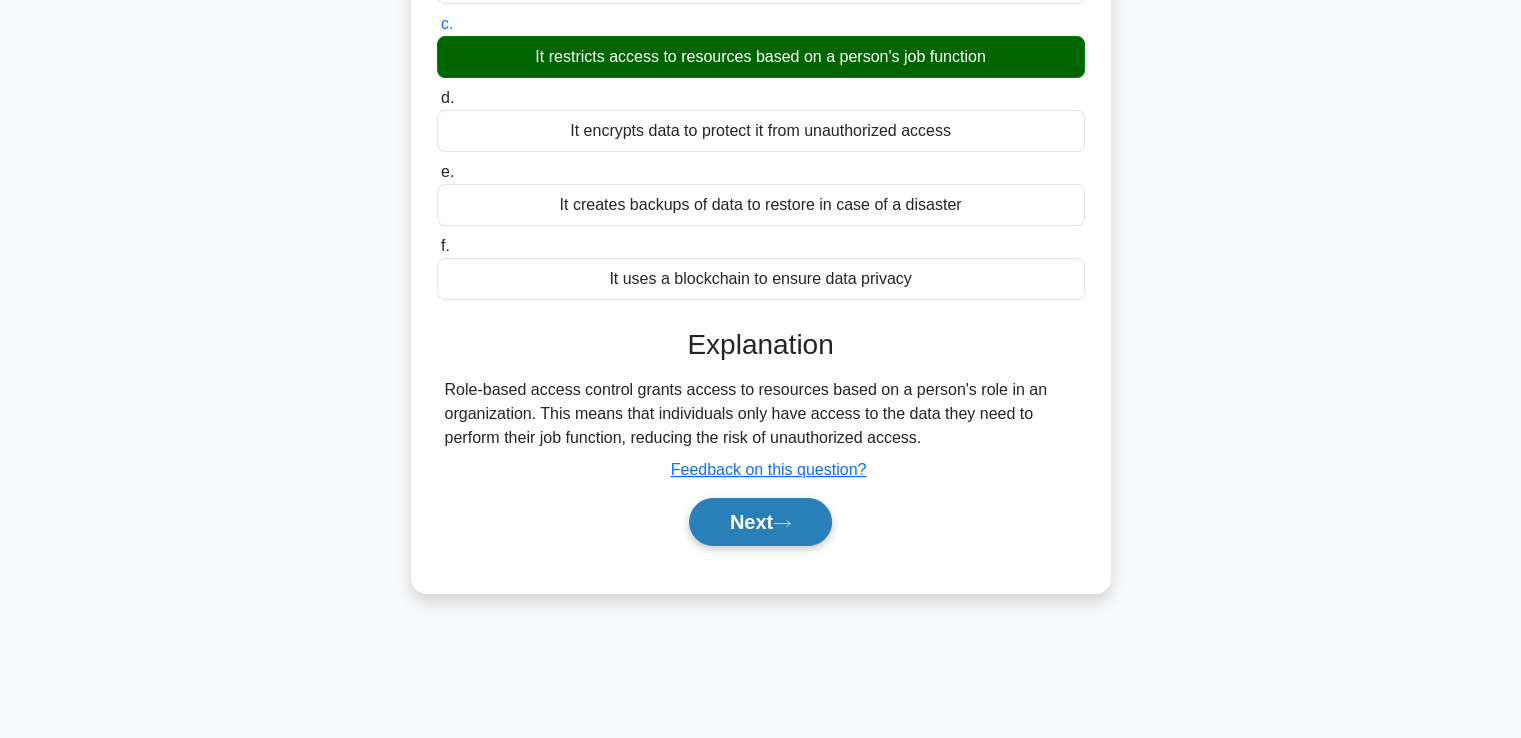 click on "Next" at bounding box center [760, 522] 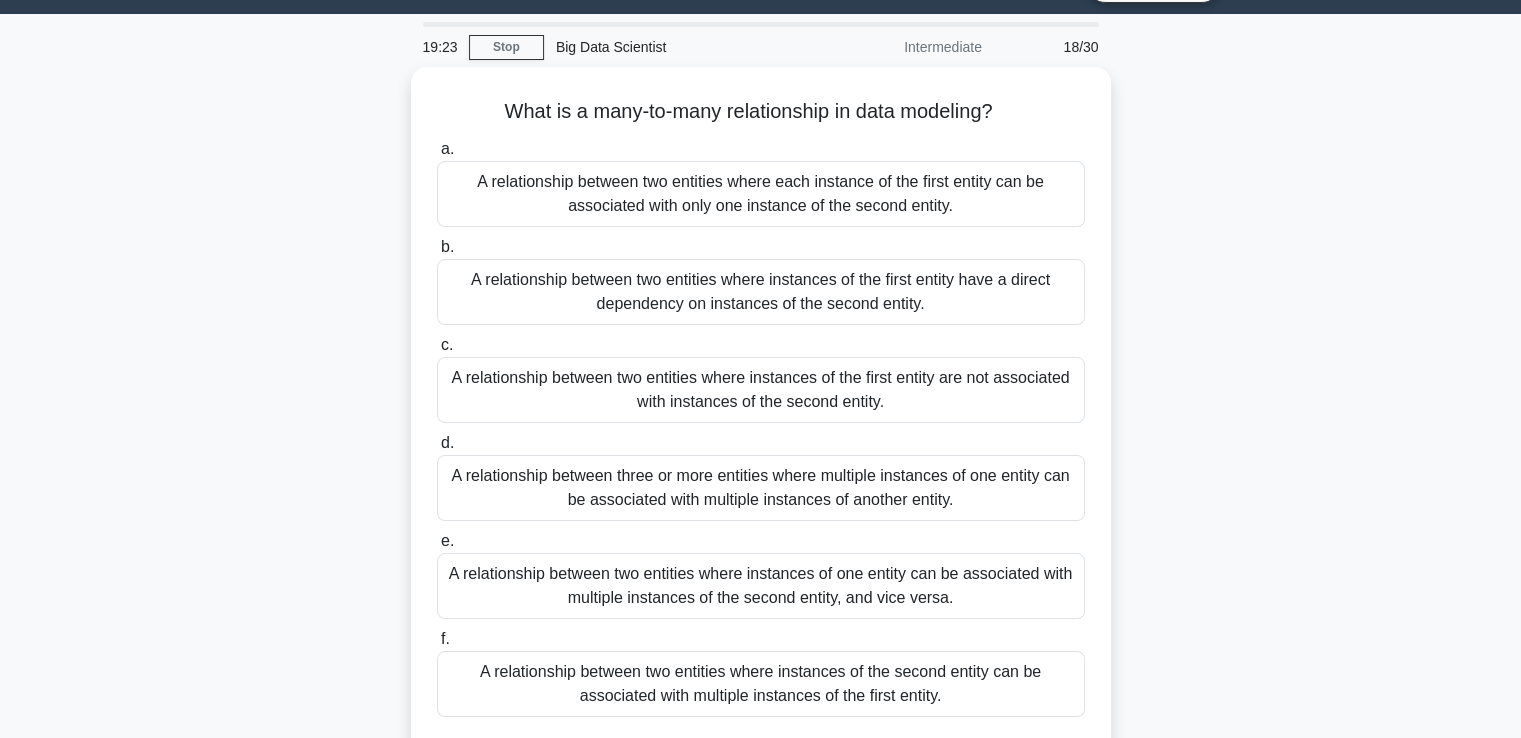 scroll, scrollTop: 0, scrollLeft: 0, axis: both 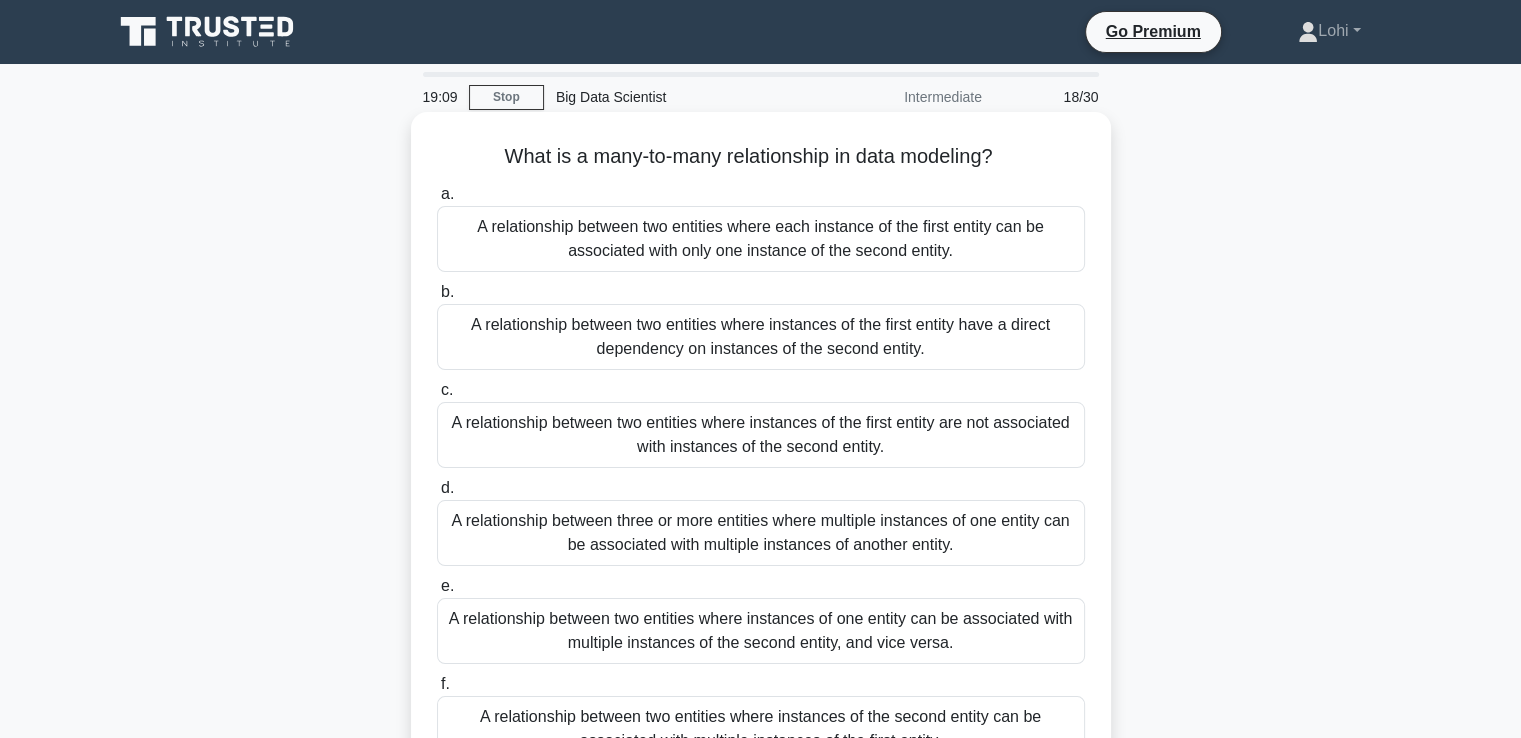 click on "A relationship between three or more entities where multiple instances of one entity can be associated with multiple instances of another entity." at bounding box center [761, 533] 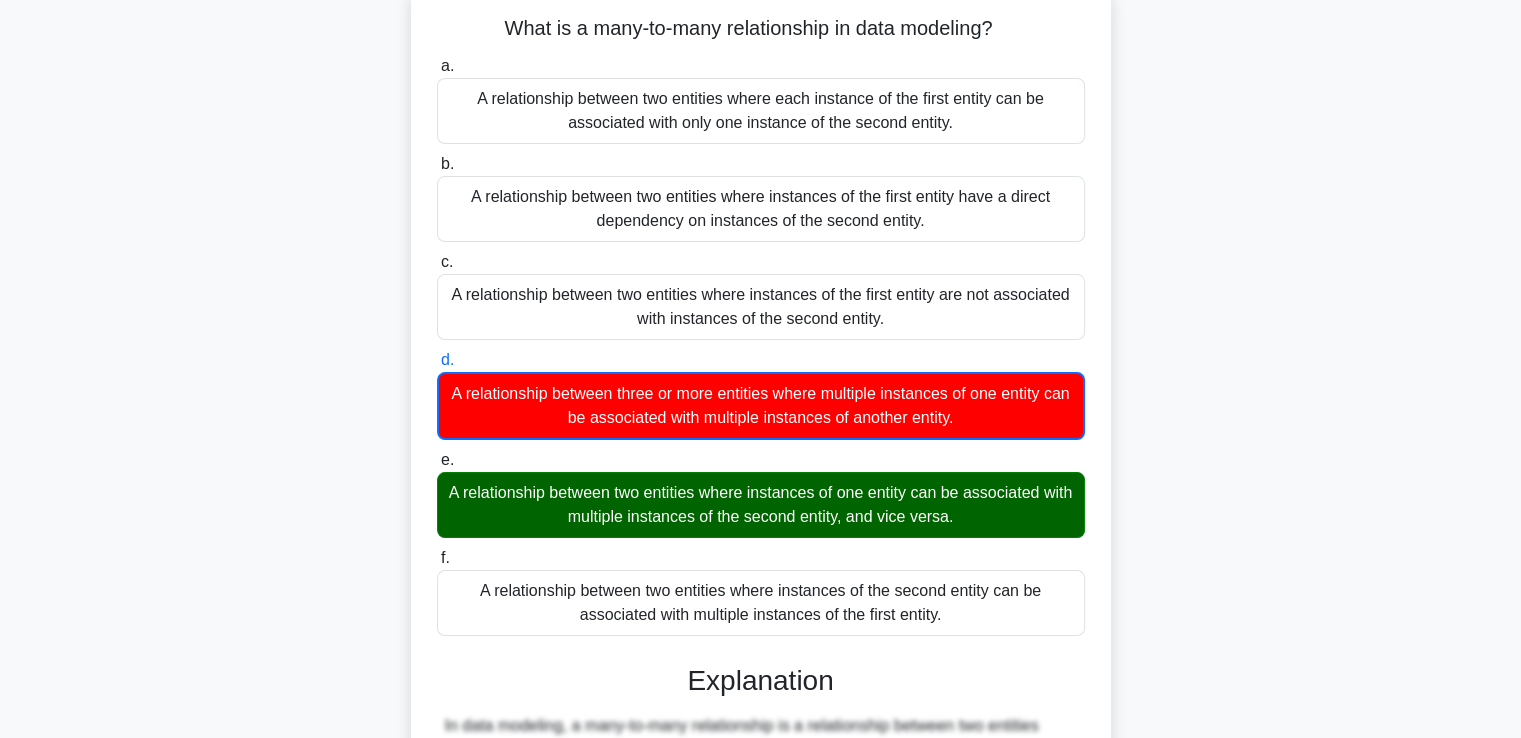 scroll, scrollTop: 160, scrollLeft: 0, axis: vertical 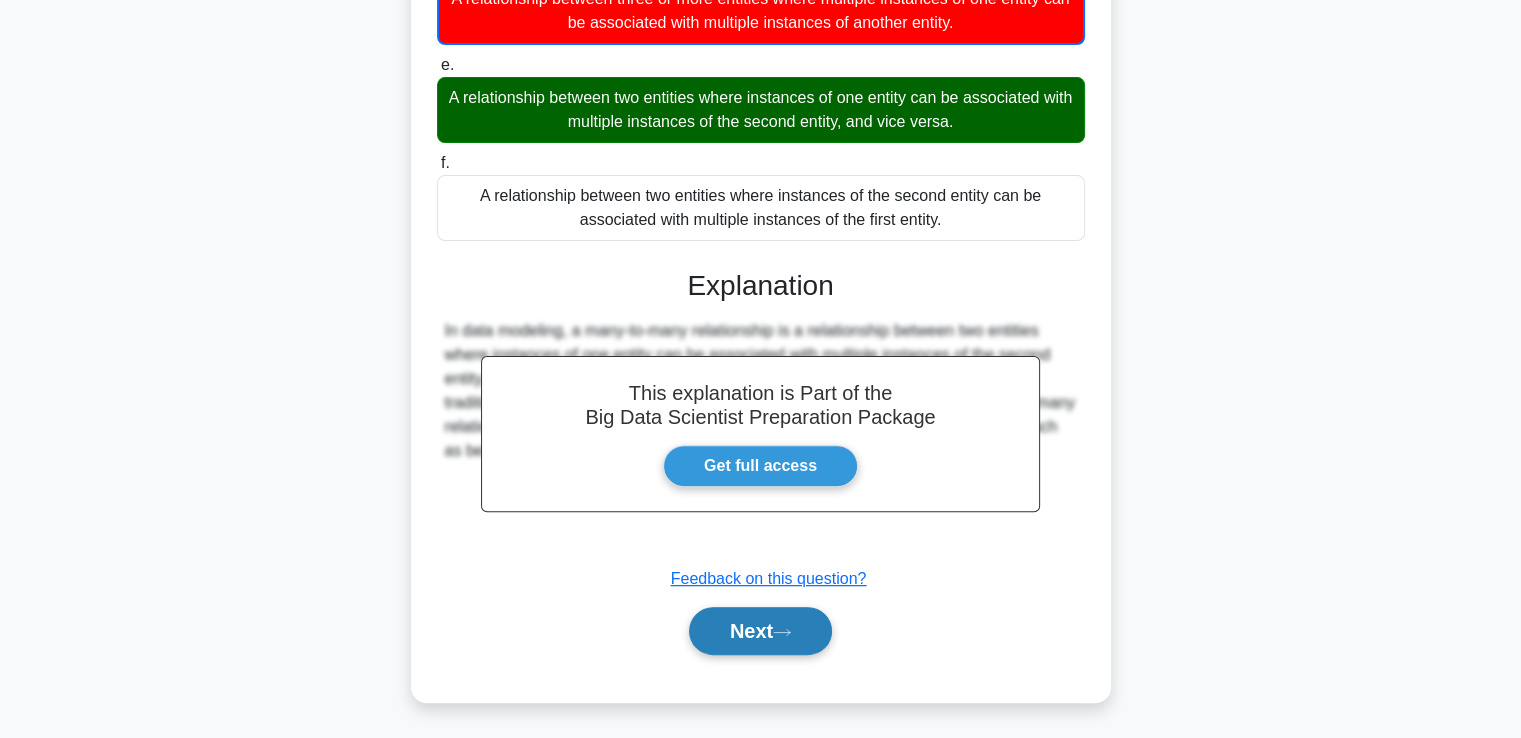 click on "Next" at bounding box center [760, 631] 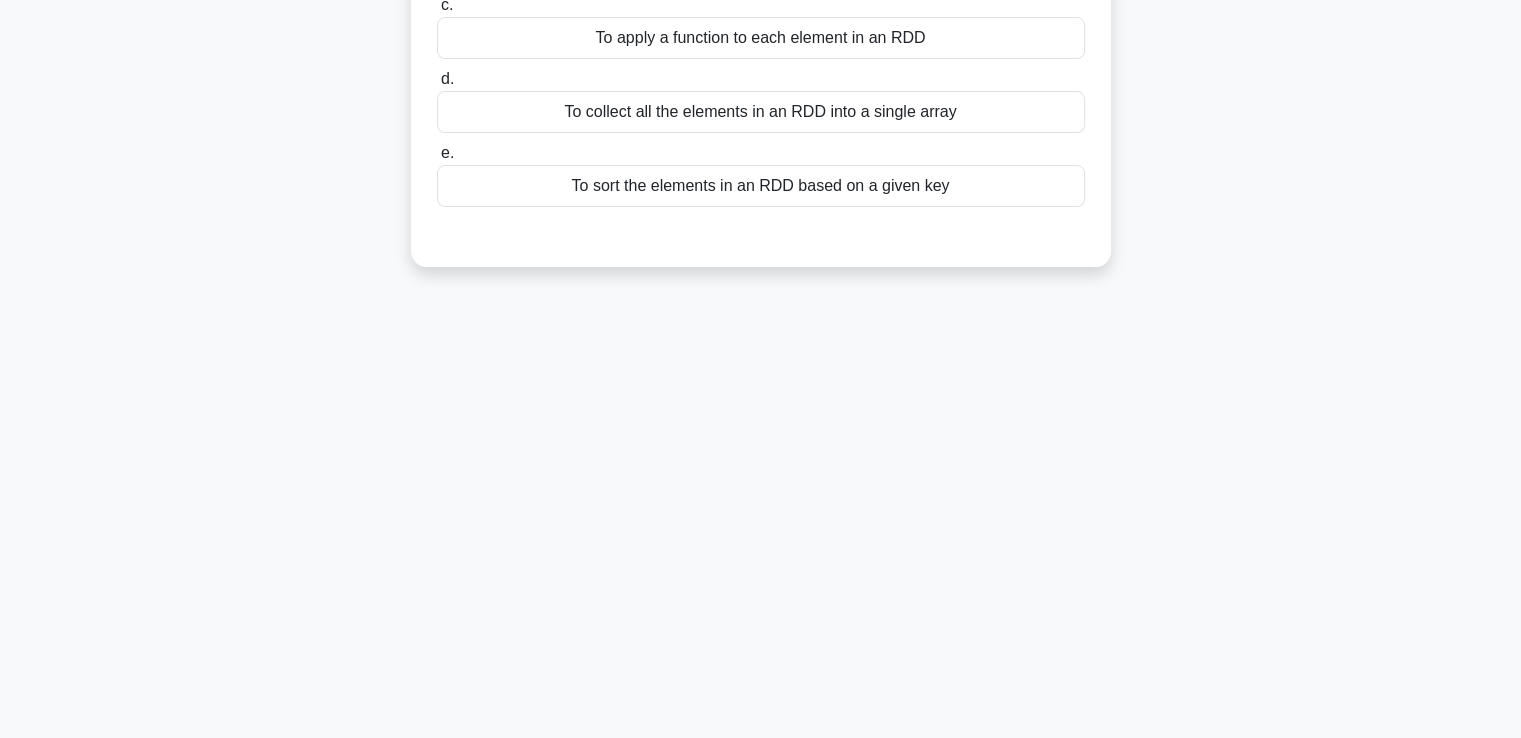 scroll, scrollTop: 343, scrollLeft: 0, axis: vertical 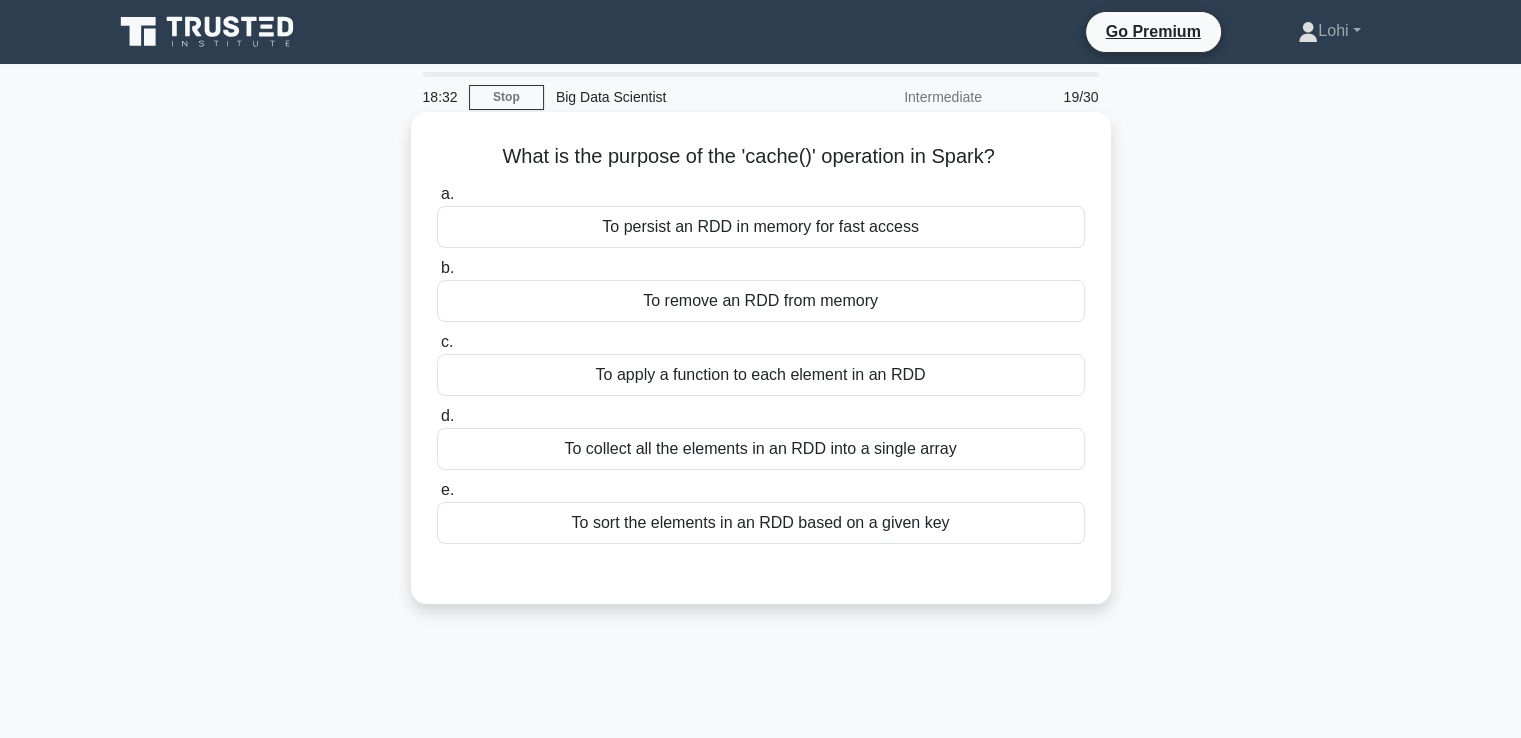 click on "To persist an RDD in memory for fast access" at bounding box center [761, 227] 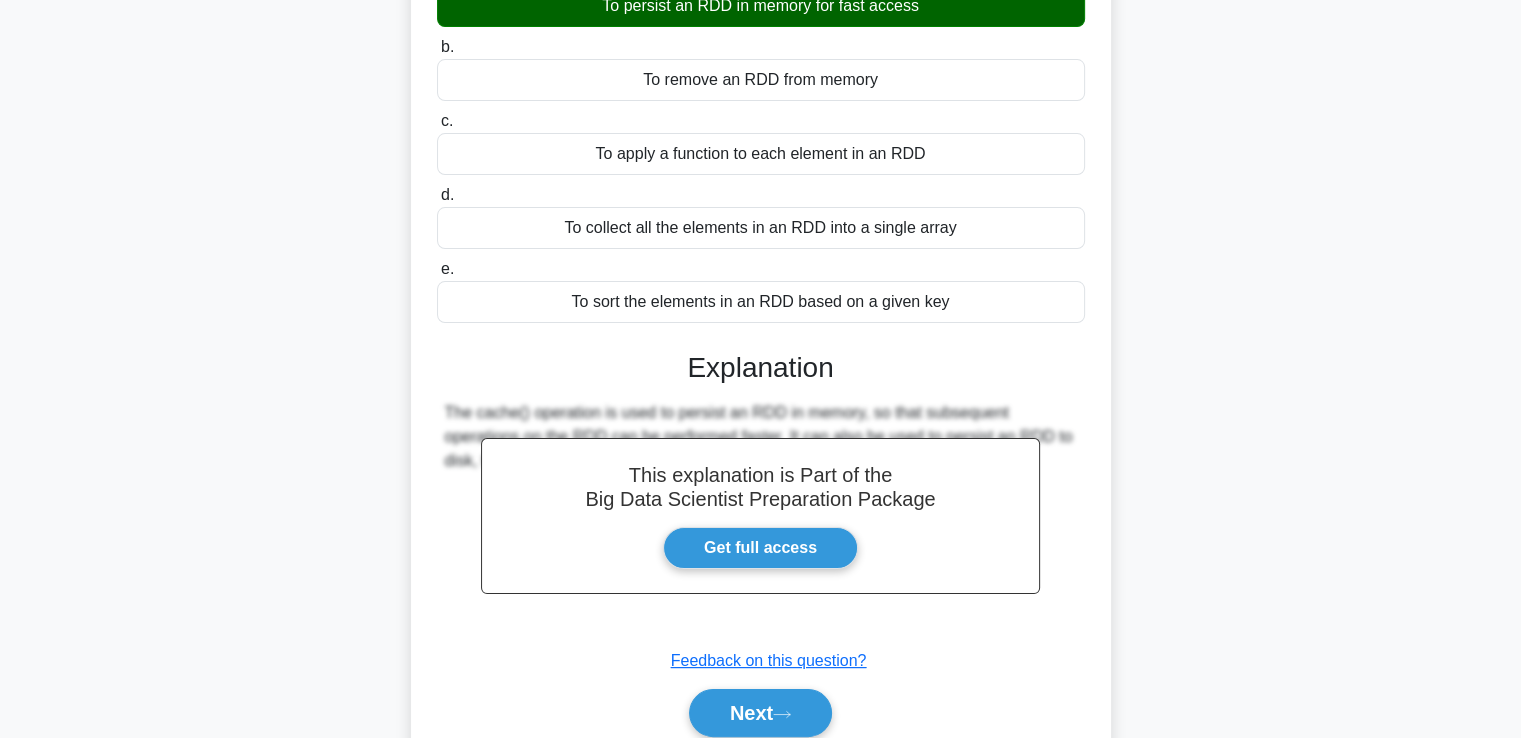scroll, scrollTop: 343, scrollLeft: 0, axis: vertical 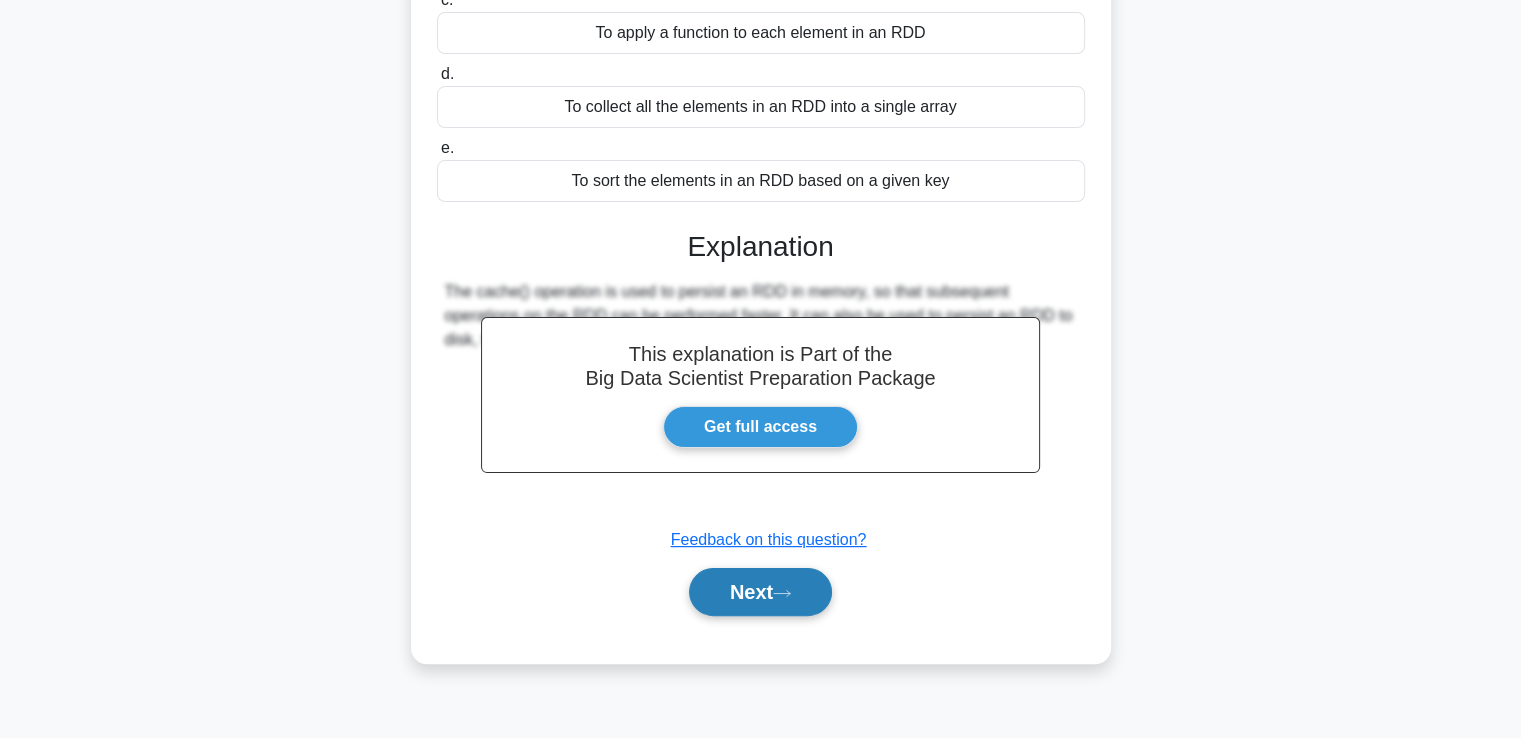 click on "Next" at bounding box center [760, 592] 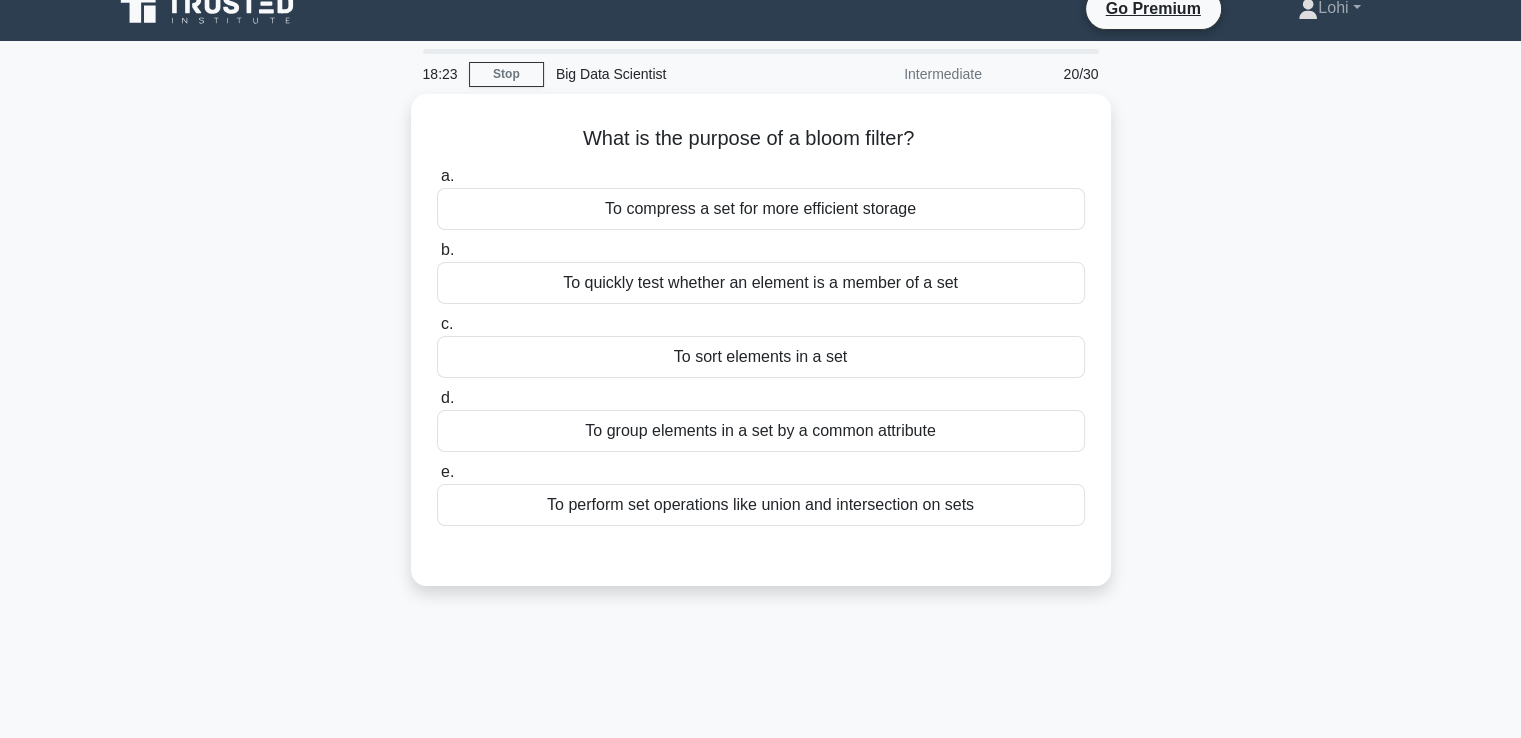 scroll, scrollTop: 0, scrollLeft: 0, axis: both 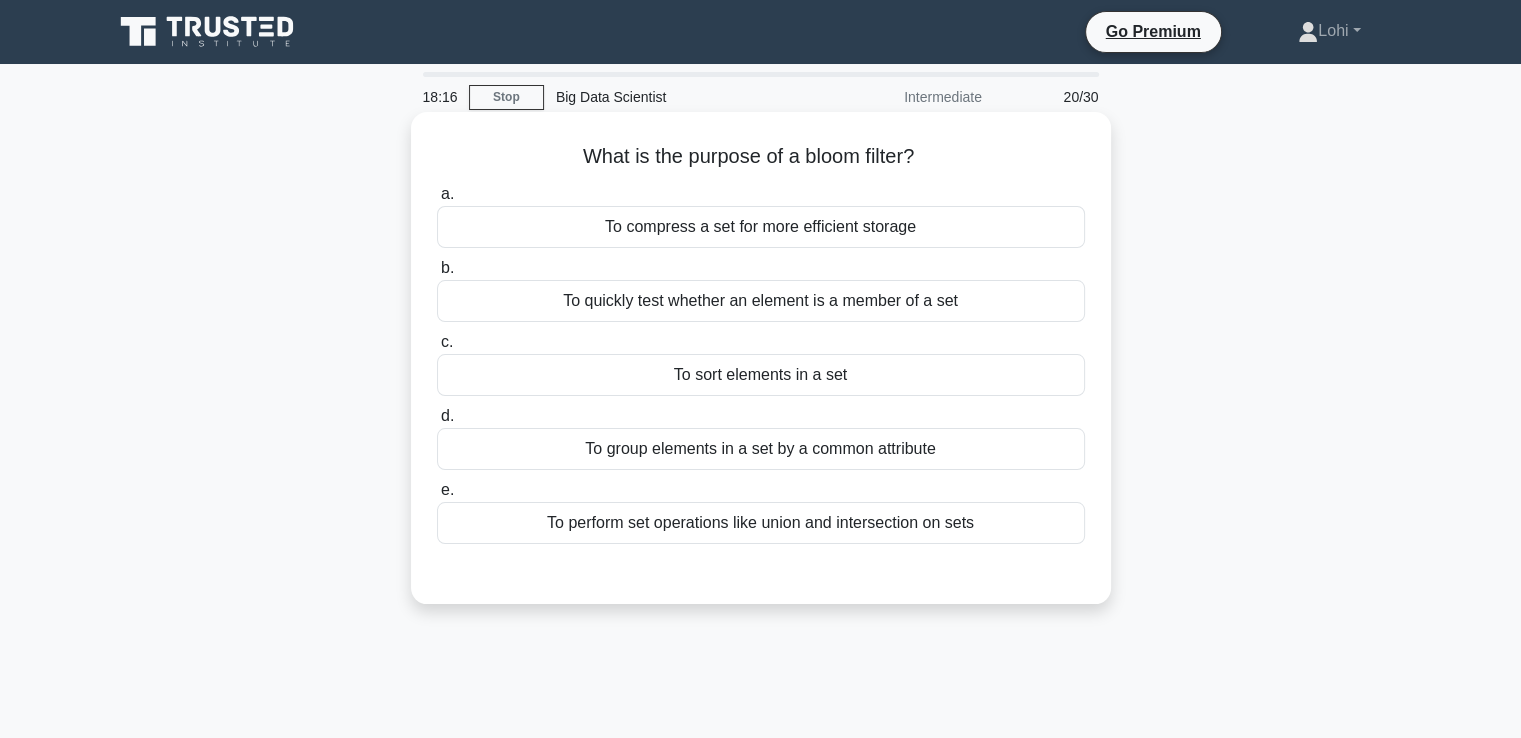 click on "To quickly test whether an element is a member of a set" at bounding box center (761, 301) 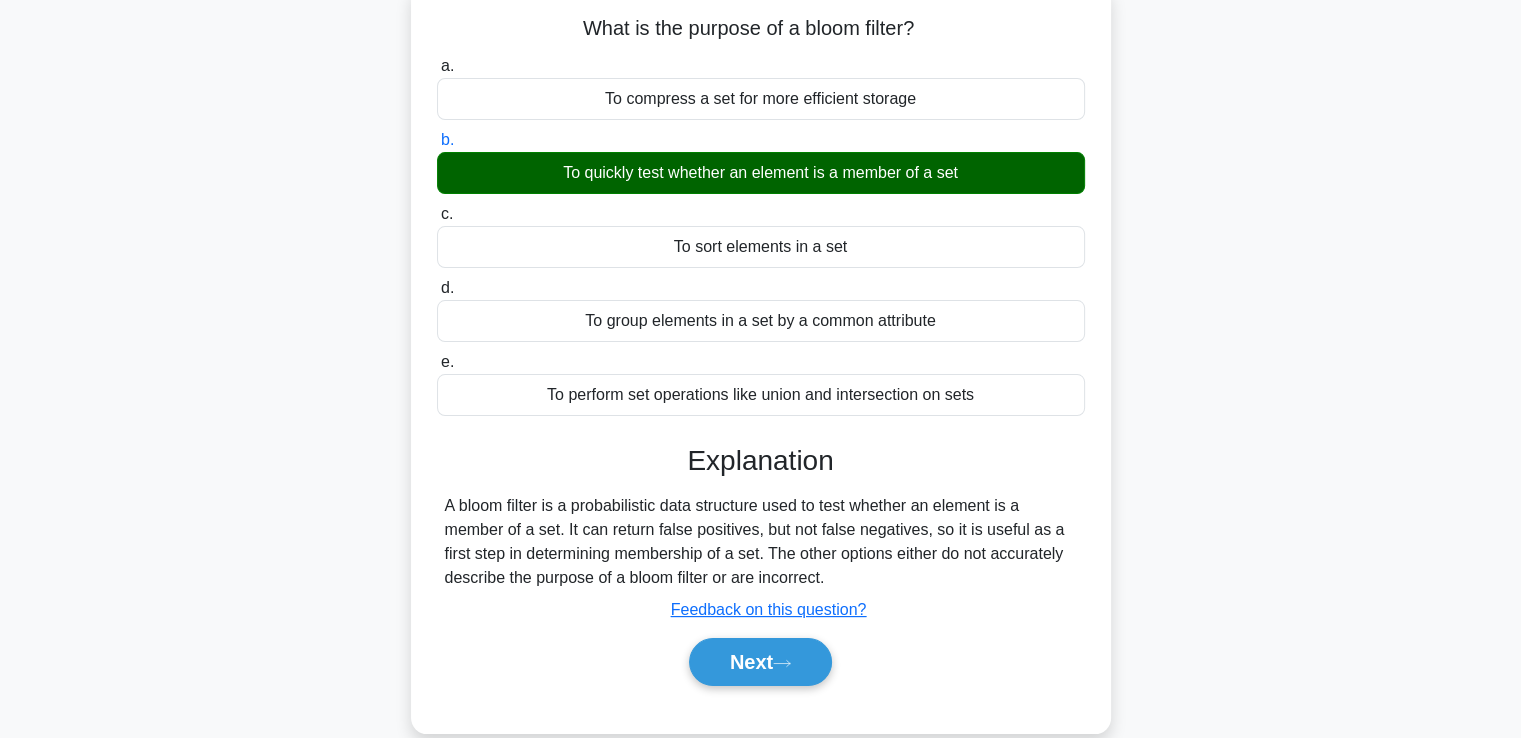 scroll, scrollTop: 200, scrollLeft: 0, axis: vertical 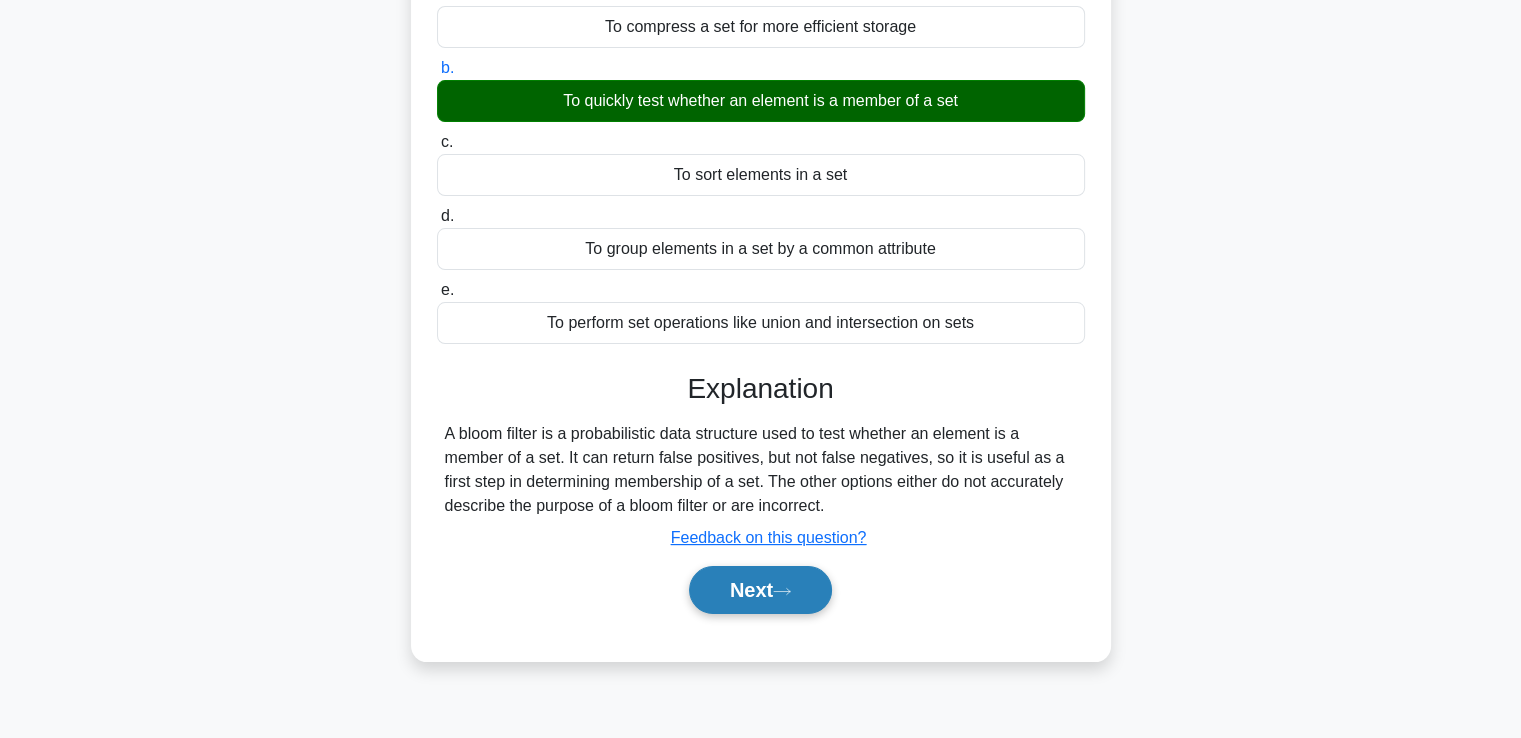 click on "Next" at bounding box center (760, 590) 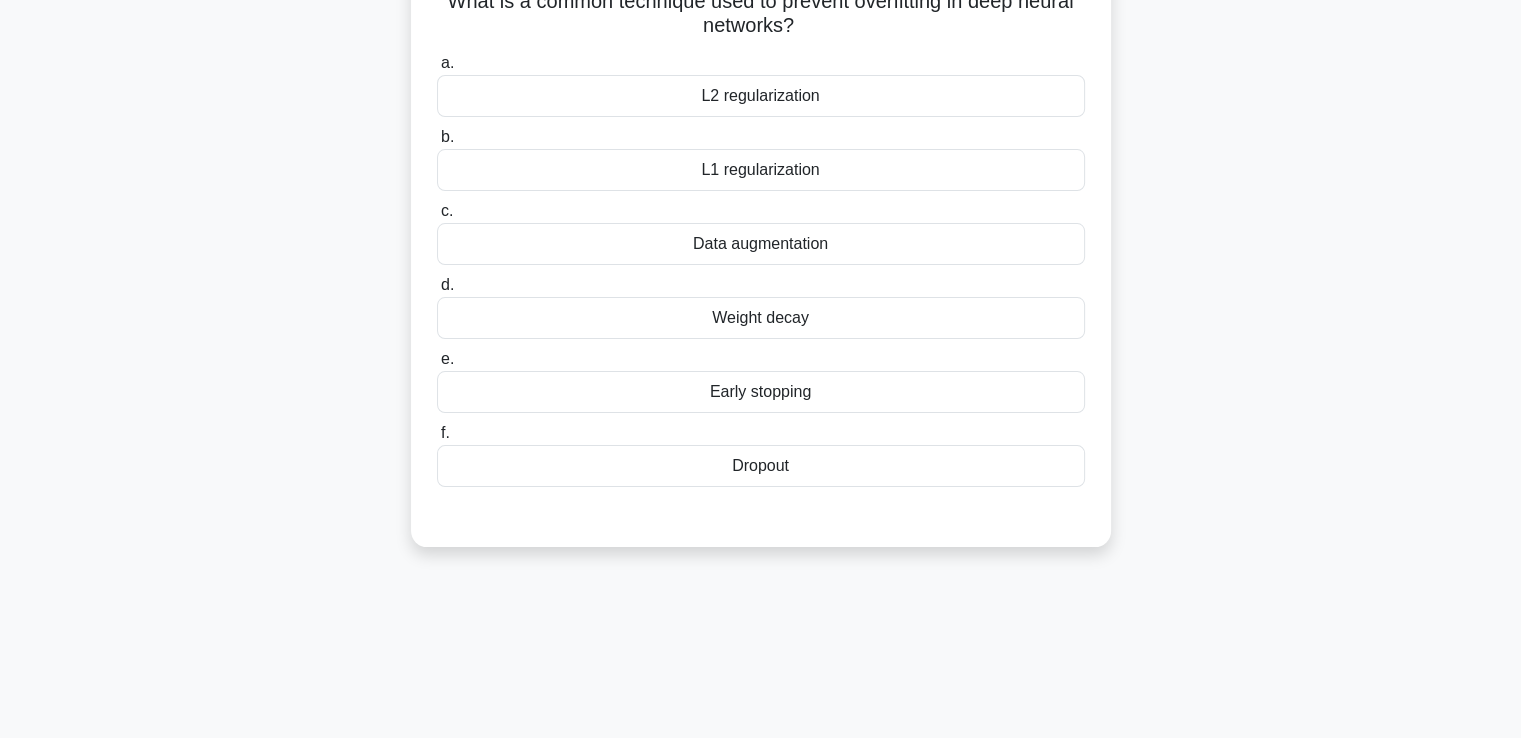 scroll, scrollTop: 0, scrollLeft: 0, axis: both 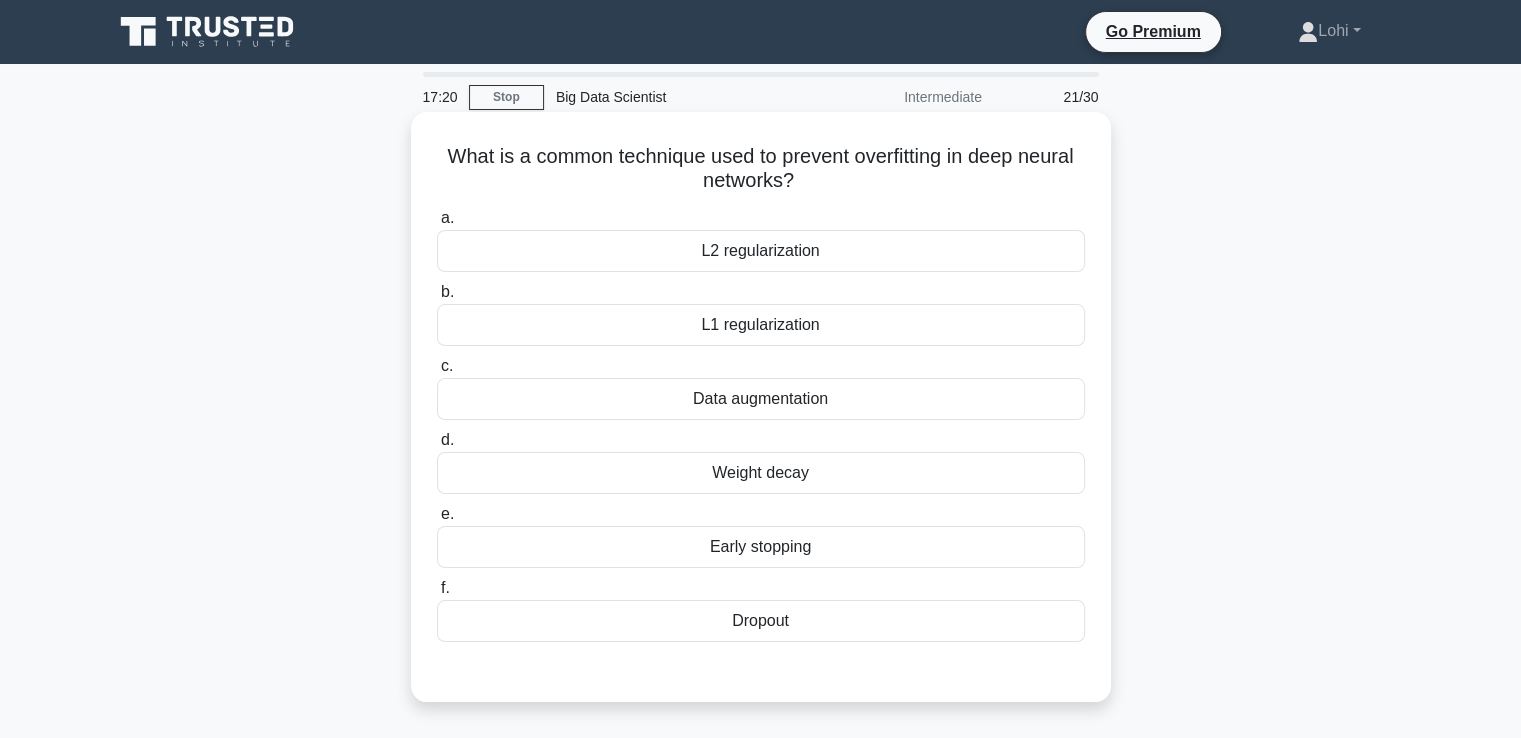 drag, startPoint x: 440, startPoint y: 152, endPoint x: 808, endPoint y: 179, distance: 368.98917 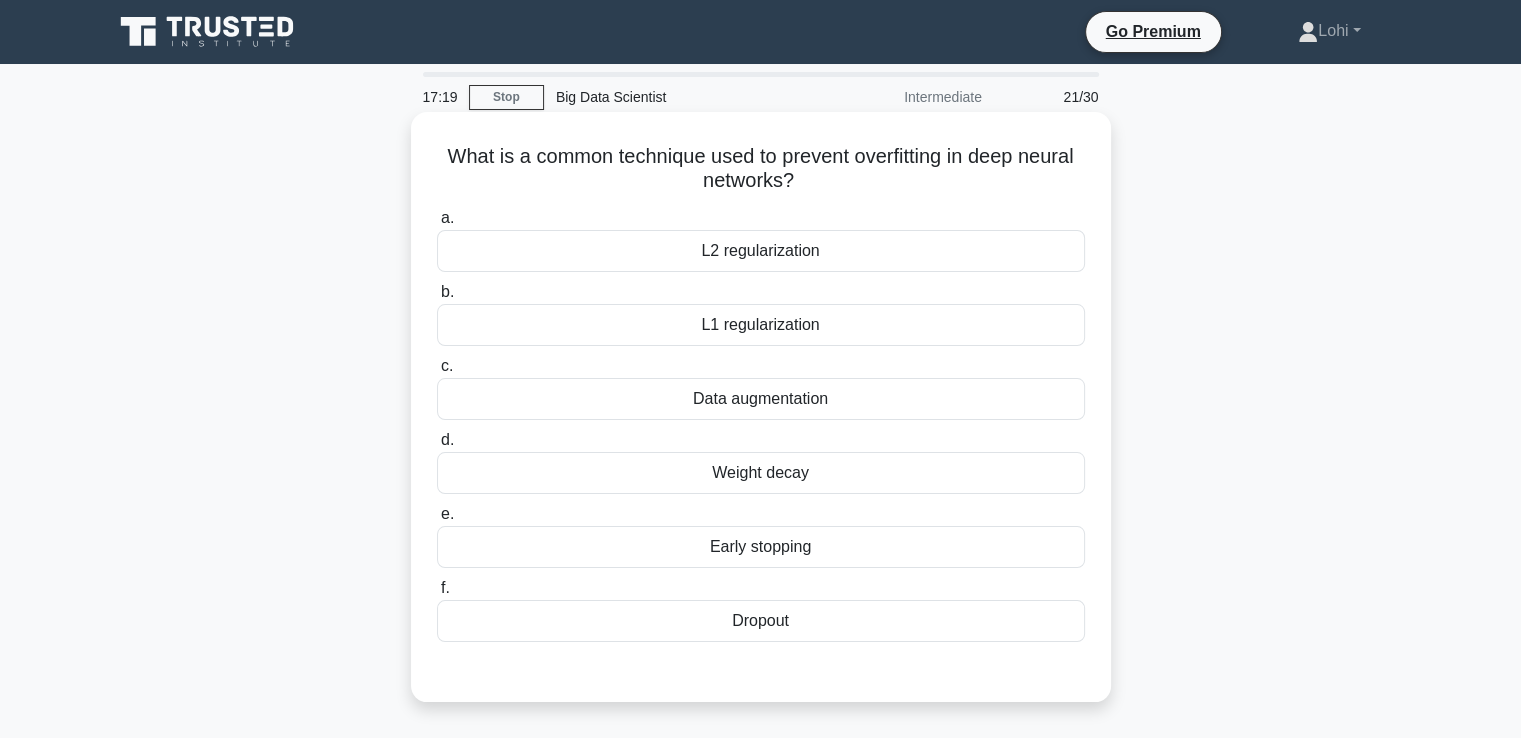 copy on "What is a common technique used to prevent overfitting in deep neural networks?" 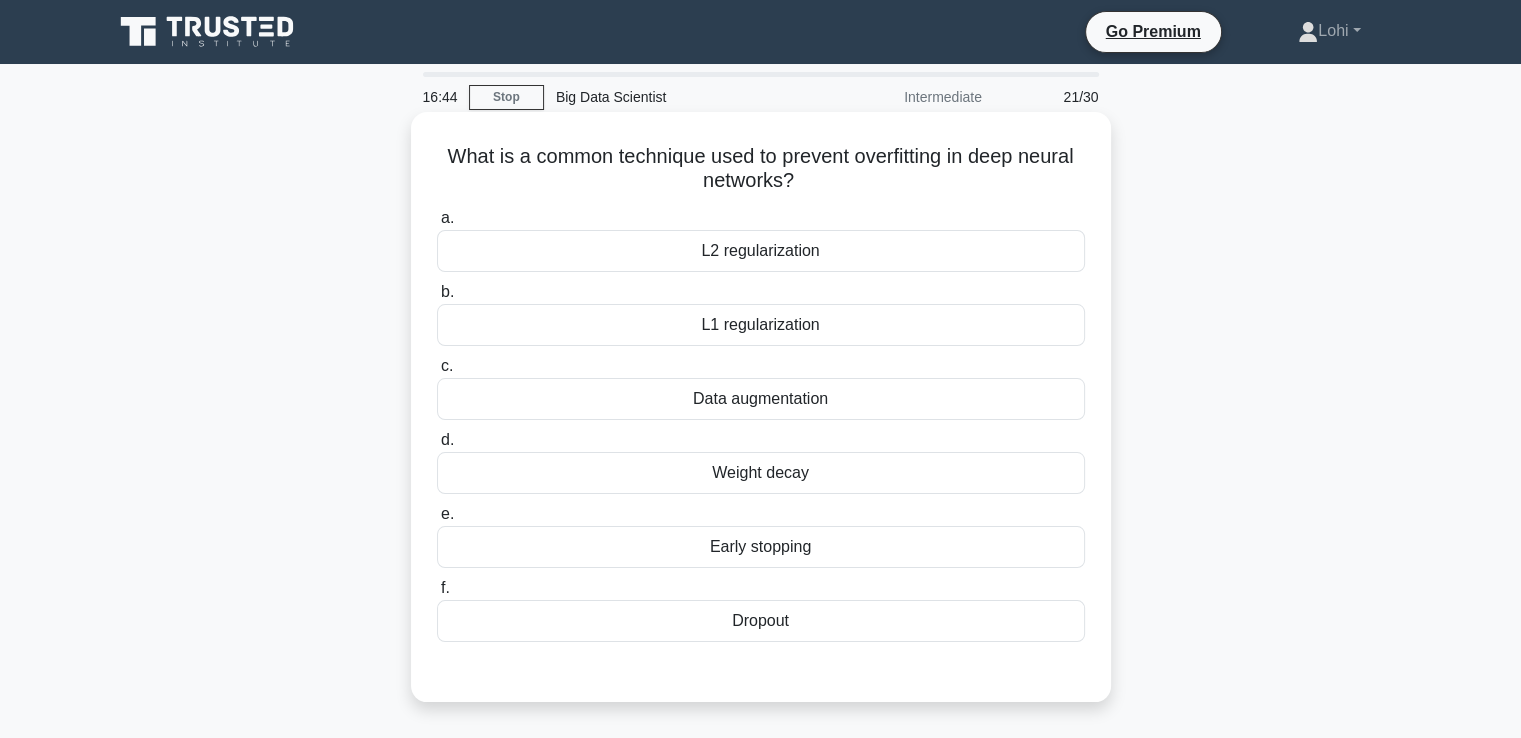 click on "Early stopping" at bounding box center (761, 547) 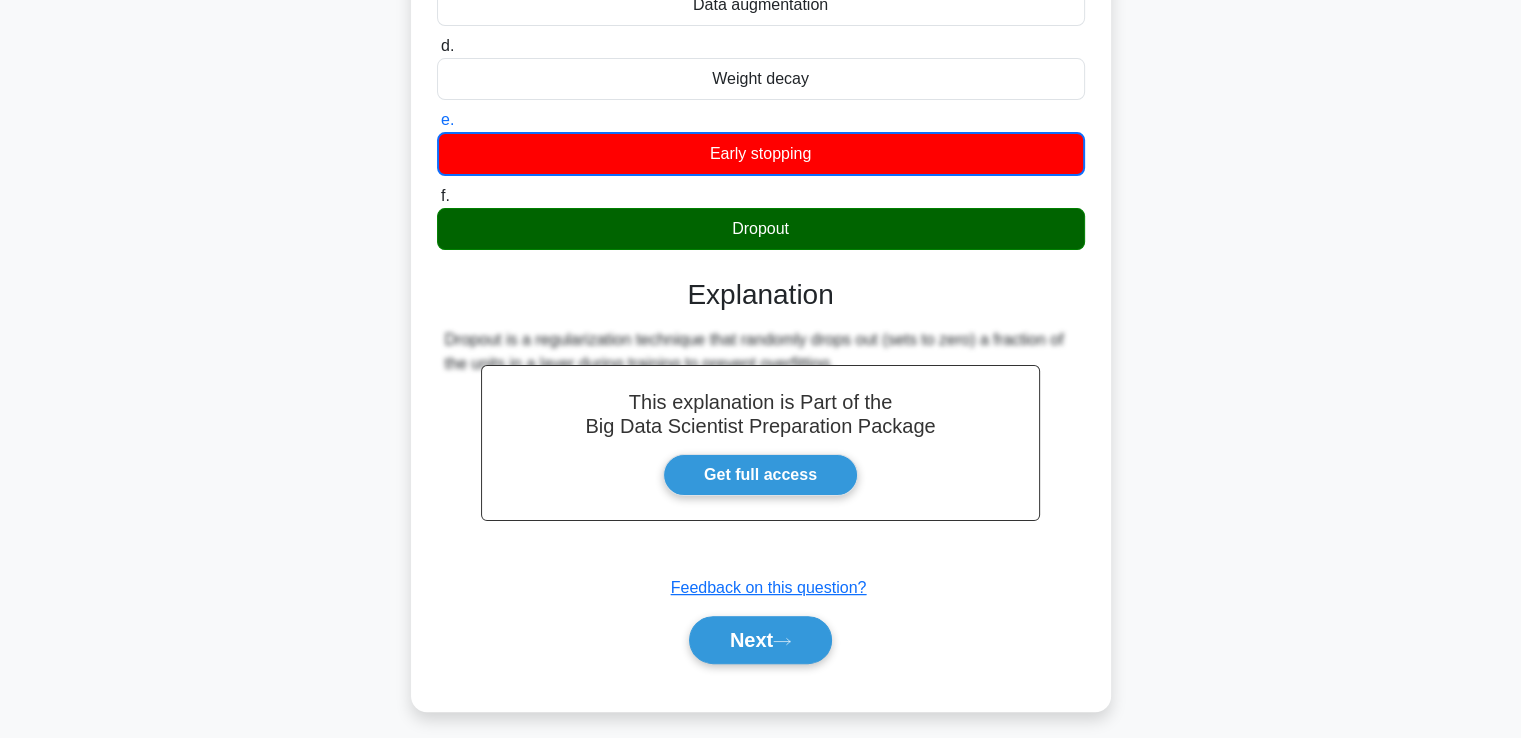 scroll, scrollTop: 403, scrollLeft: 0, axis: vertical 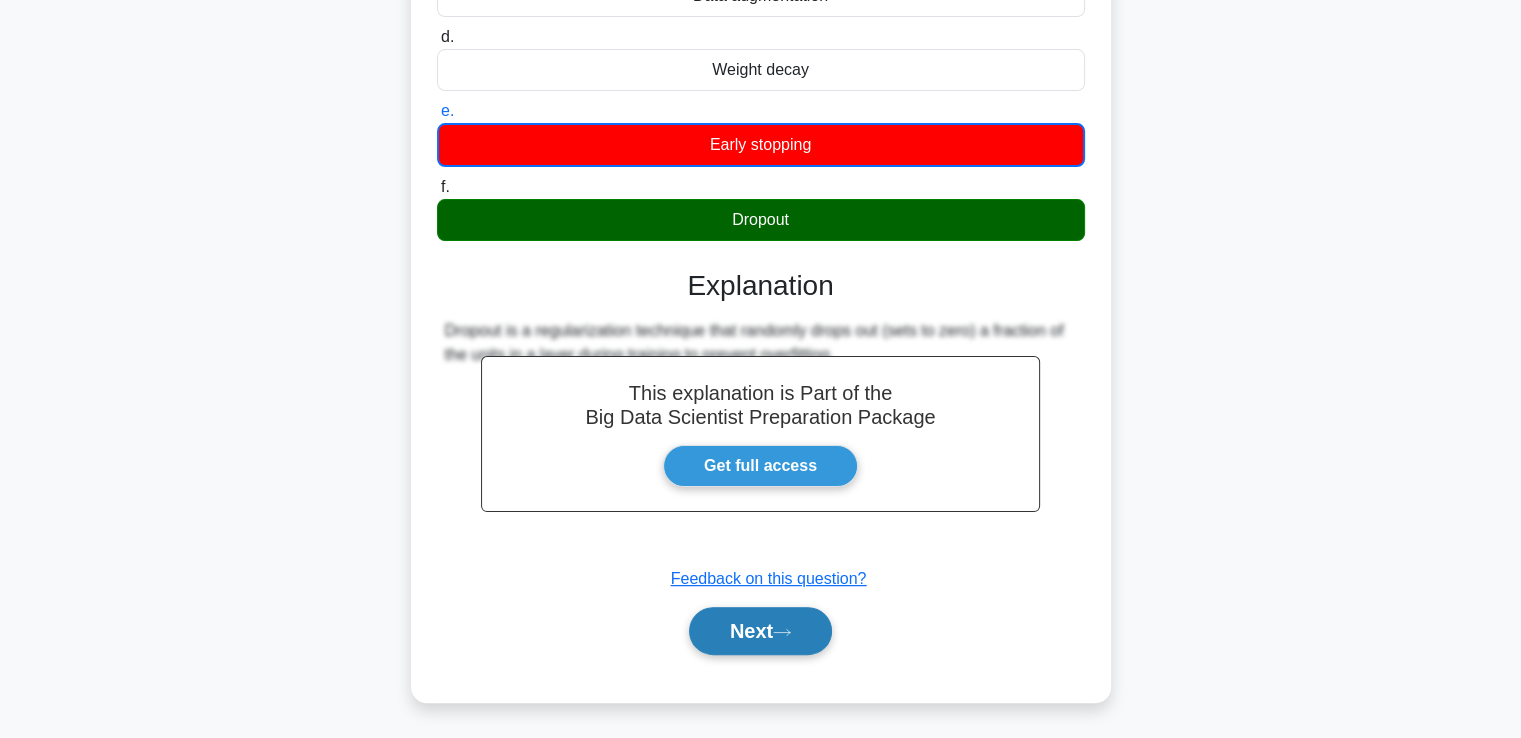 click on "Next" at bounding box center (760, 631) 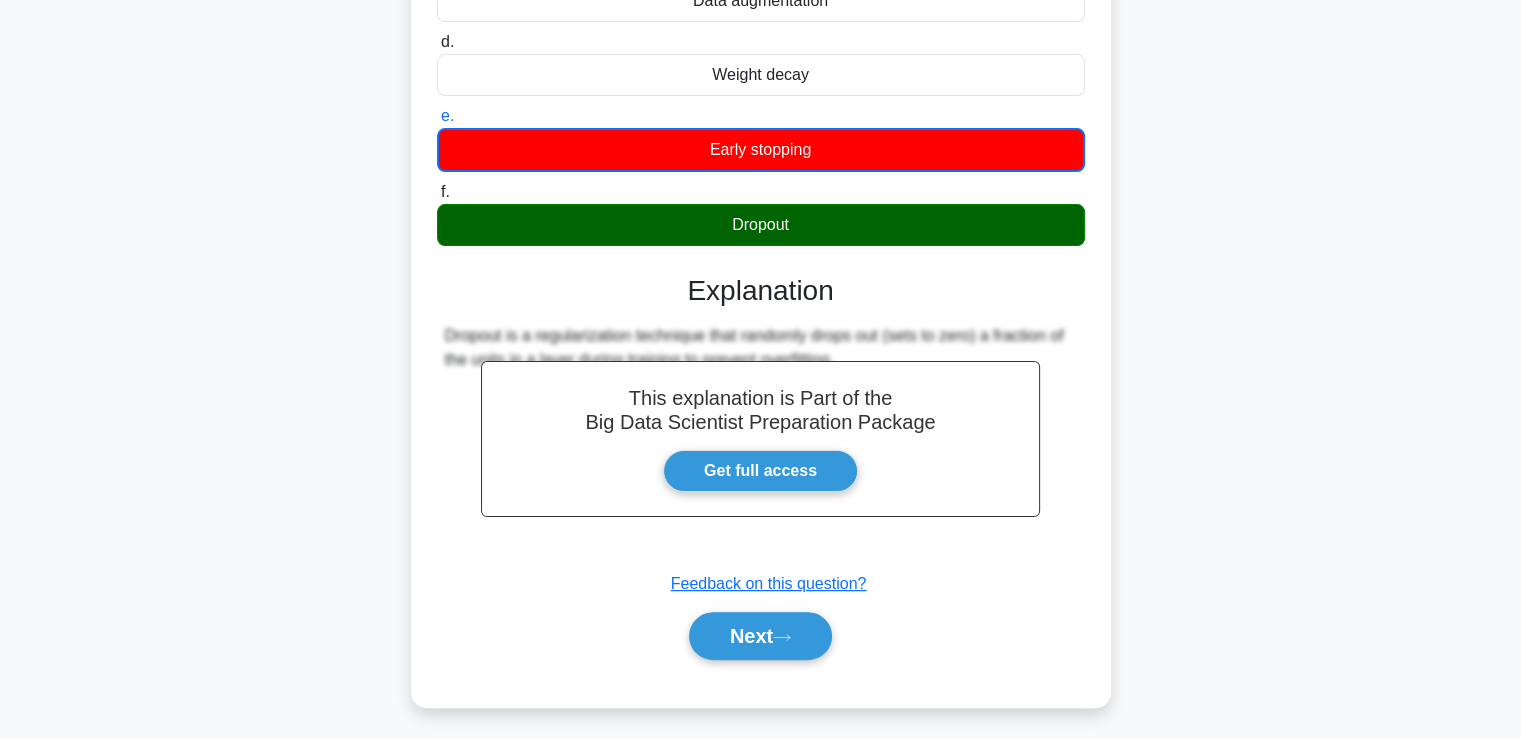 scroll, scrollTop: 343, scrollLeft: 0, axis: vertical 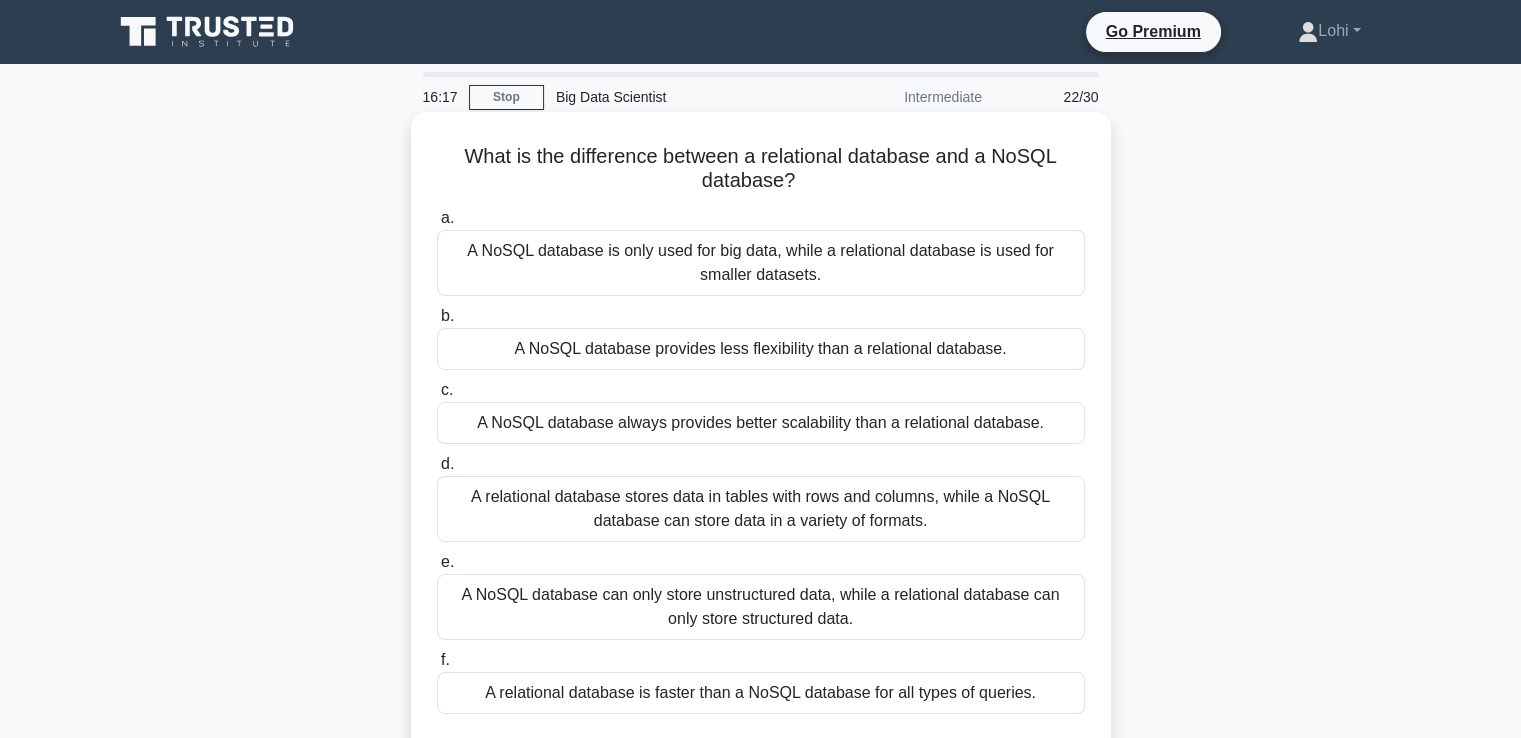 click on "A relational database stores data in tables with rows and columns, while a NoSQL database can store data in a variety of formats." at bounding box center [761, 509] 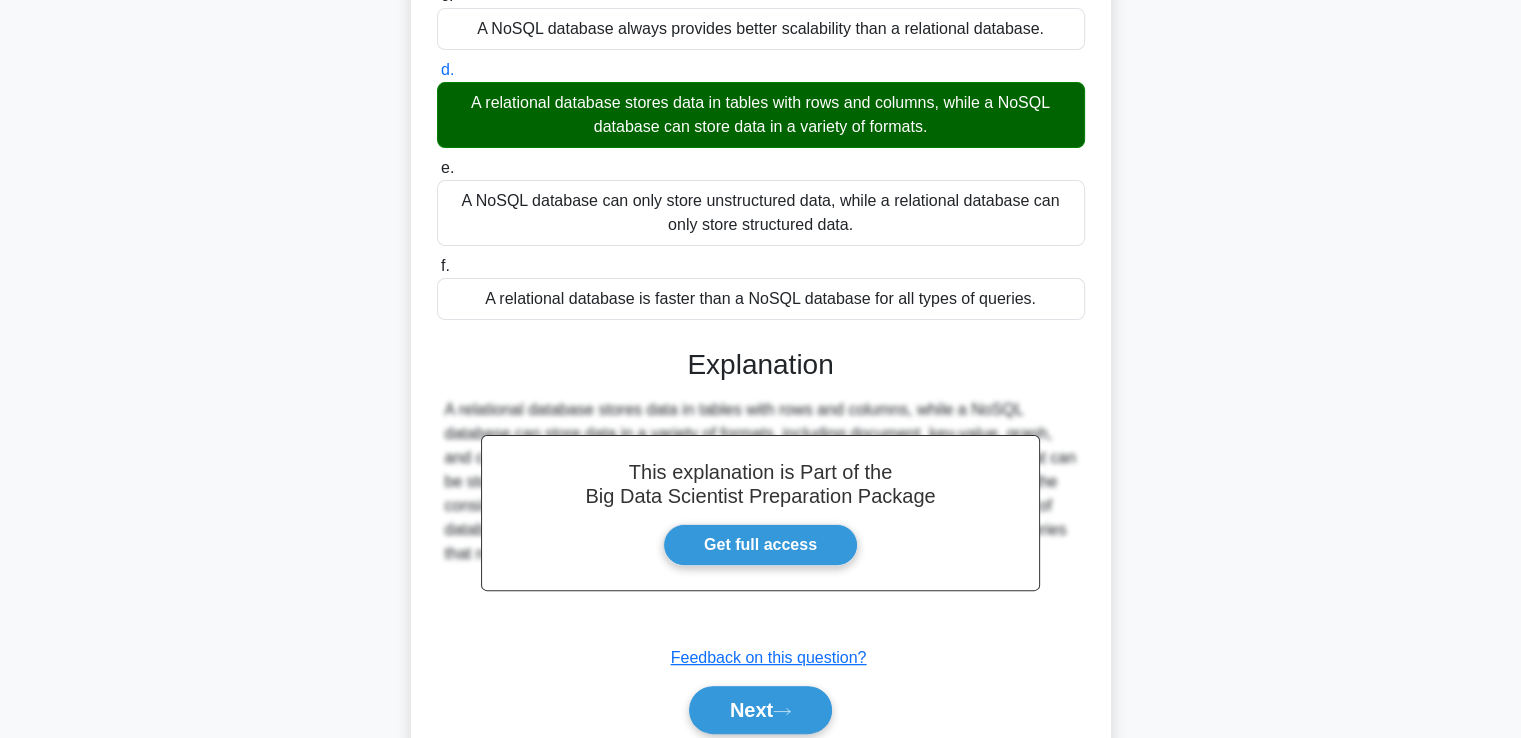 scroll, scrollTop: 473, scrollLeft: 0, axis: vertical 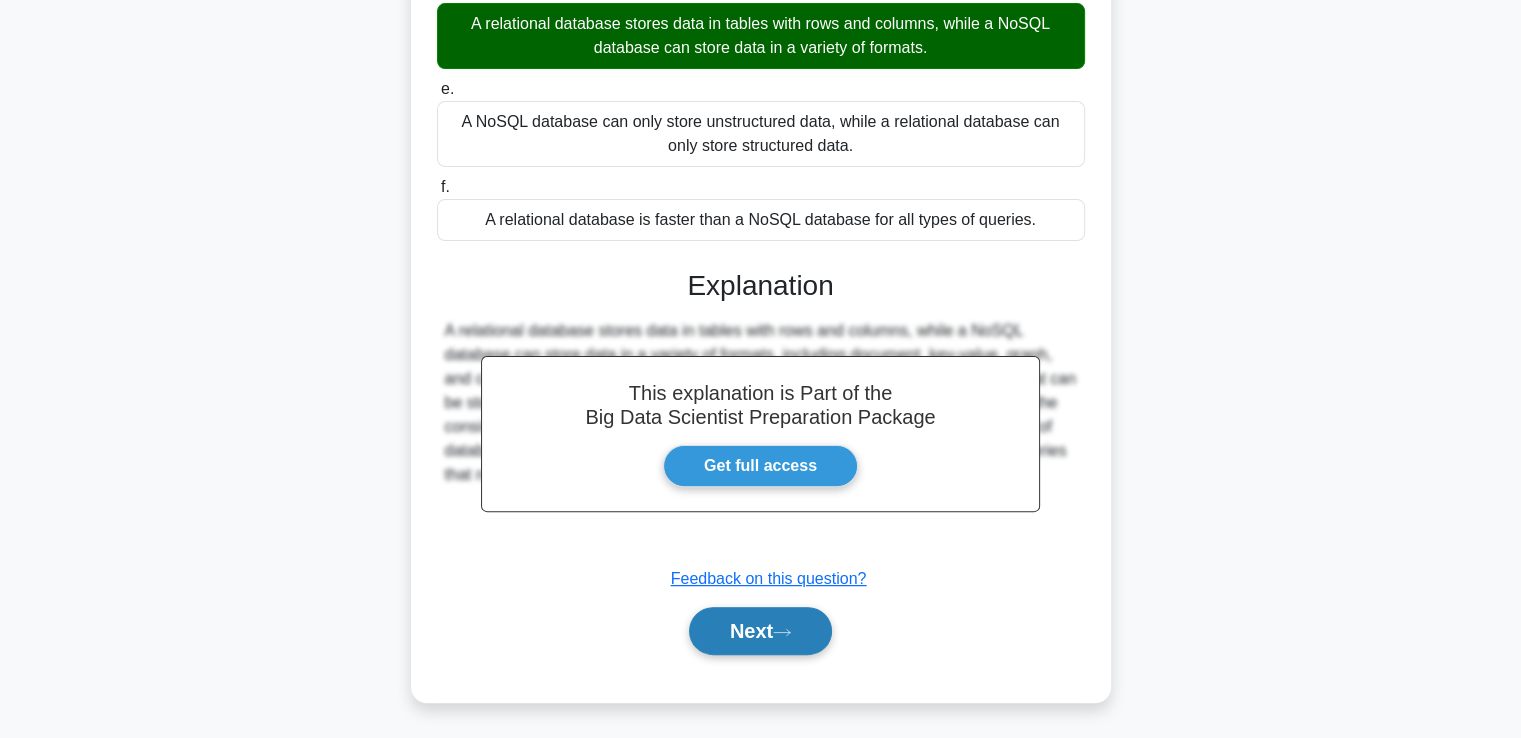 click on "Next" at bounding box center [760, 631] 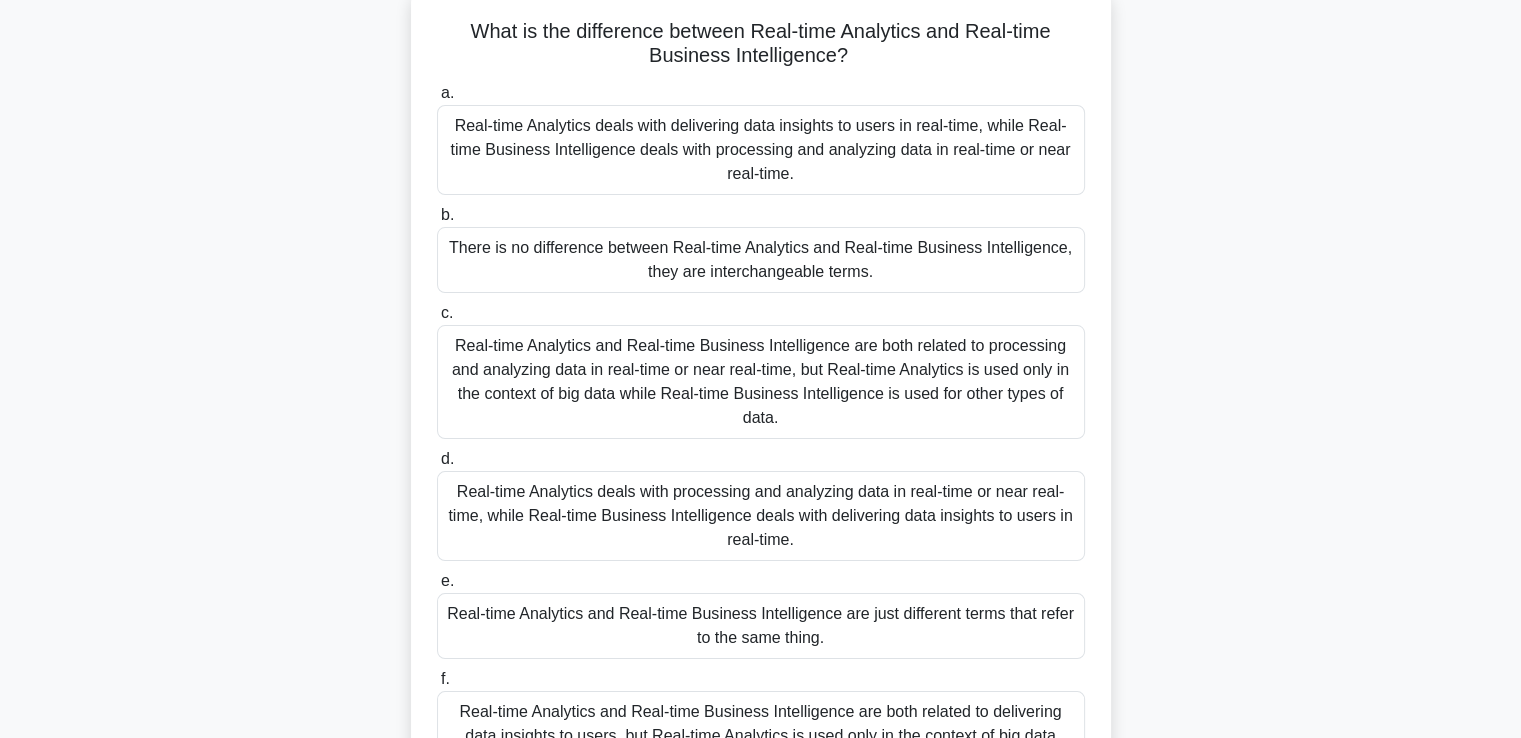 scroll, scrollTop: 0, scrollLeft: 0, axis: both 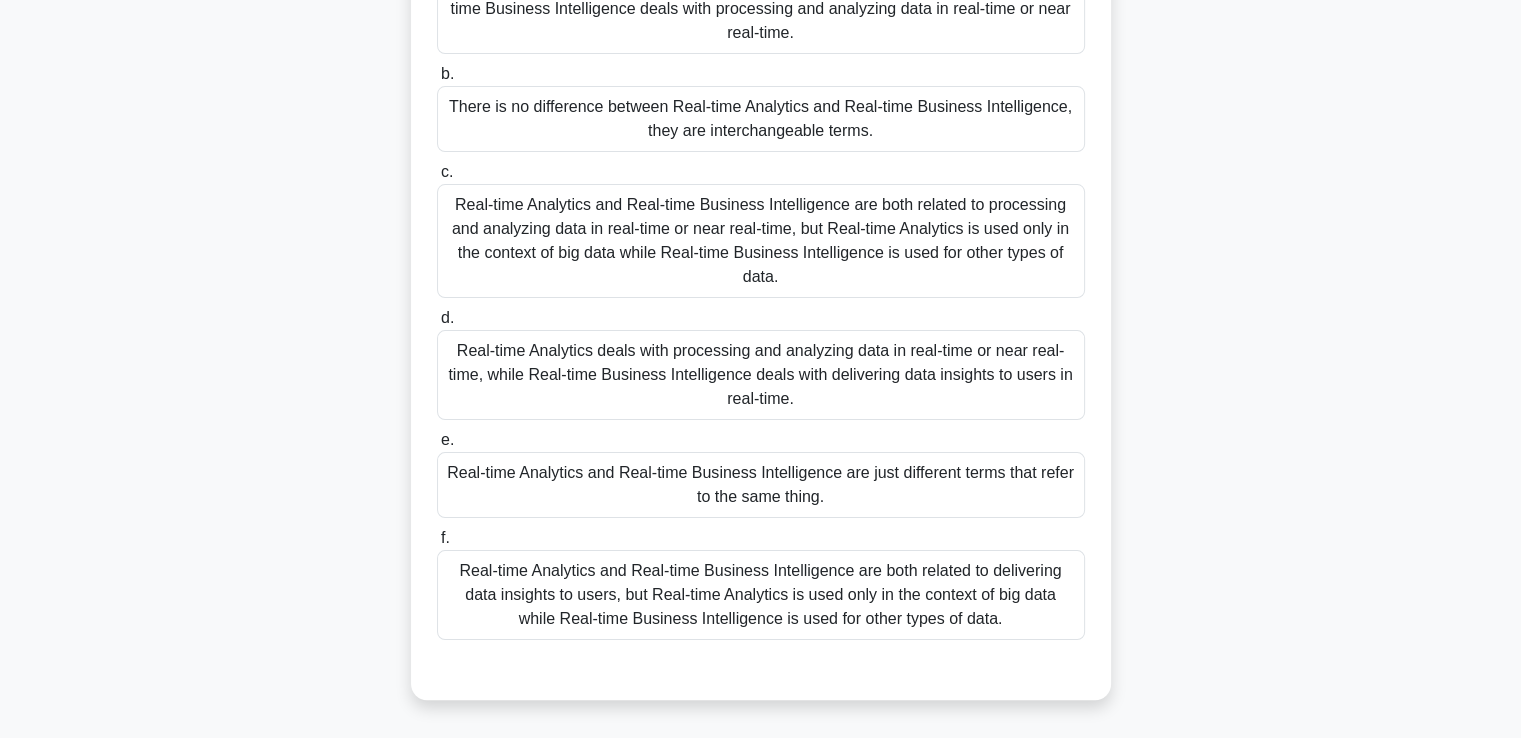 click on "Real-time Analytics deals with processing and analyzing data in real-time or near real-time, while Real-time Business Intelligence deals with delivering data insights to users in real-time." at bounding box center (761, 375) 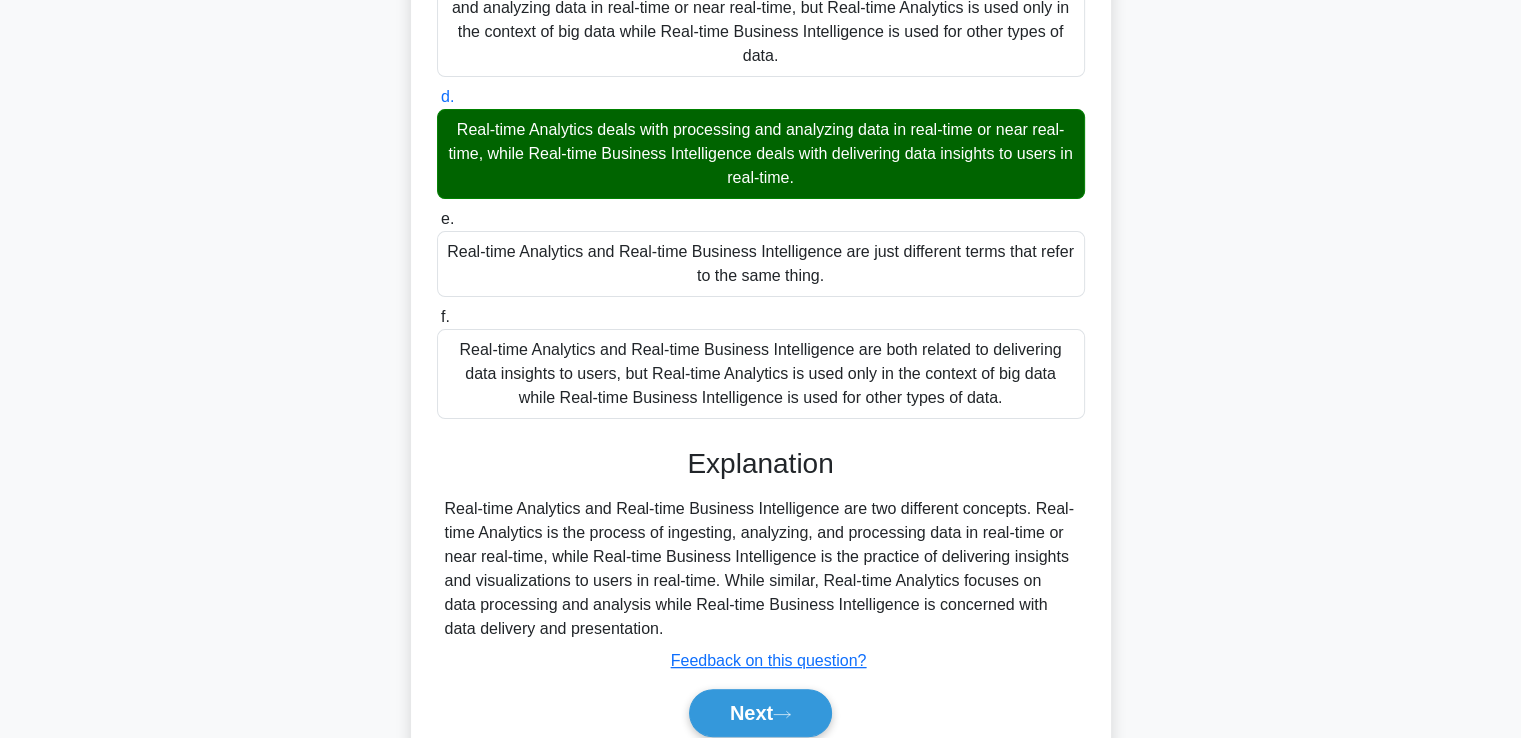 scroll, scrollTop: 569, scrollLeft: 0, axis: vertical 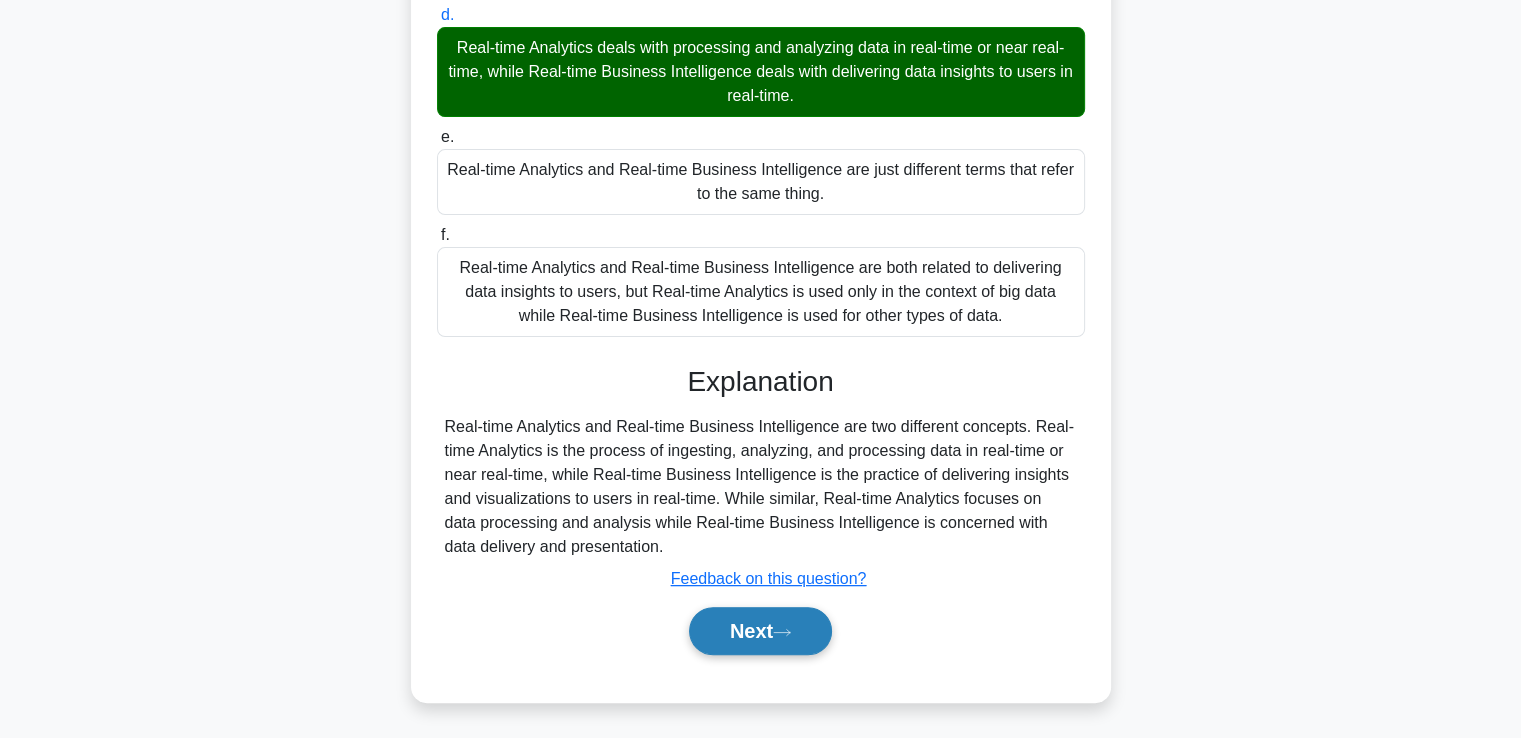 click on "Next" at bounding box center [760, 631] 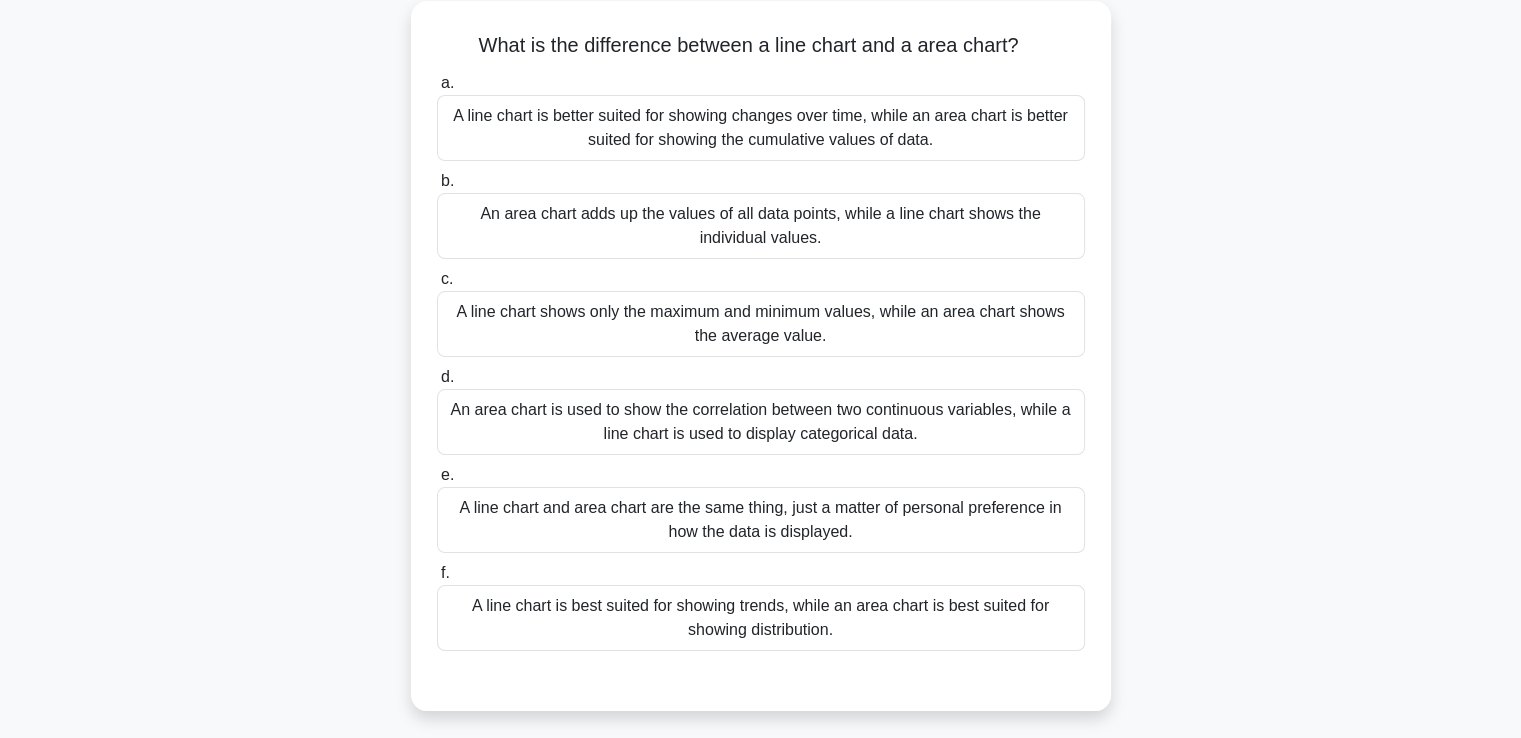scroll, scrollTop: 0, scrollLeft: 0, axis: both 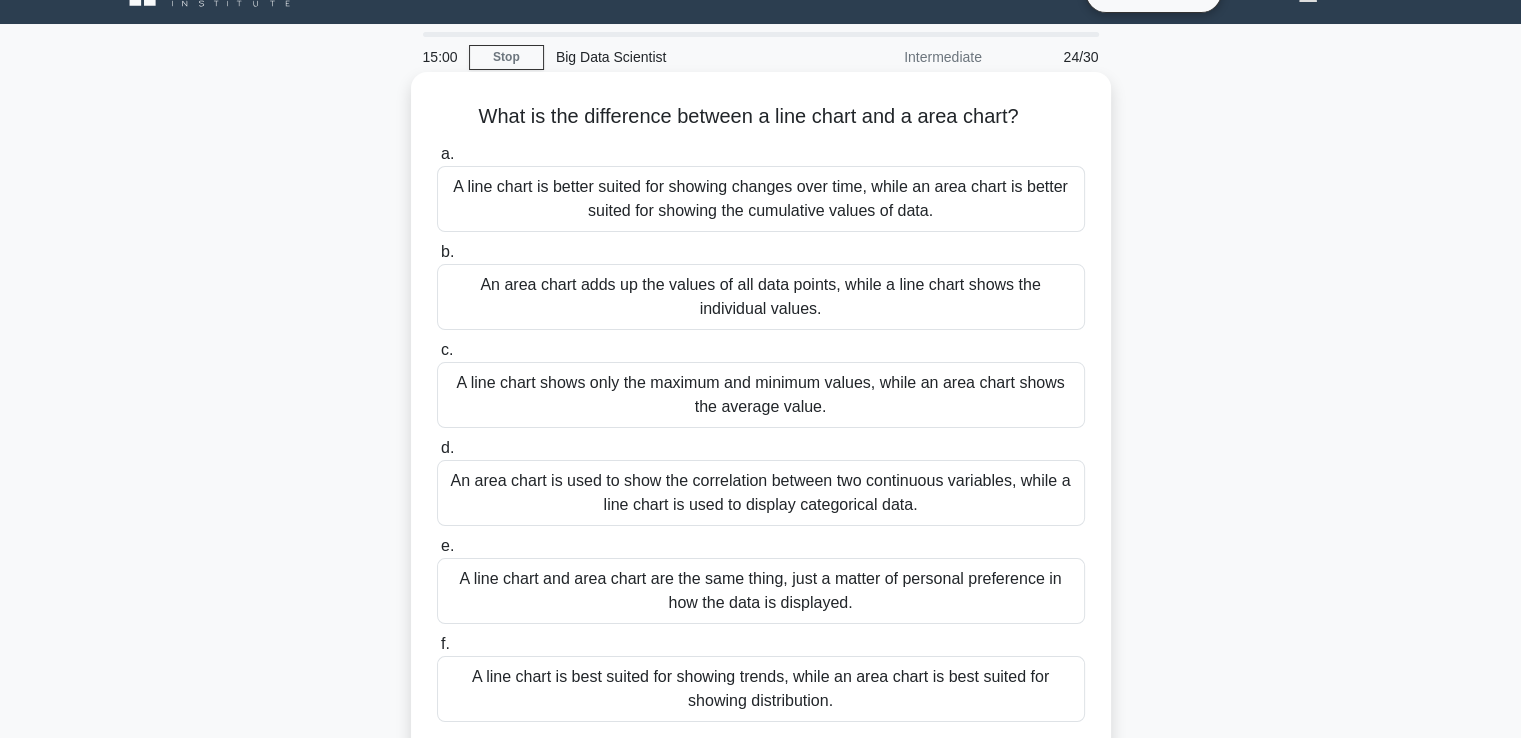 click on "An area chart adds up the values of all data points, while a line chart shows the individual values." at bounding box center [761, 297] 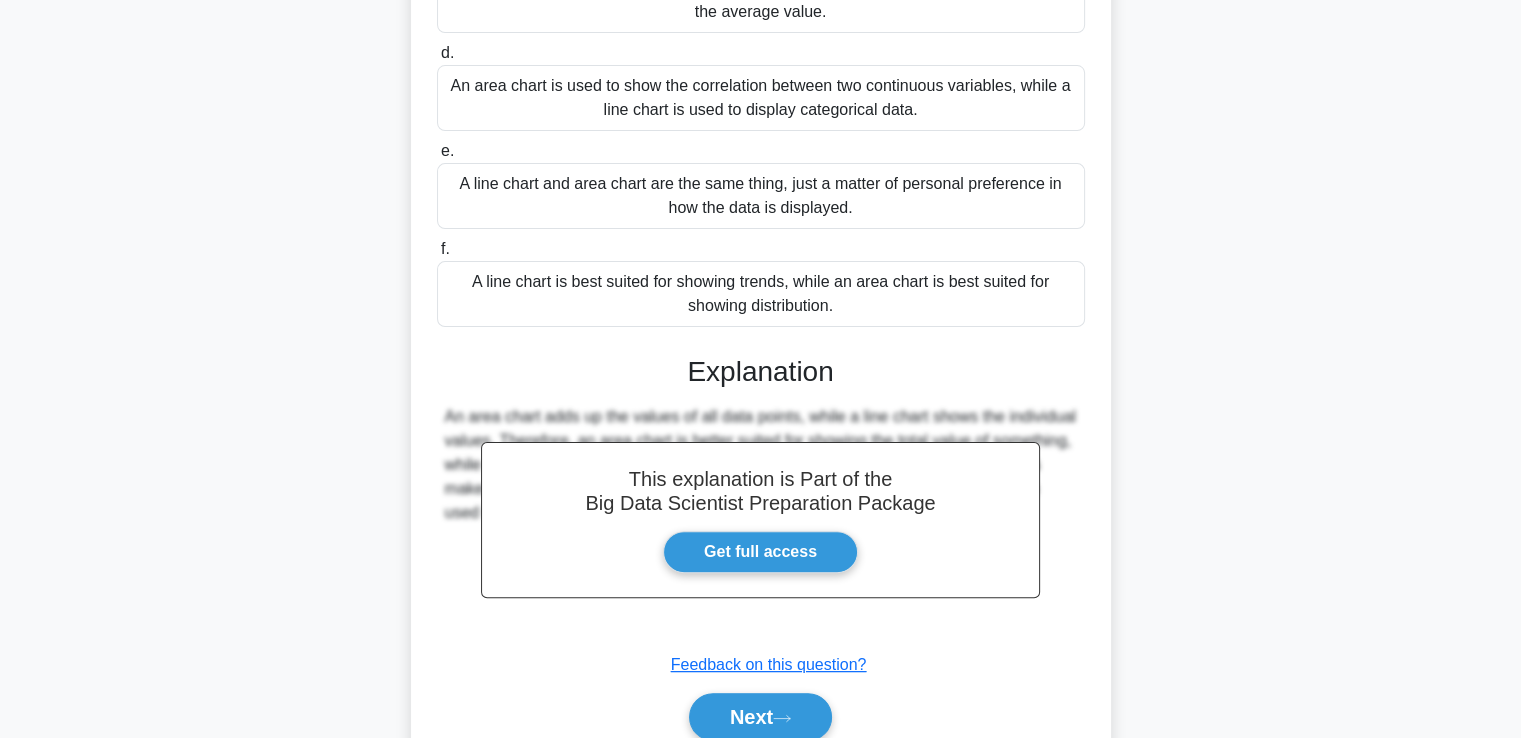 scroll, scrollTop: 521, scrollLeft: 0, axis: vertical 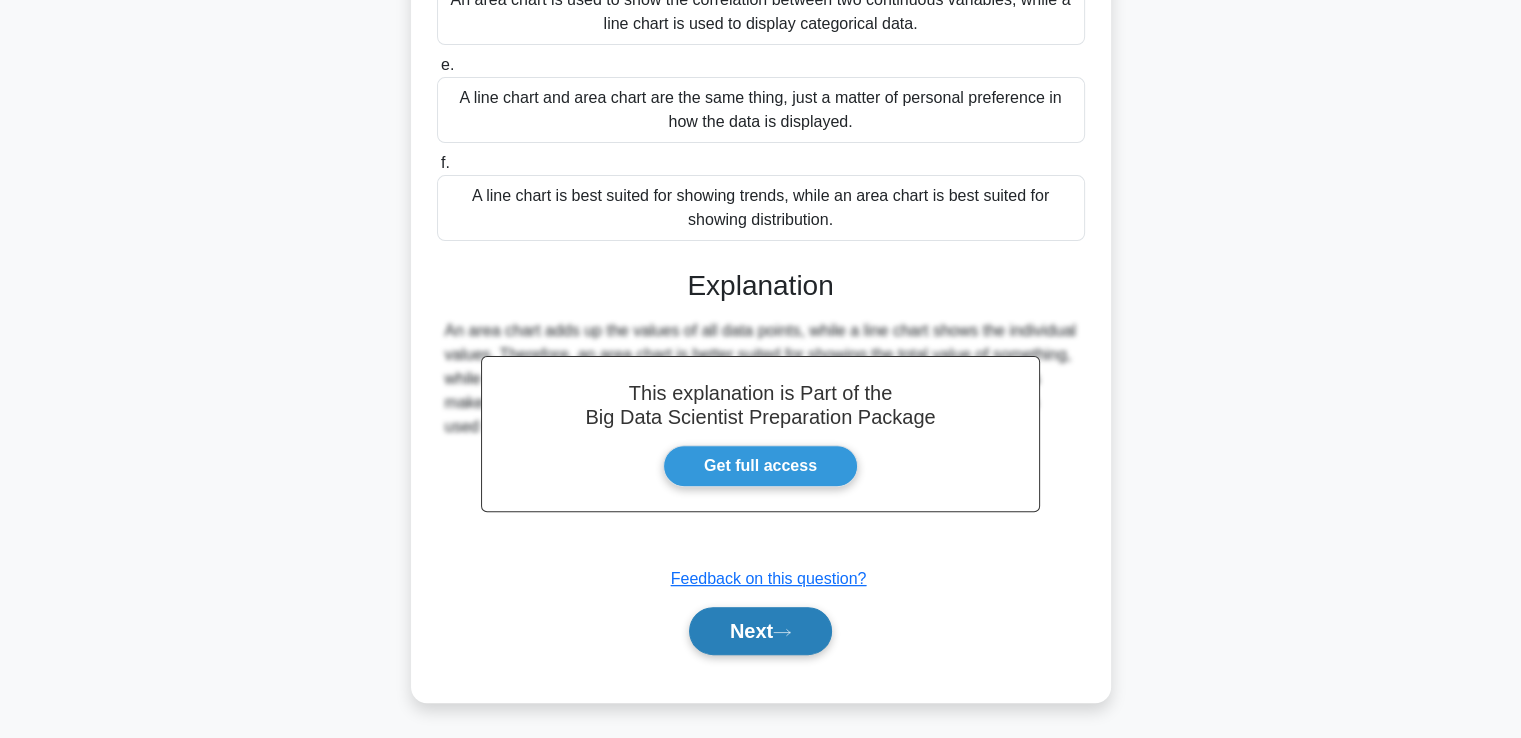 click on "Next" at bounding box center [760, 631] 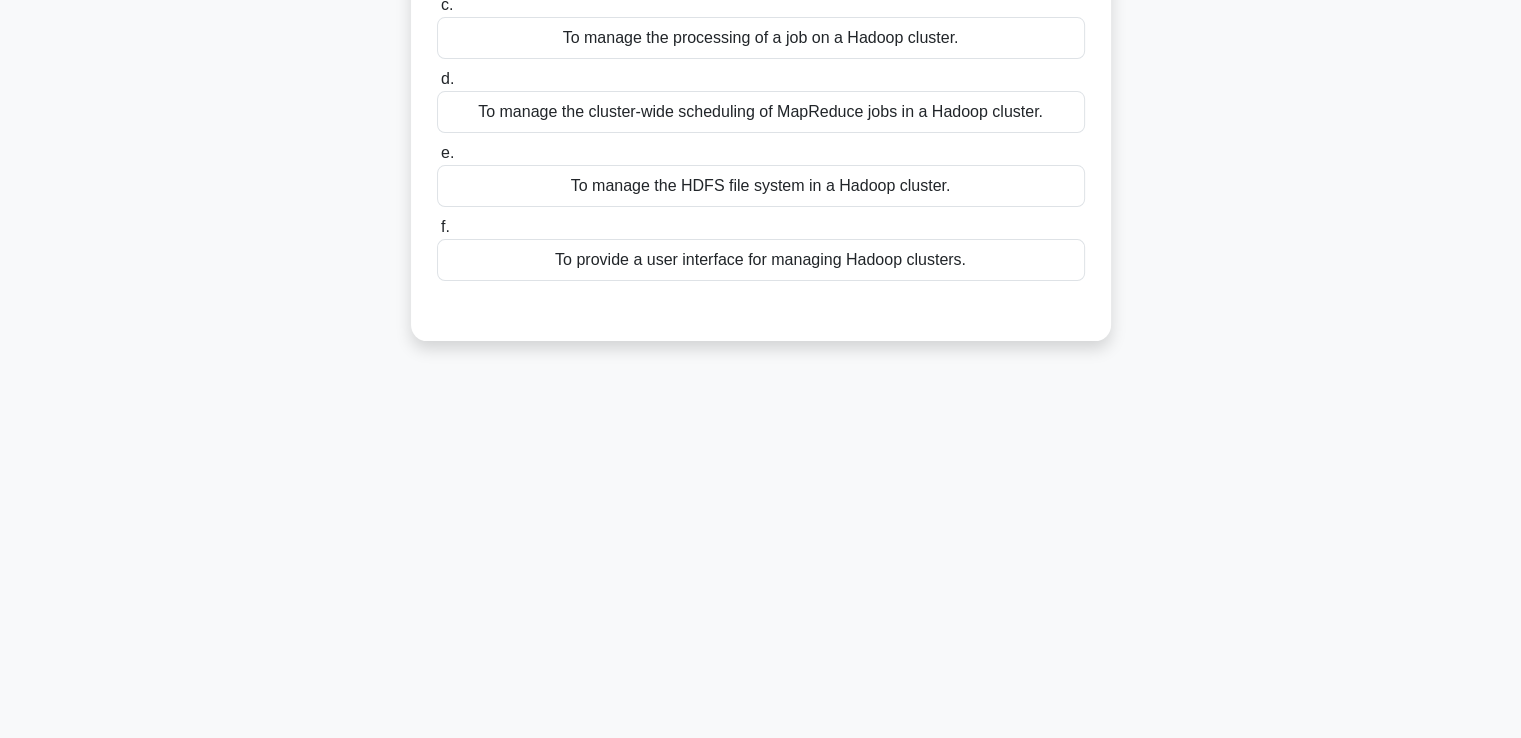 scroll, scrollTop: 343, scrollLeft: 0, axis: vertical 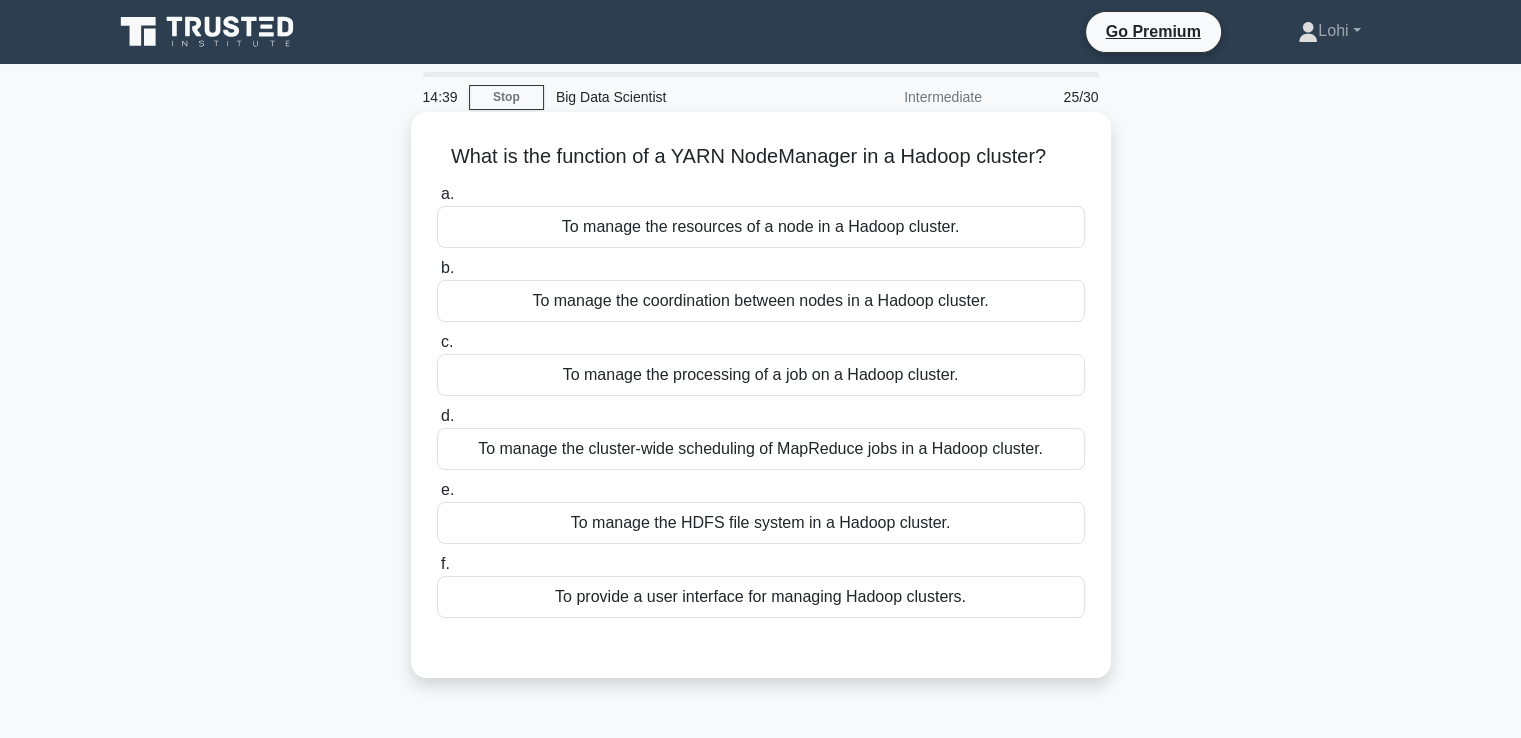 click on "To manage the resources of a node in a Hadoop cluster." at bounding box center [761, 227] 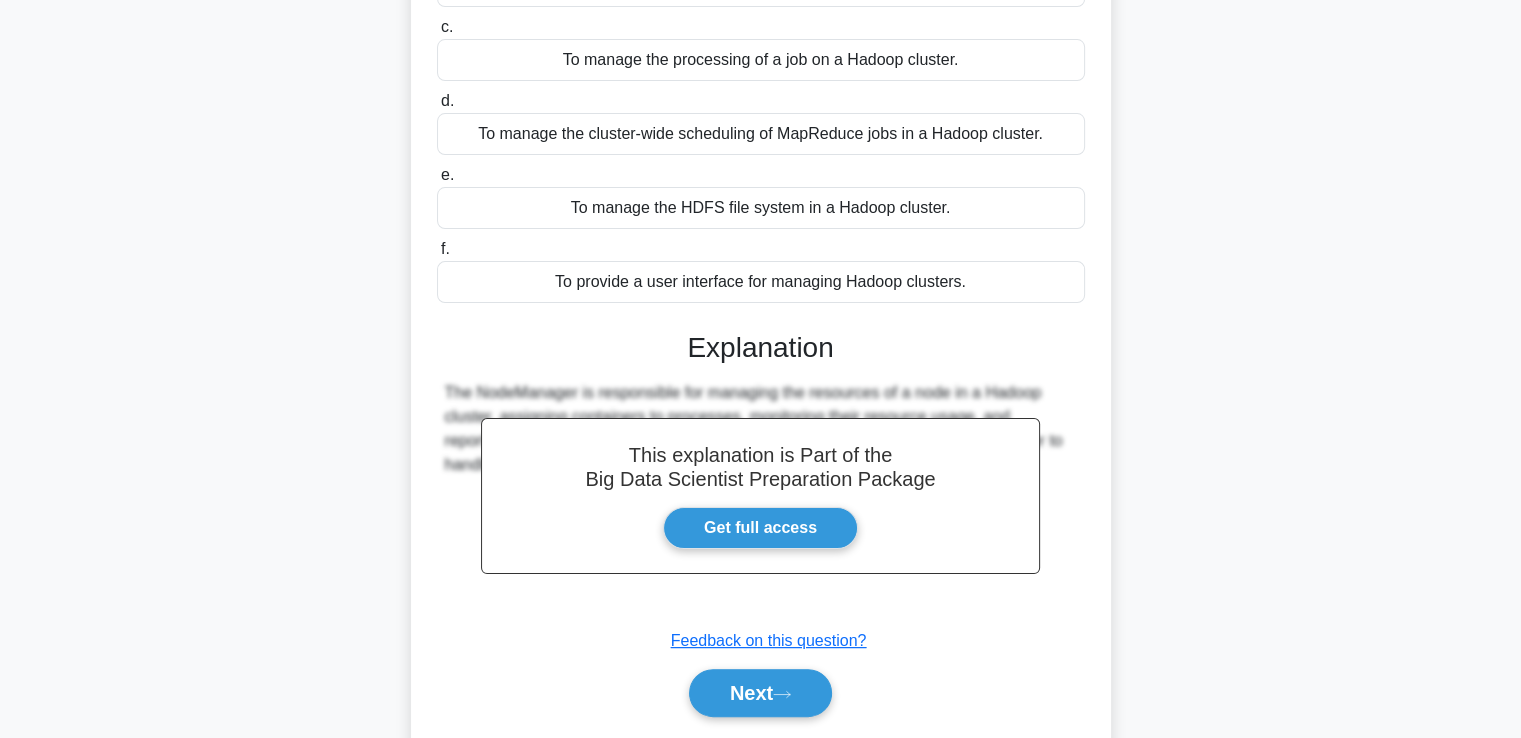 scroll, scrollTop: 377, scrollLeft: 0, axis: vertical 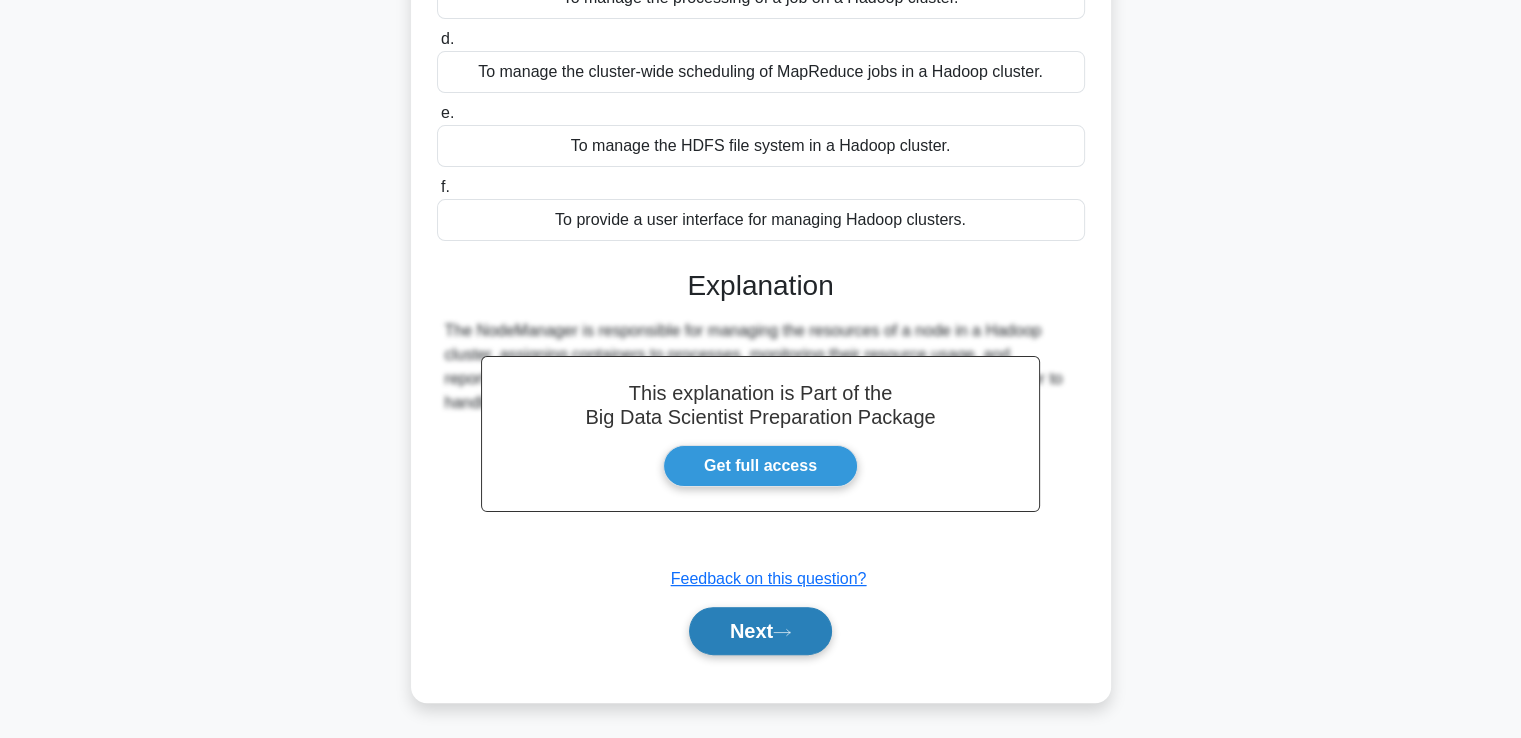 click on "Next" at bounding box center (760, 631) 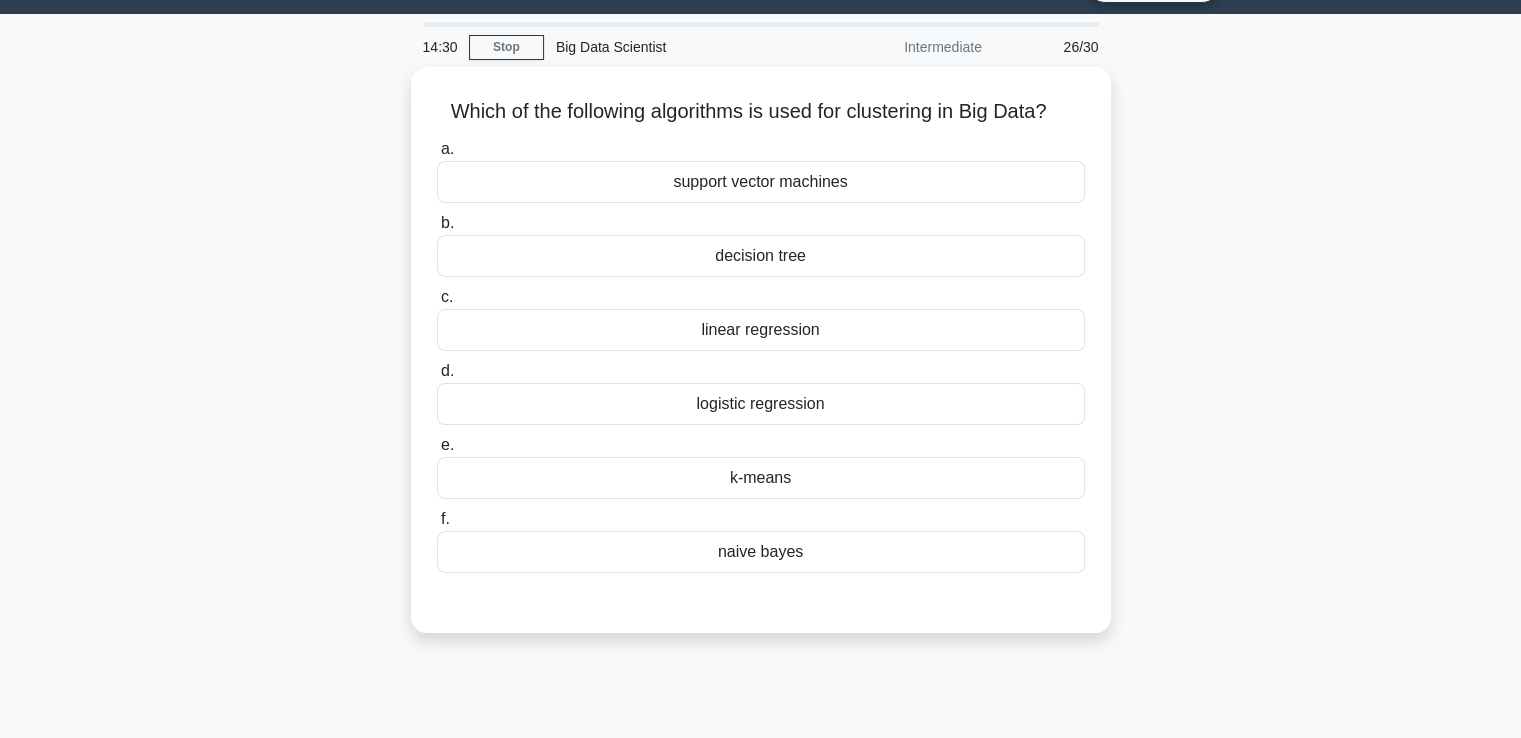 scroll, scrollTop: 0, scrollLeft: 0, axis: both 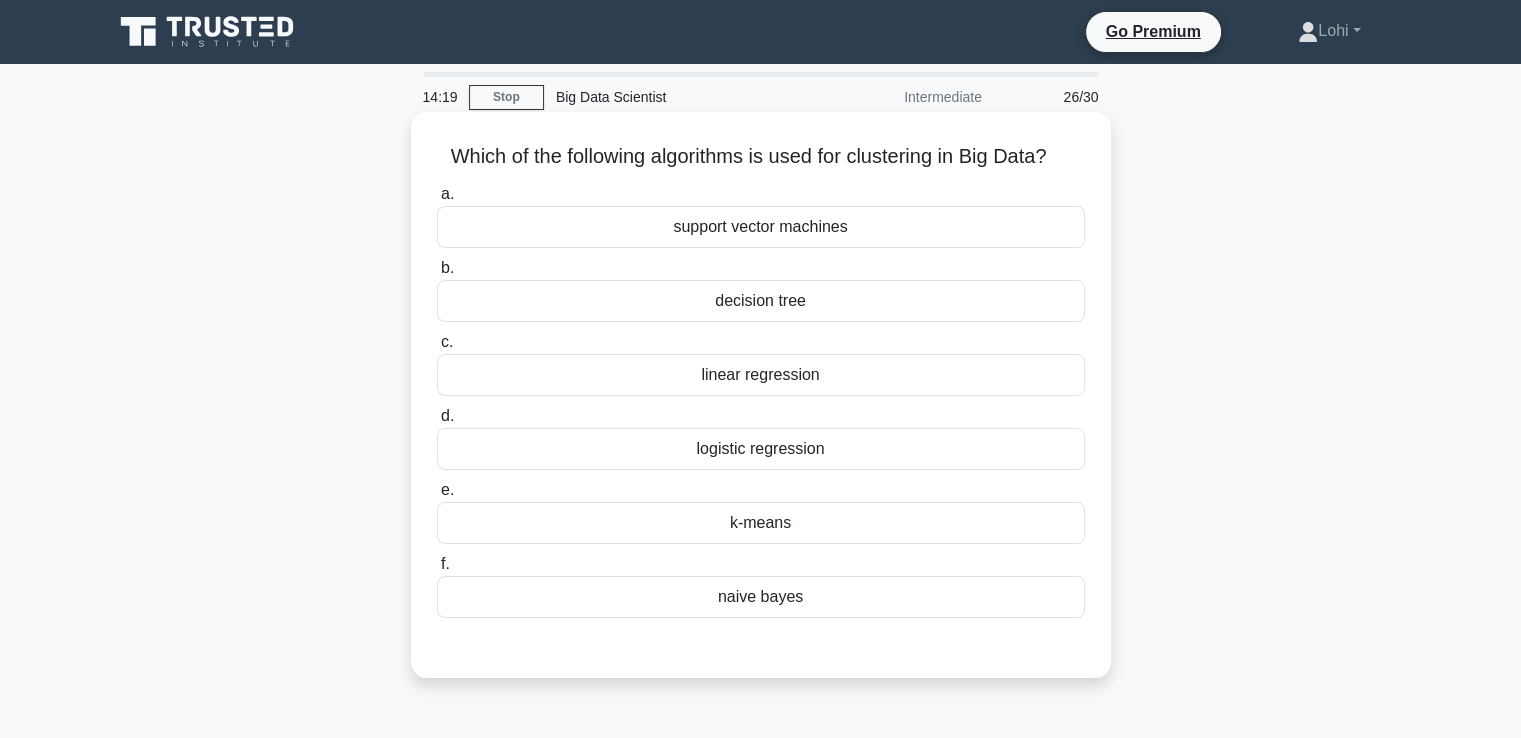 click on "k-means" at bounding box center (761, 523) 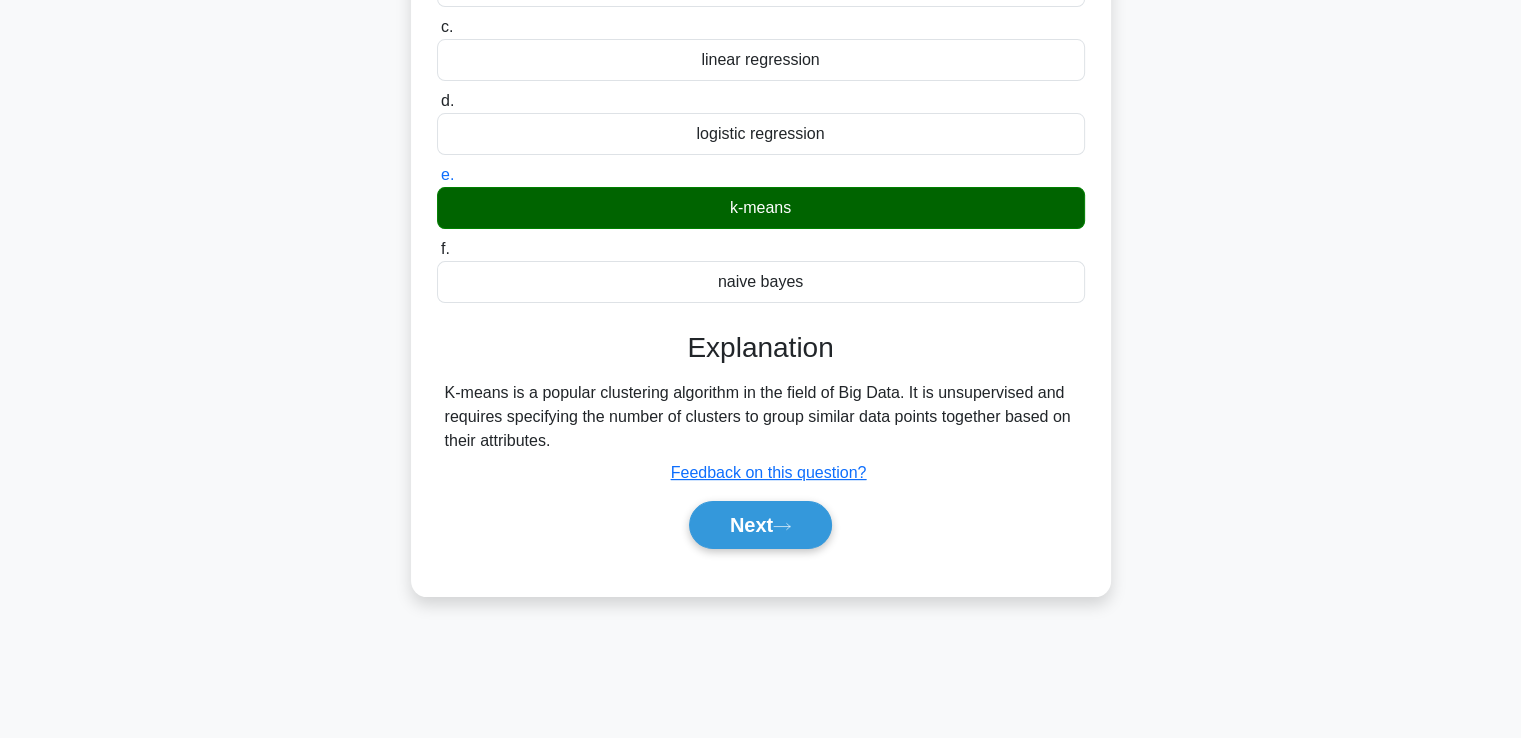 scroll, scrollTop: 332, scrollLeft: 0, axis: vertical 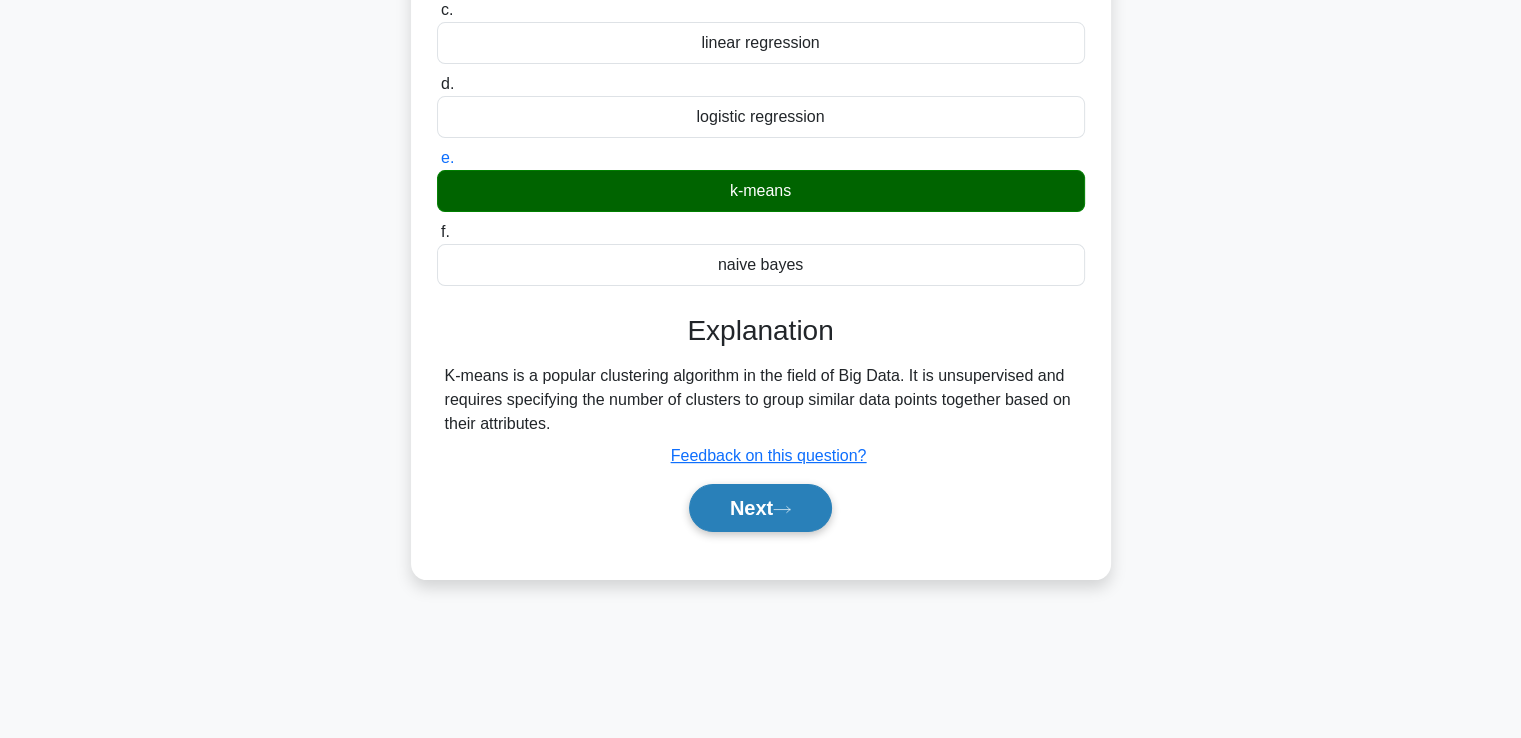 click on "Next" at bounding box center [760, 508] 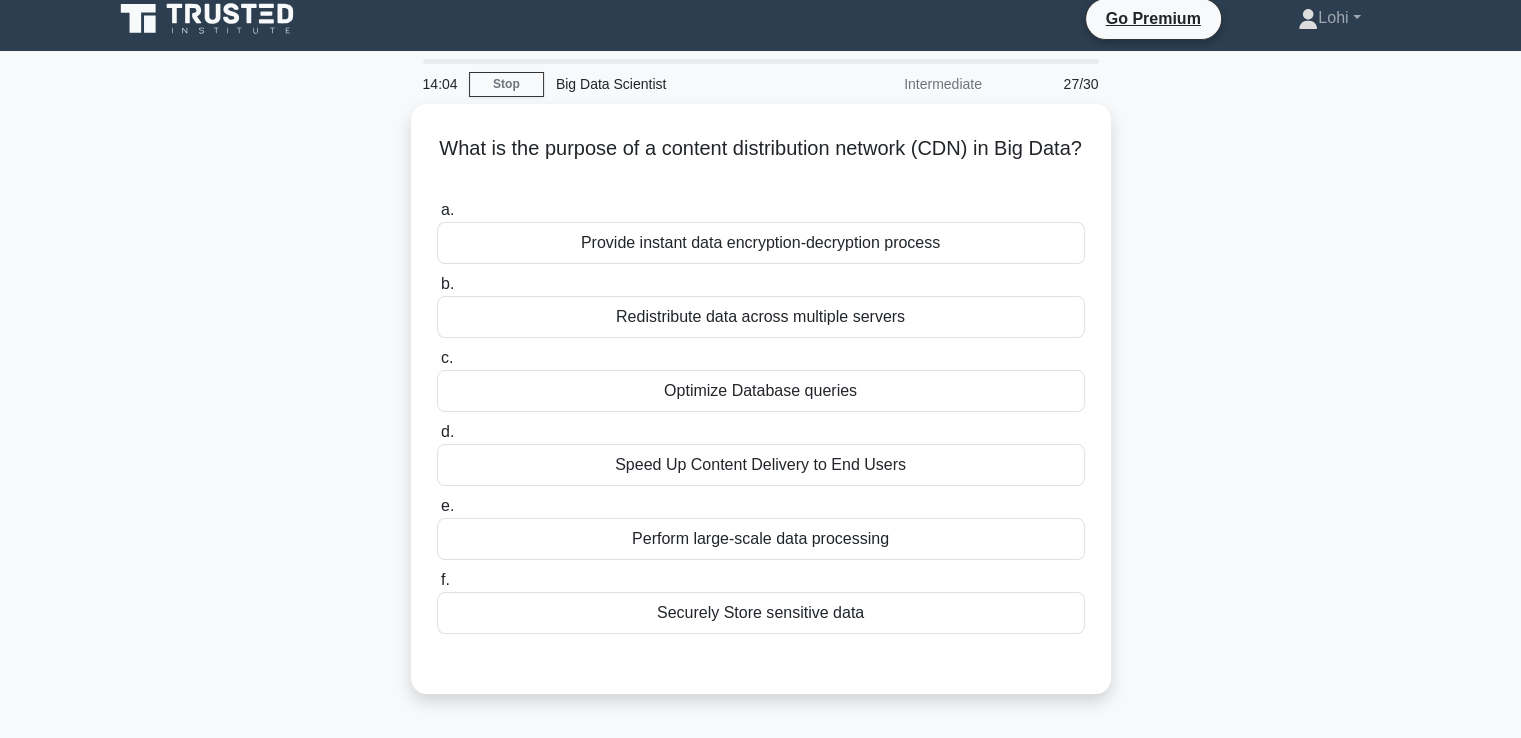 scroll, scrollTop: 0, scrollLeft: 0, axis: both 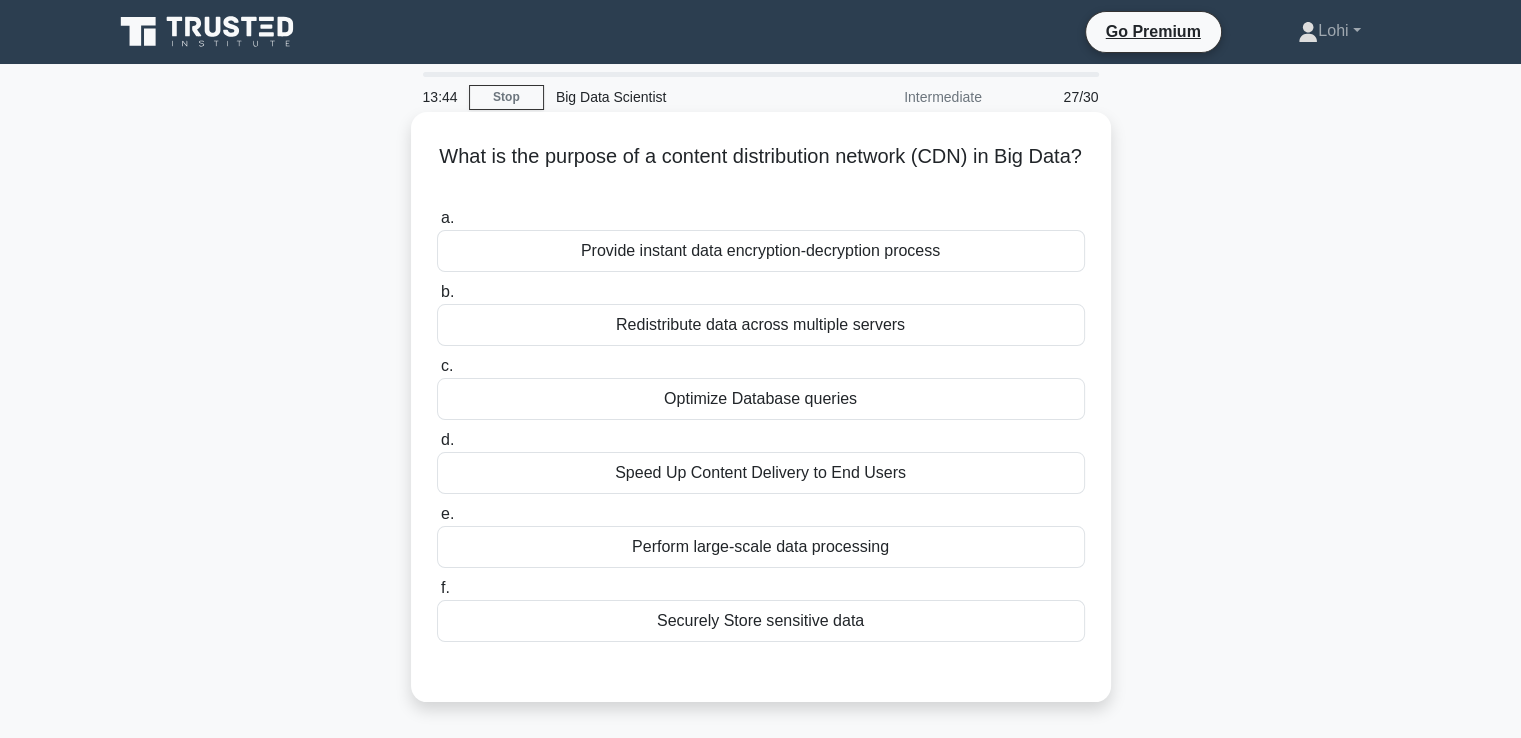 click on "Speed Up Content Delivery to End Users" at bounding box center [761, 473] 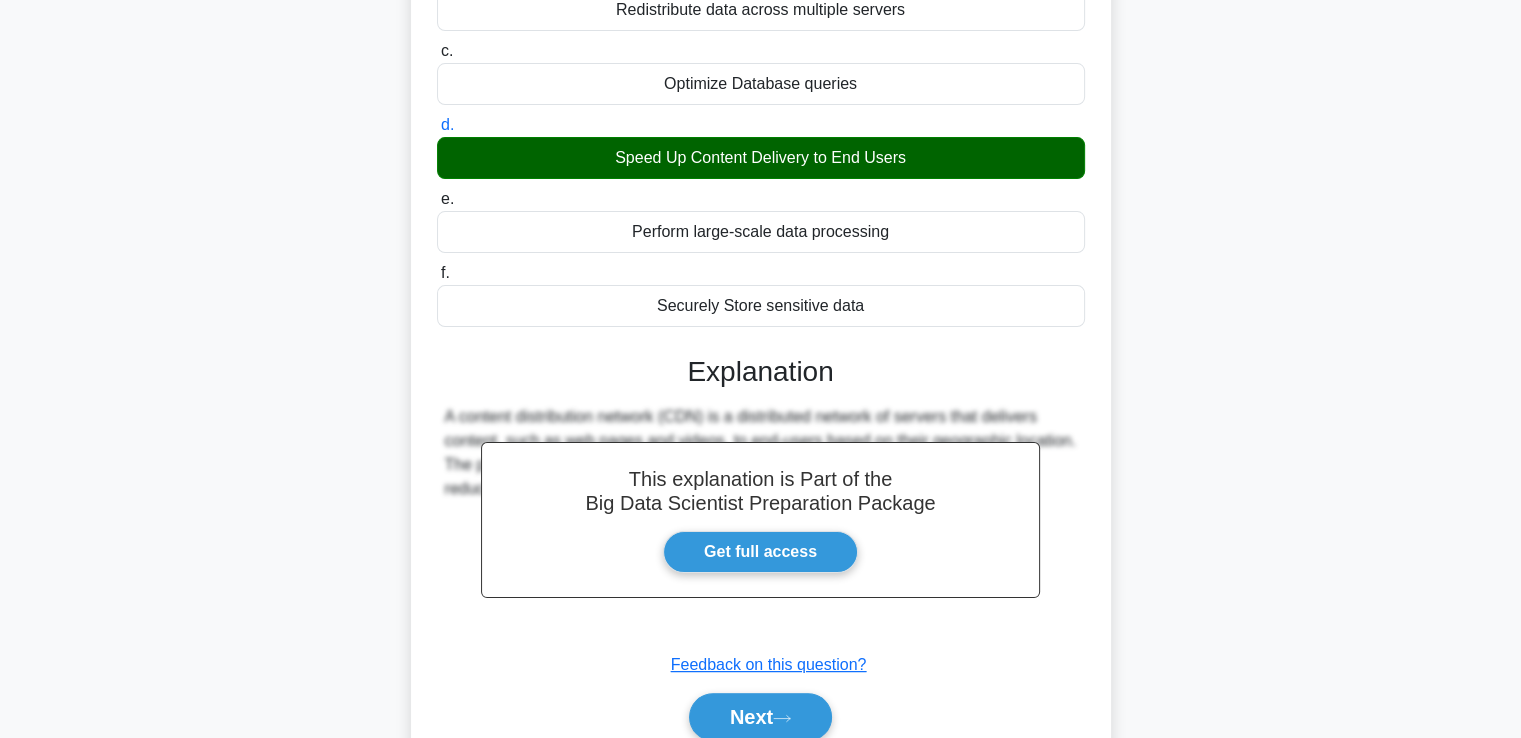 scroll, scrollTop: 401, scrollLeft: 0, axis: vertical 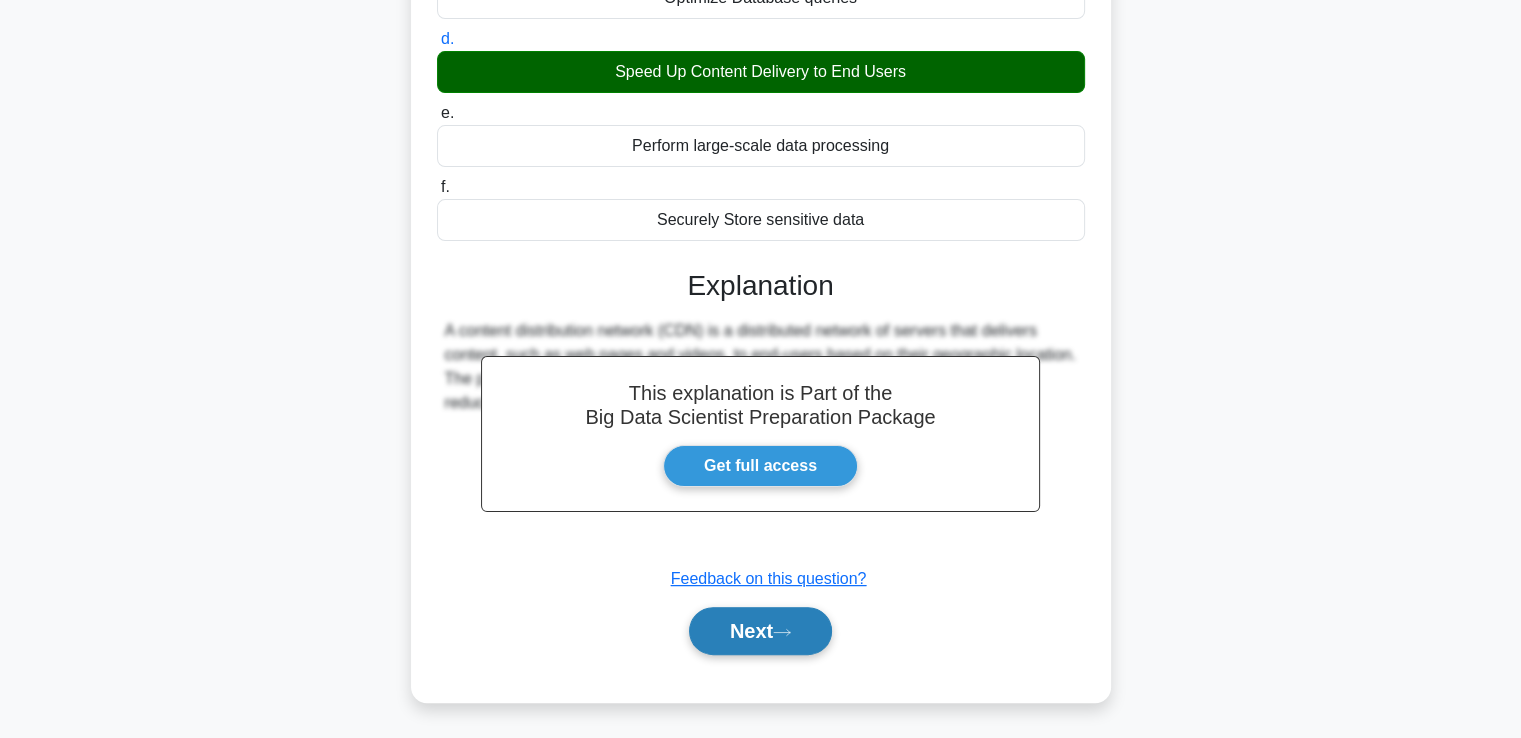 click on "Next" at bounding box center (760, 631) 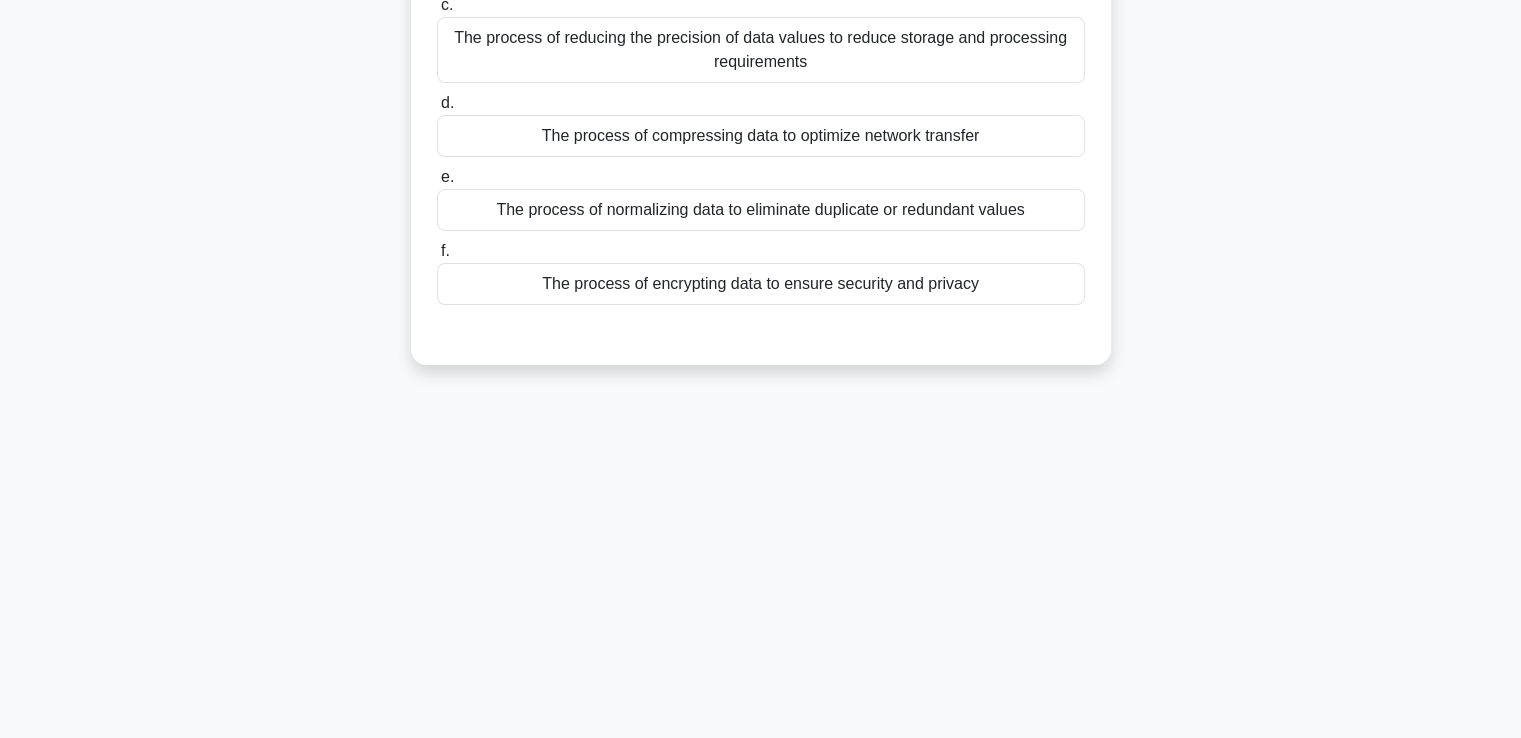 scroll, scrollTop: 343, scrollLeft: 0, axis: vertical 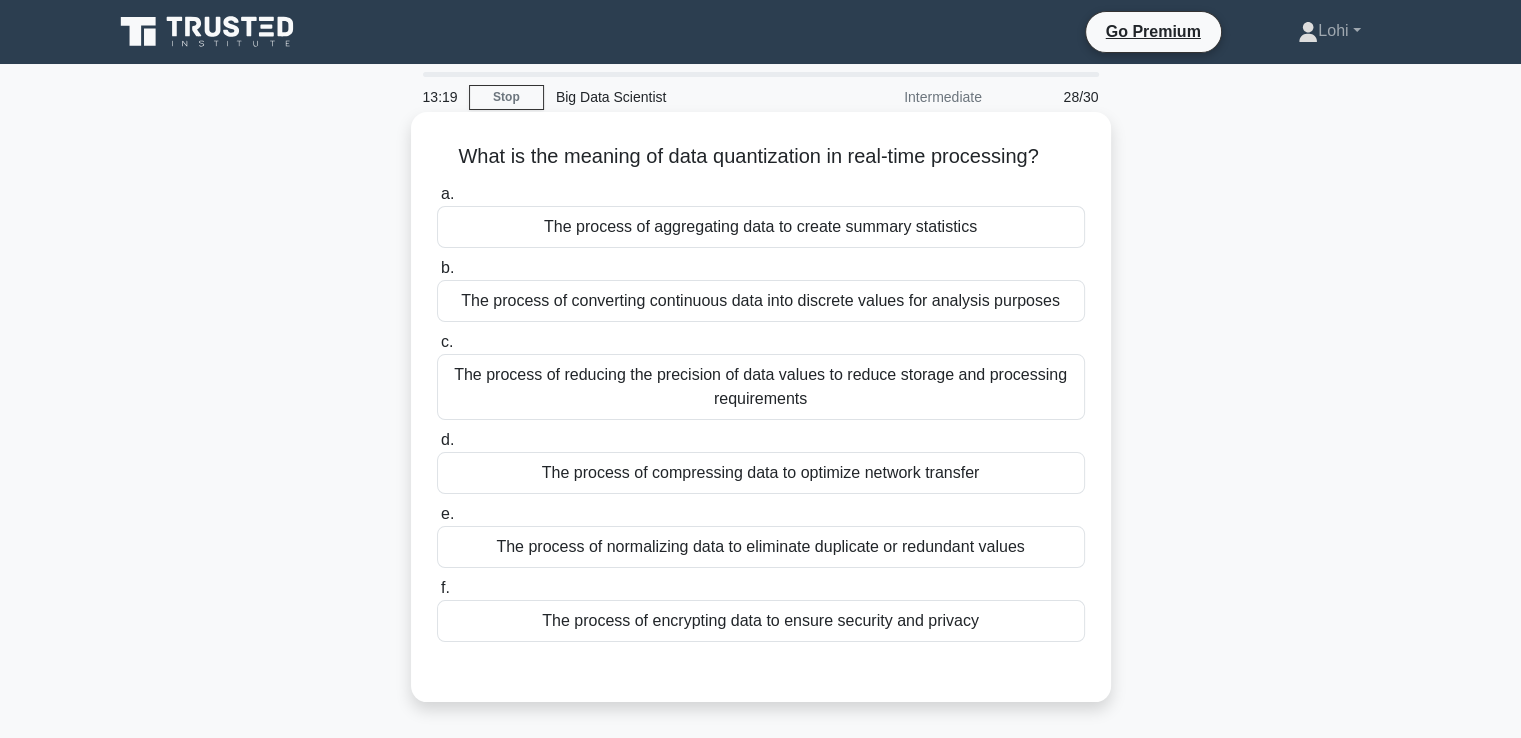 click on "The process of reducing the precision of data values to reduce storage and processing requirements" at bounding box center [761, 387] 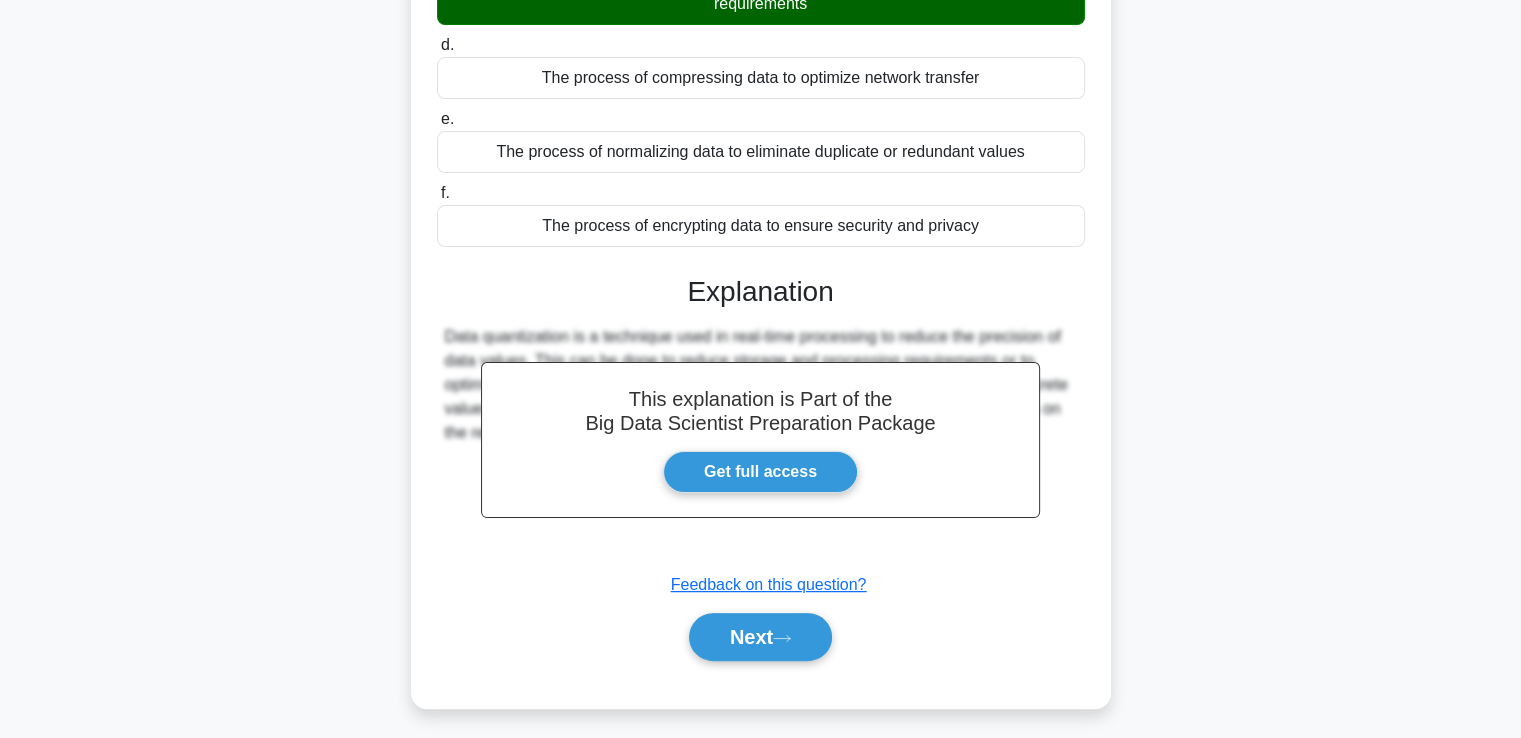 scroll, scrollTop: 401, scrollLeft: 0, axis: vertical 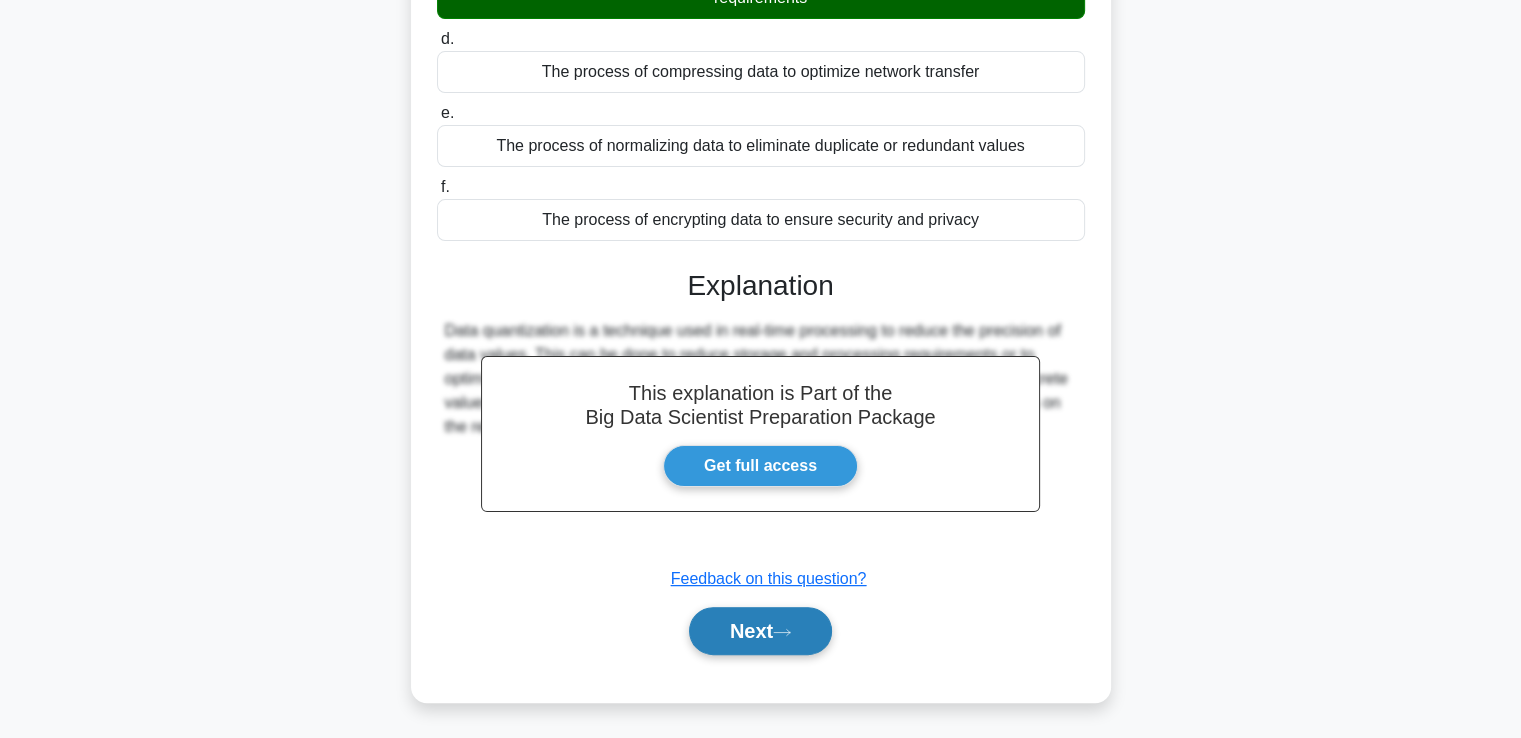 click on "Next" at bounding box center [760, 631] 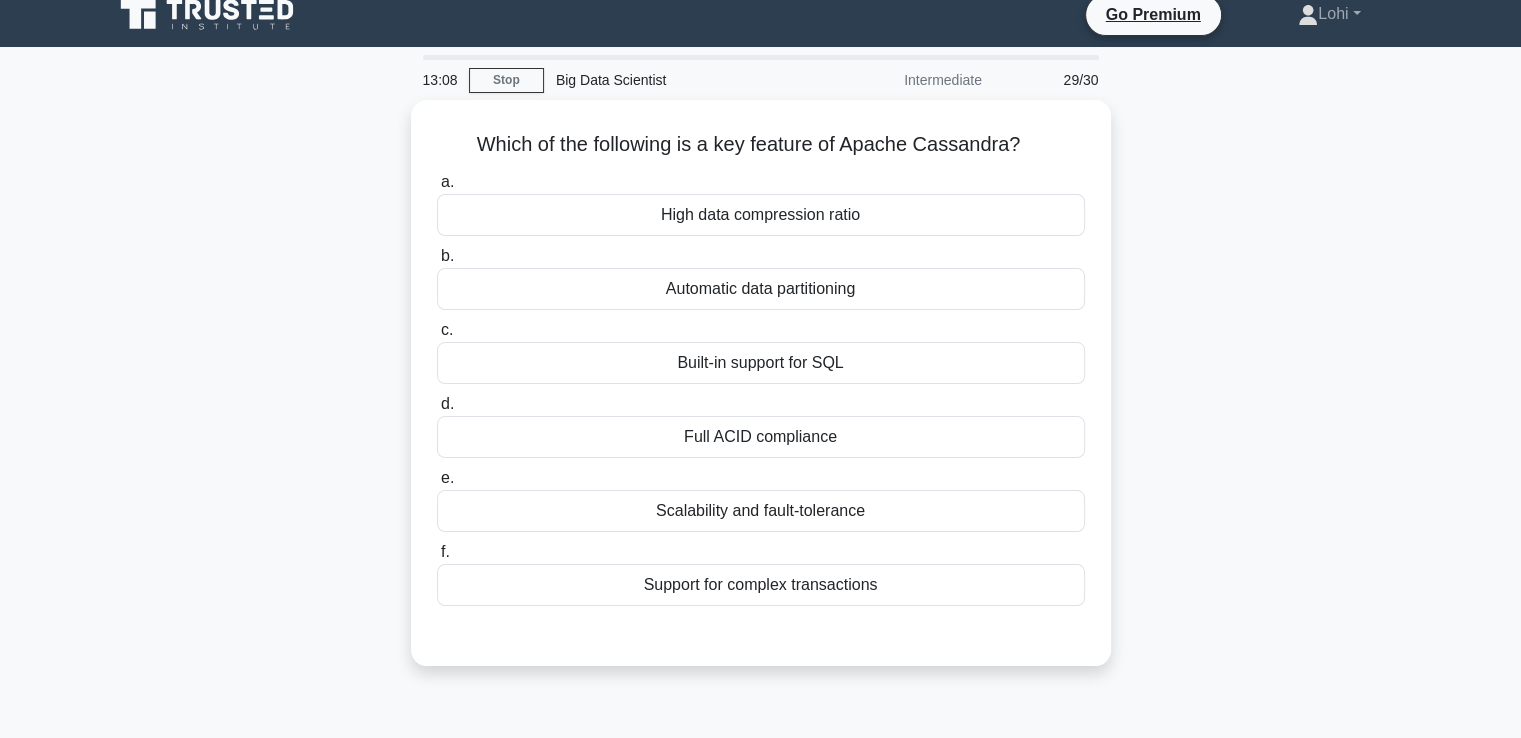 scroll, scrollTop: 0, scrollLeft: 0, axis: both 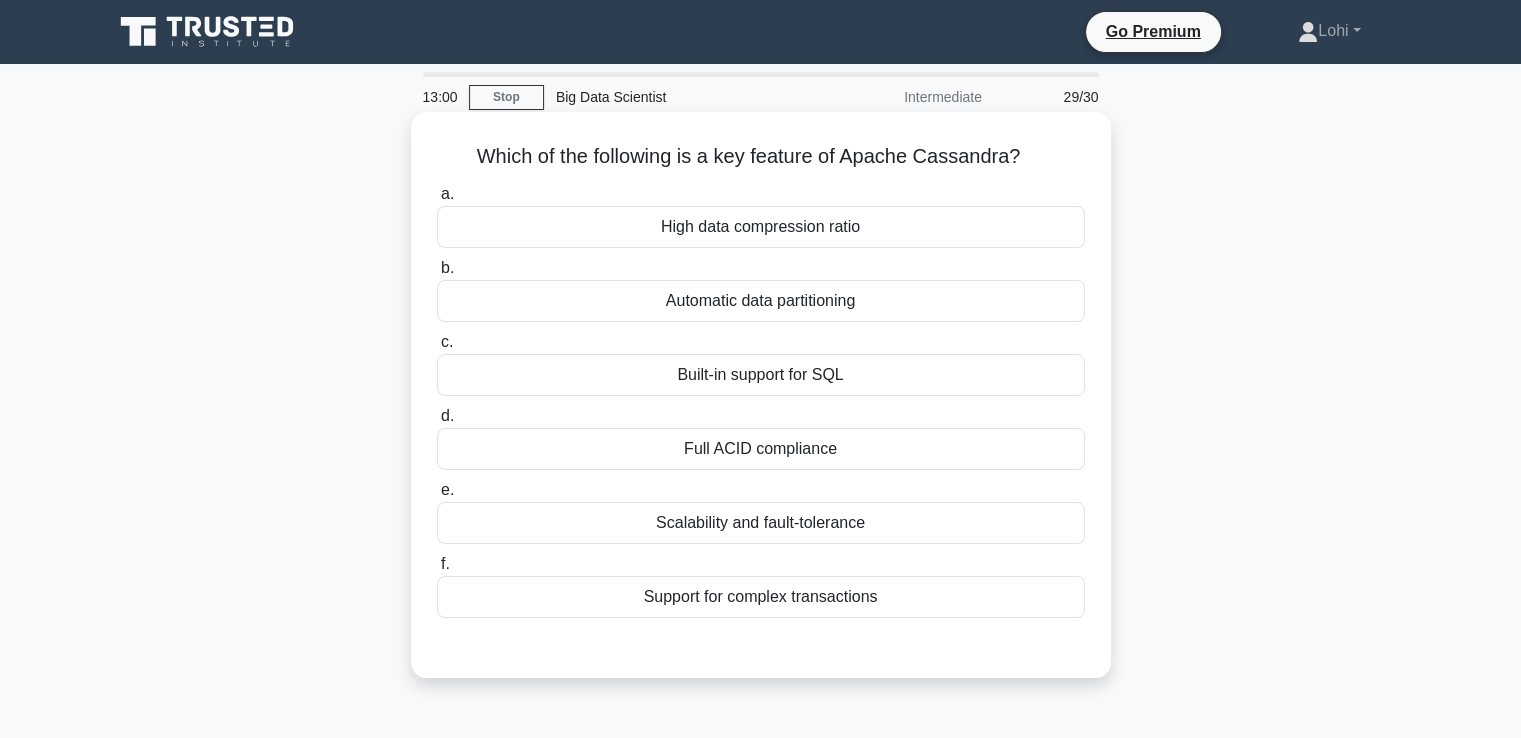 click on "Scalability and fault-tolerance" at bounding box center [761, 523] 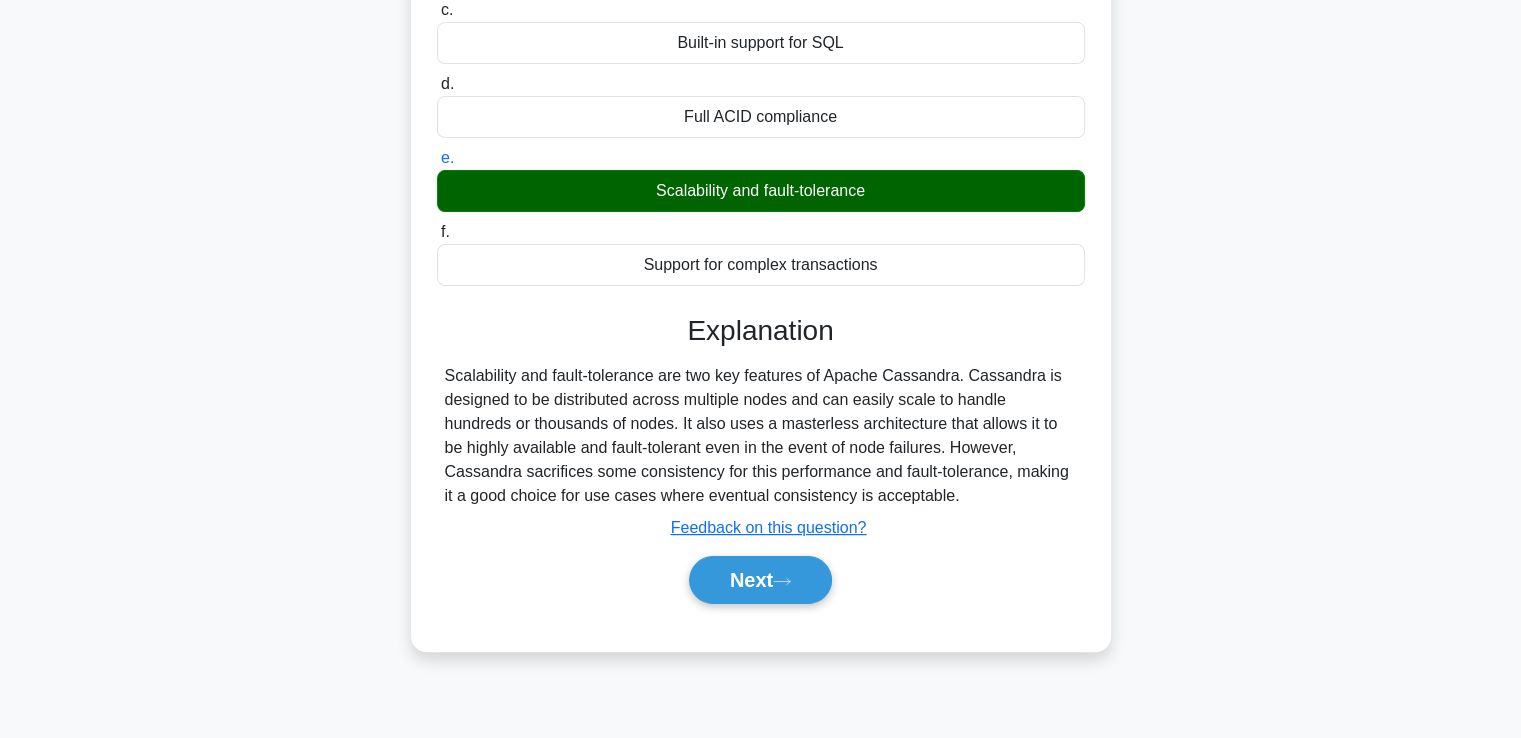 scroll, scrollTop: 343, scrollLeft: 0, axis: vertical 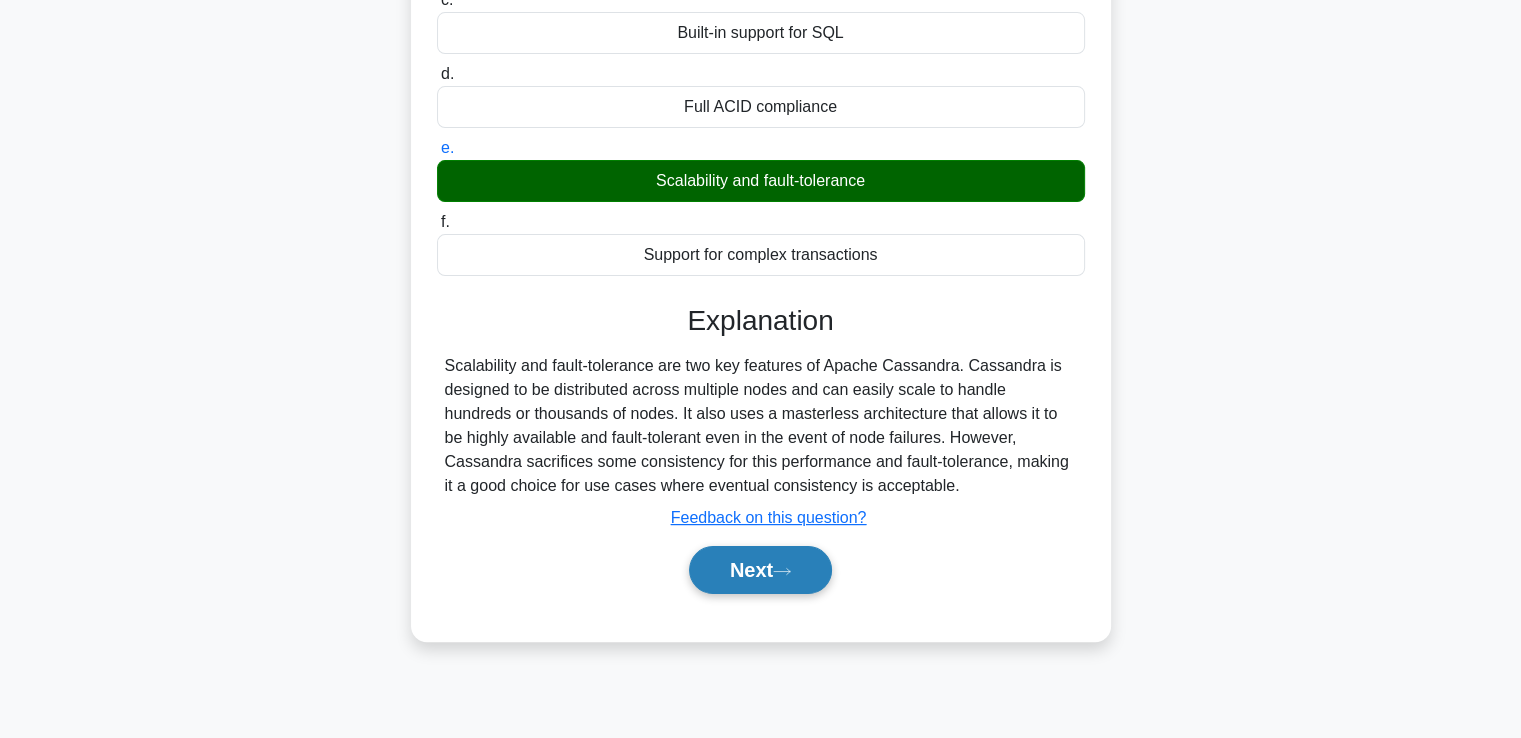 click on "Next" at bounding box center (760, 570) 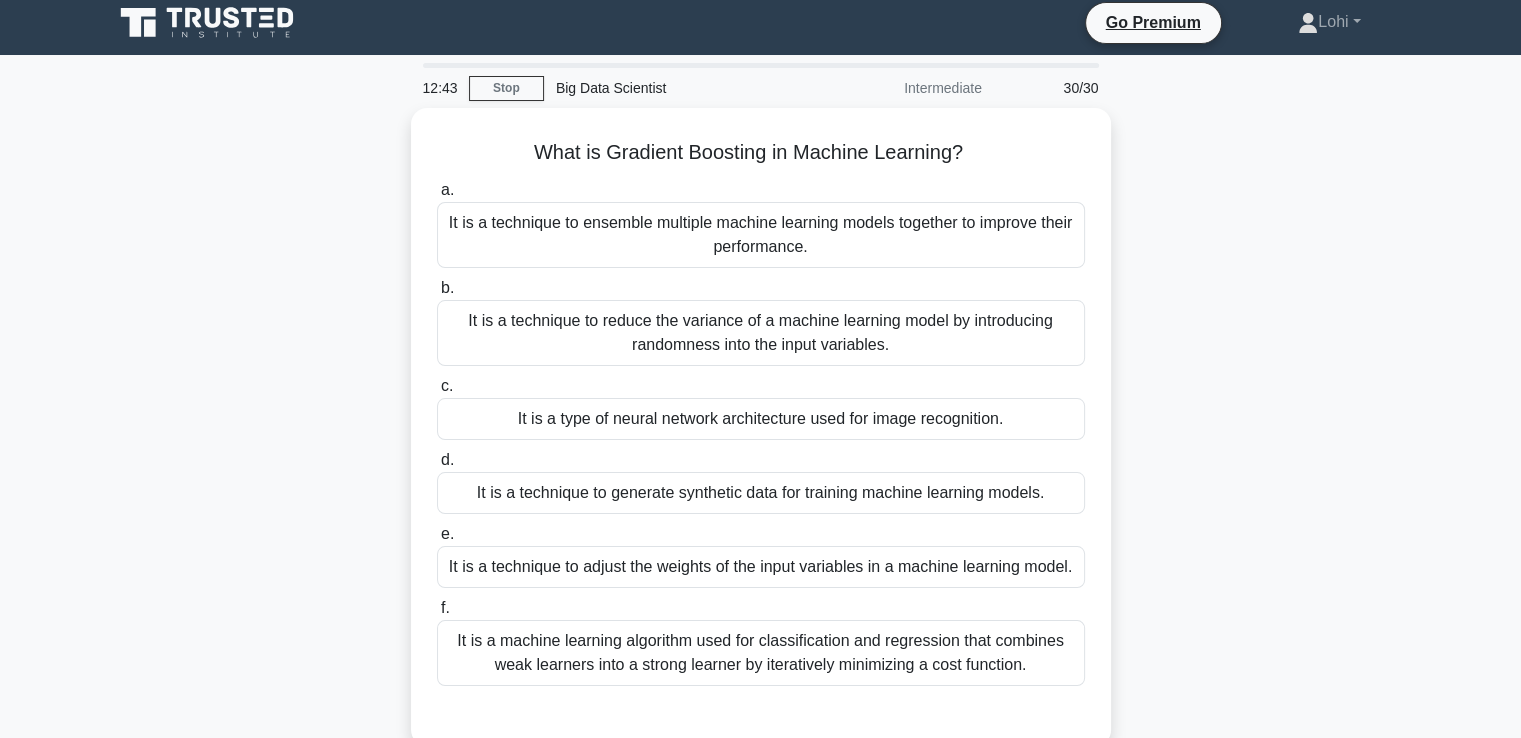 scroll, scrollTop: 0, scrollLeft: 0, axis: both 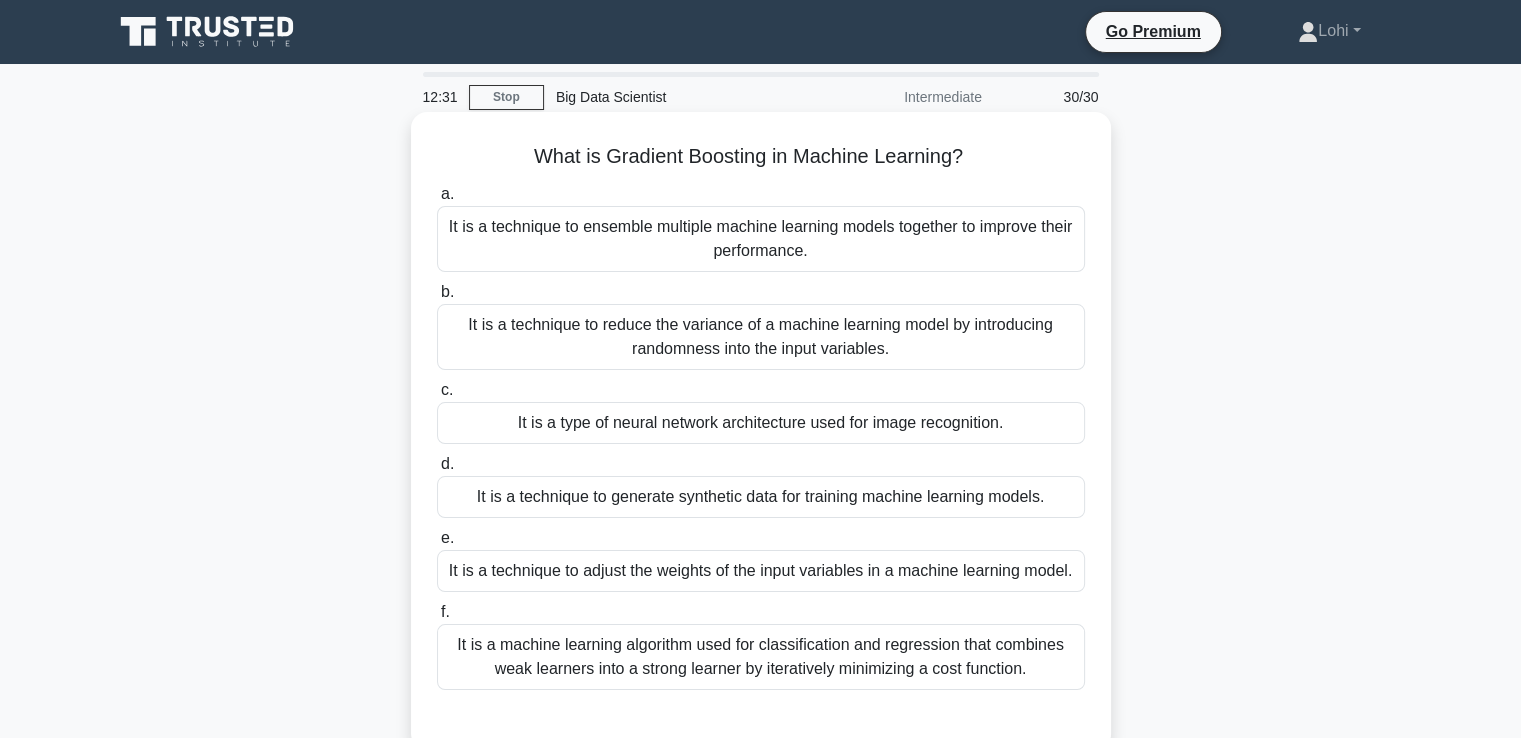 click on "It is a machine learning algorithm used for classification and regression that combines weak learners into a strong learner by iteratively minimizing a cost function." at bounding box center (761, 657) 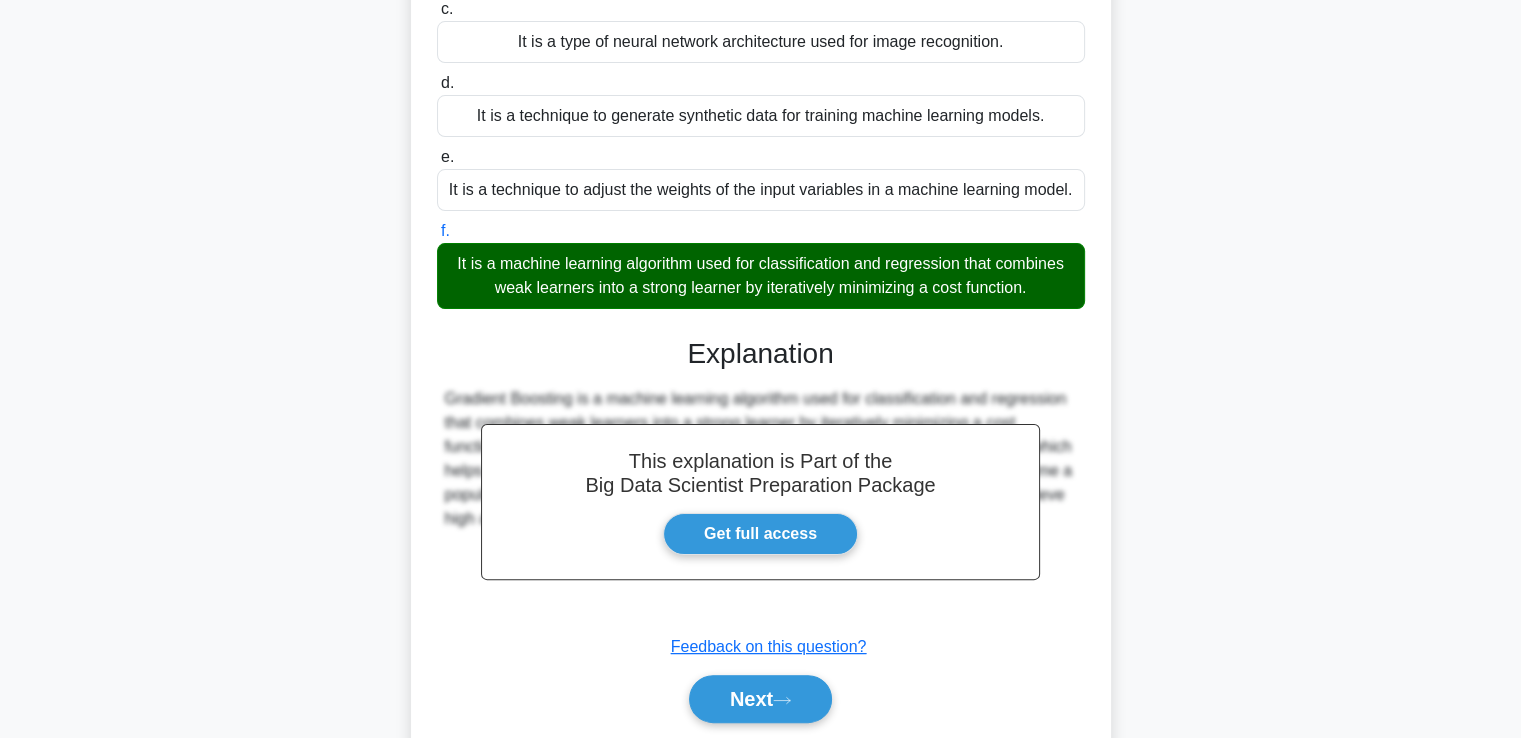 scroll, scrollTop: 449, scrollLeft: 0, axis: vertical 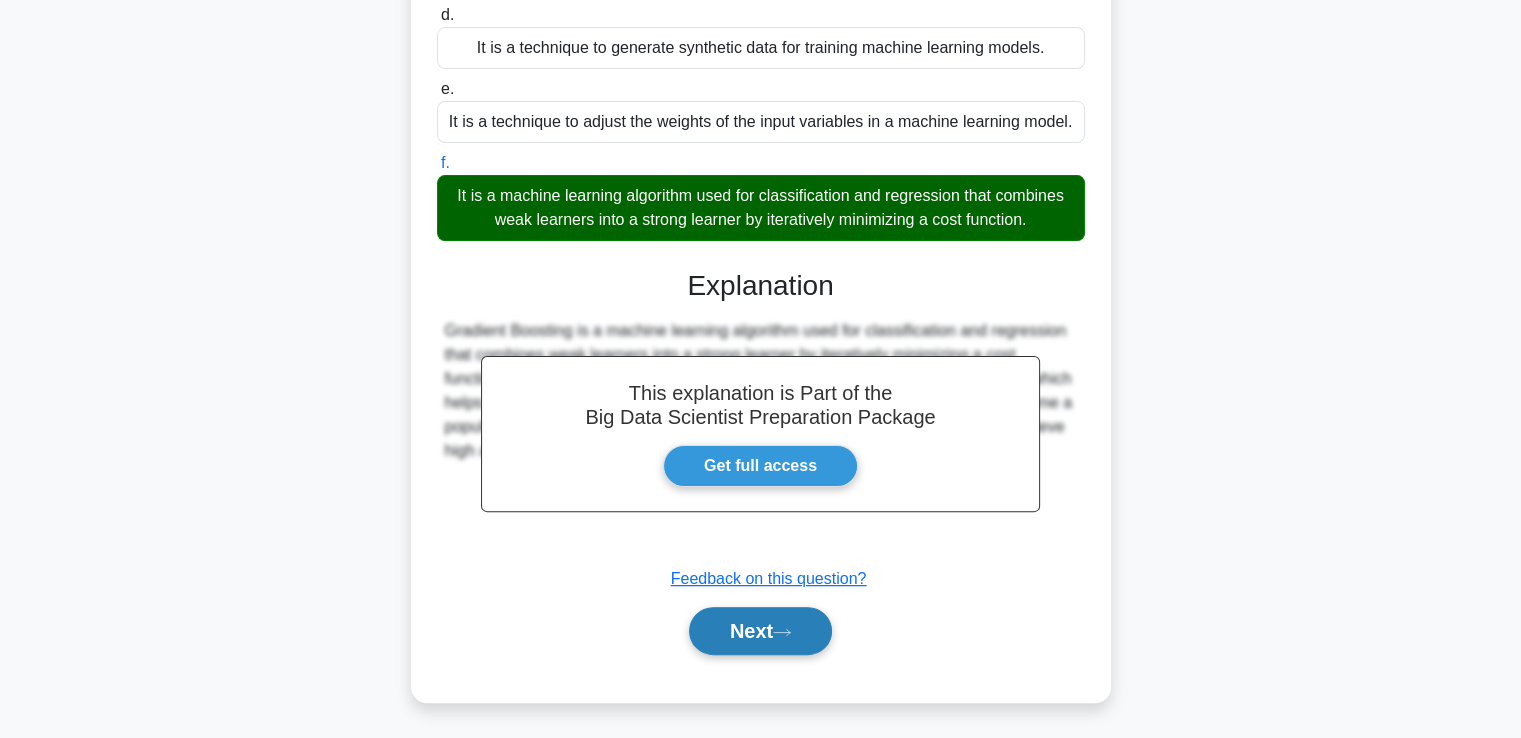 click on "Next" at bounding box center [760, 631] 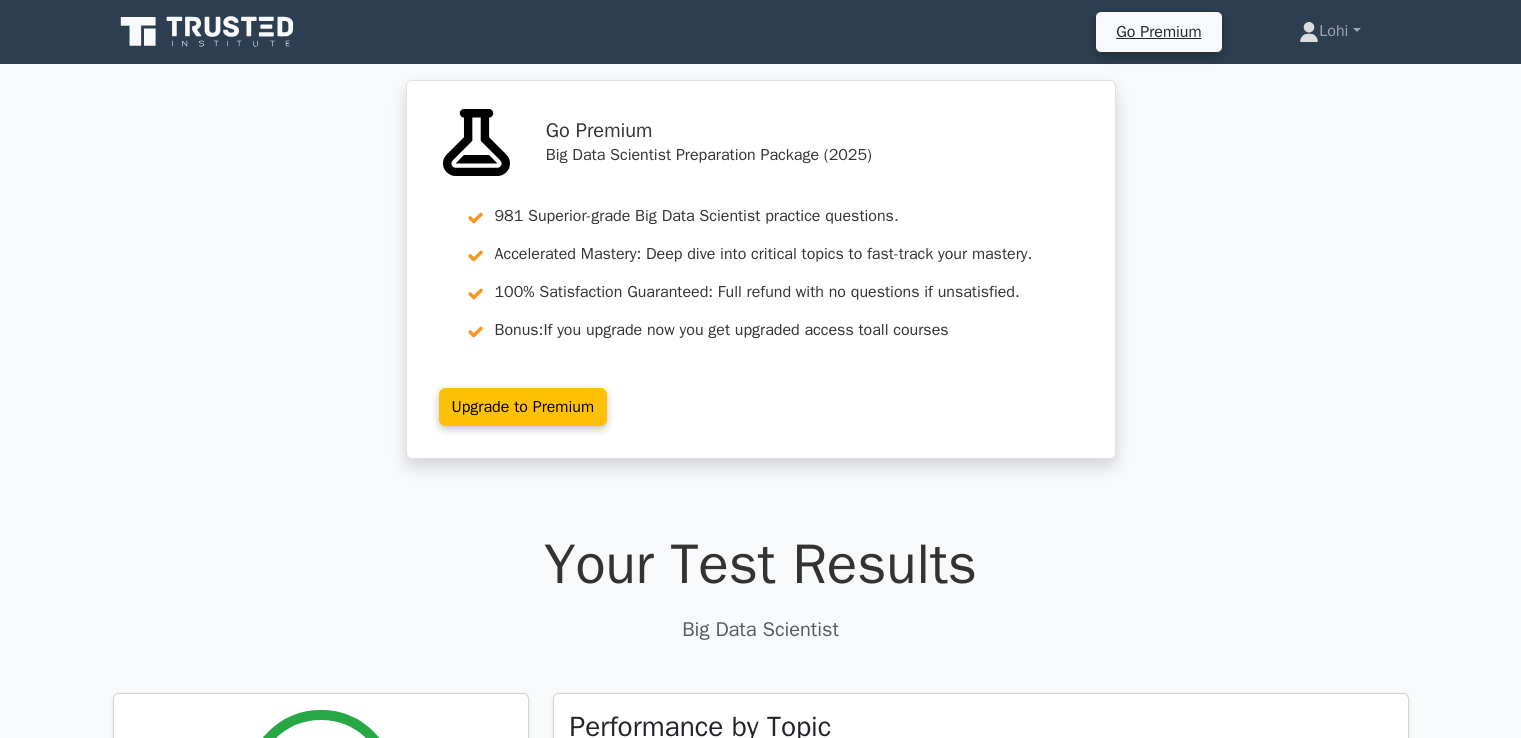 scroll, scrollTop: 0, scrollLeft: 0, axis: both 